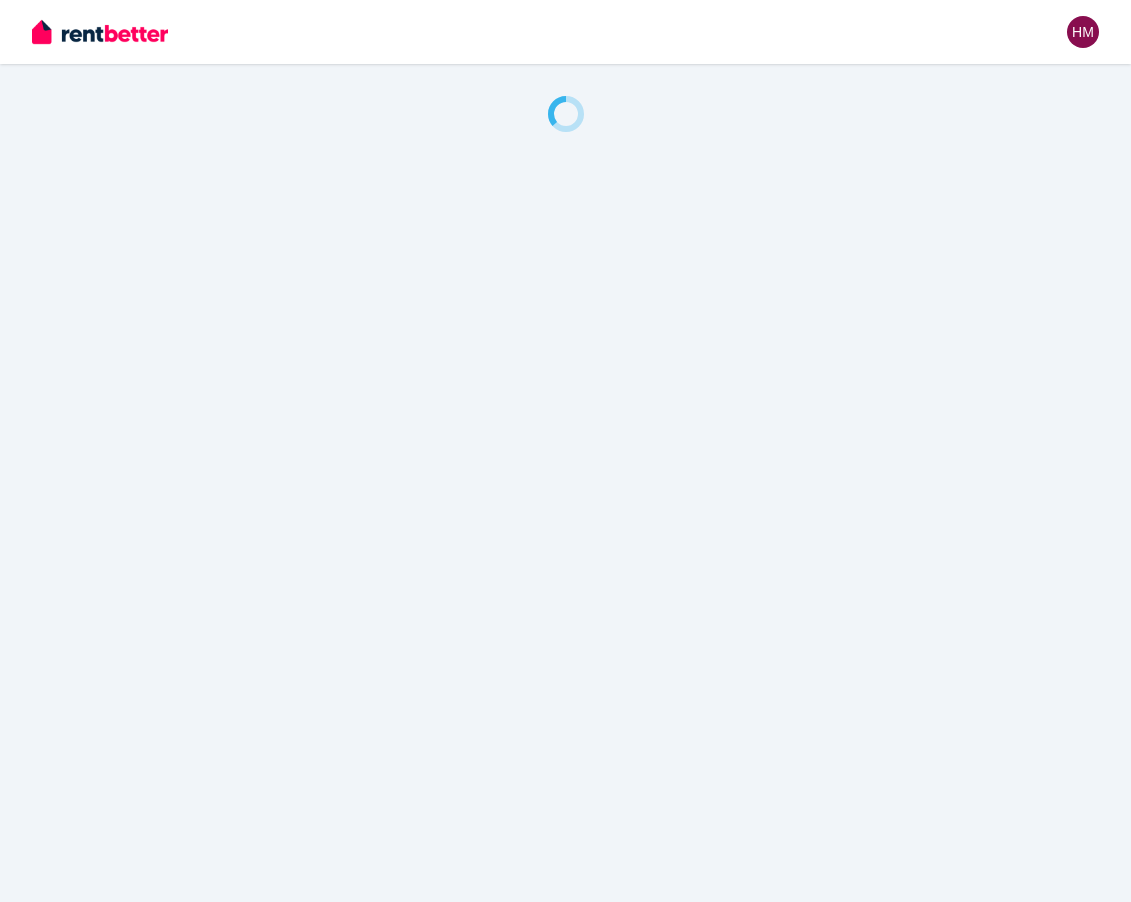 scroll, scrollTop: 0, scrollLeft: 0, axis: both 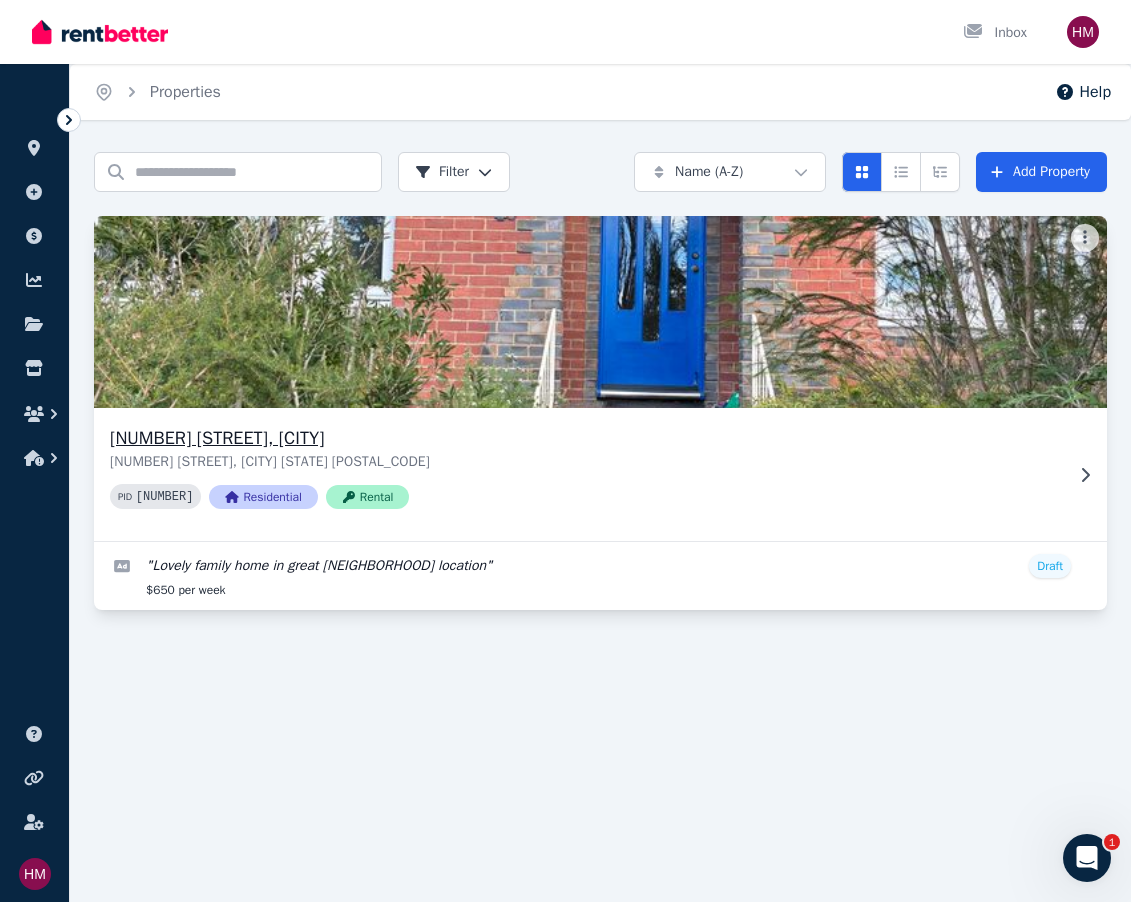 click on "52 Clare St, New Town 52 Clare St, New Town TAS 7008 PID   395606 Residential Rental" at bounding box center (586, 474) 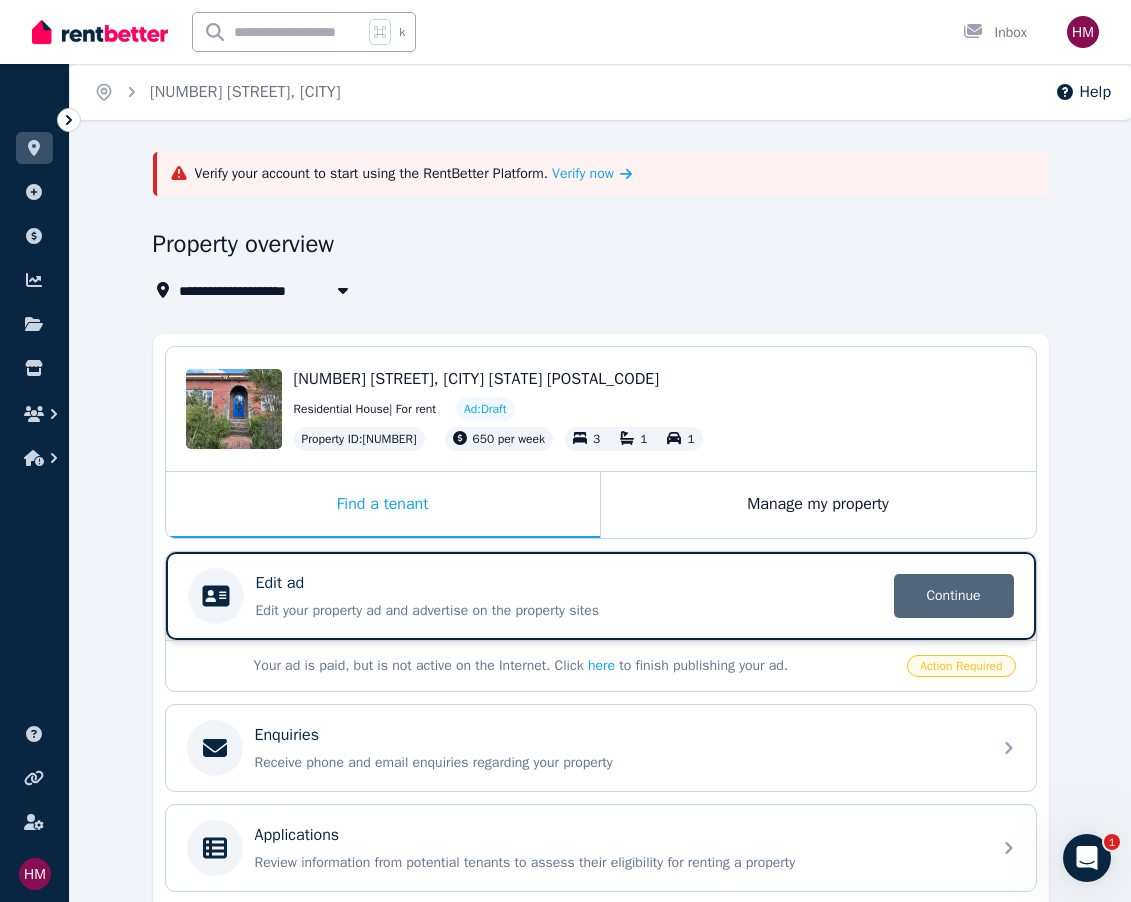 click on "Continue" at bounding box center [954, 596] 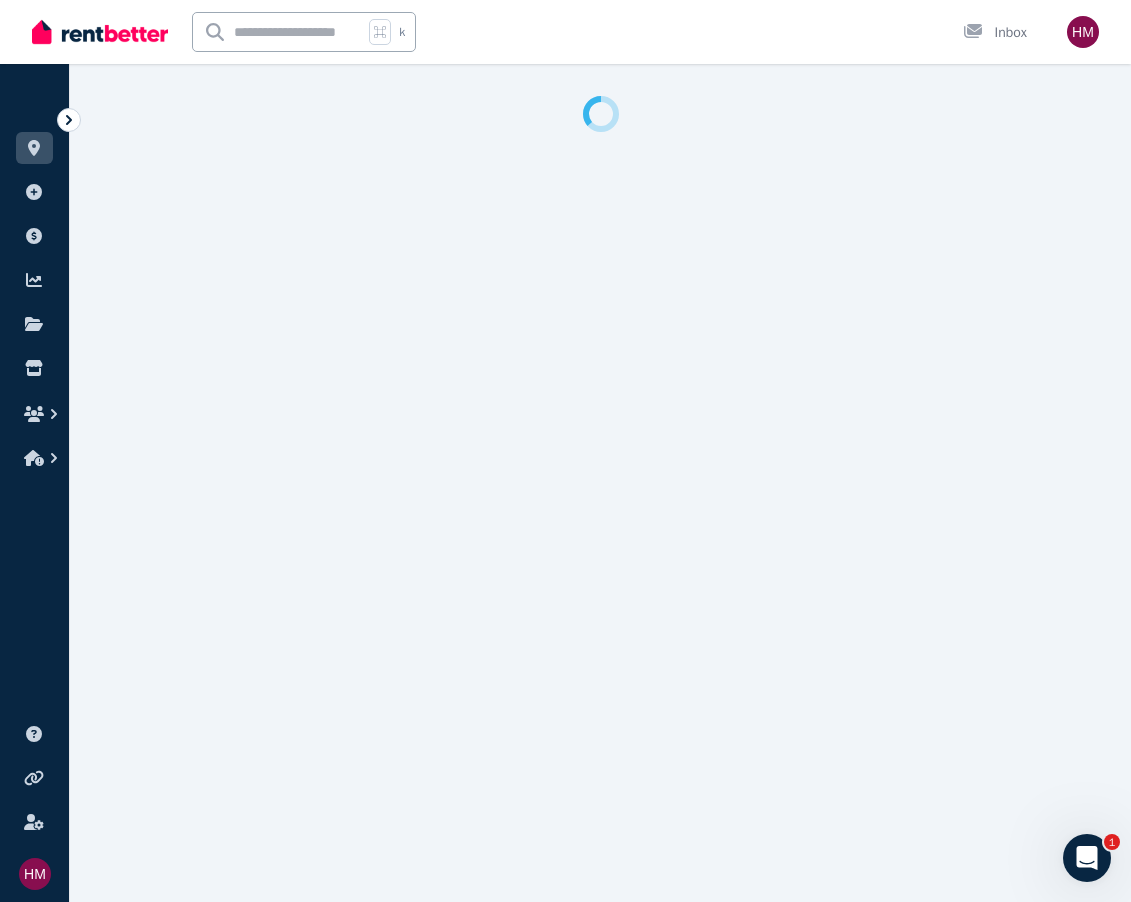 select on "***" 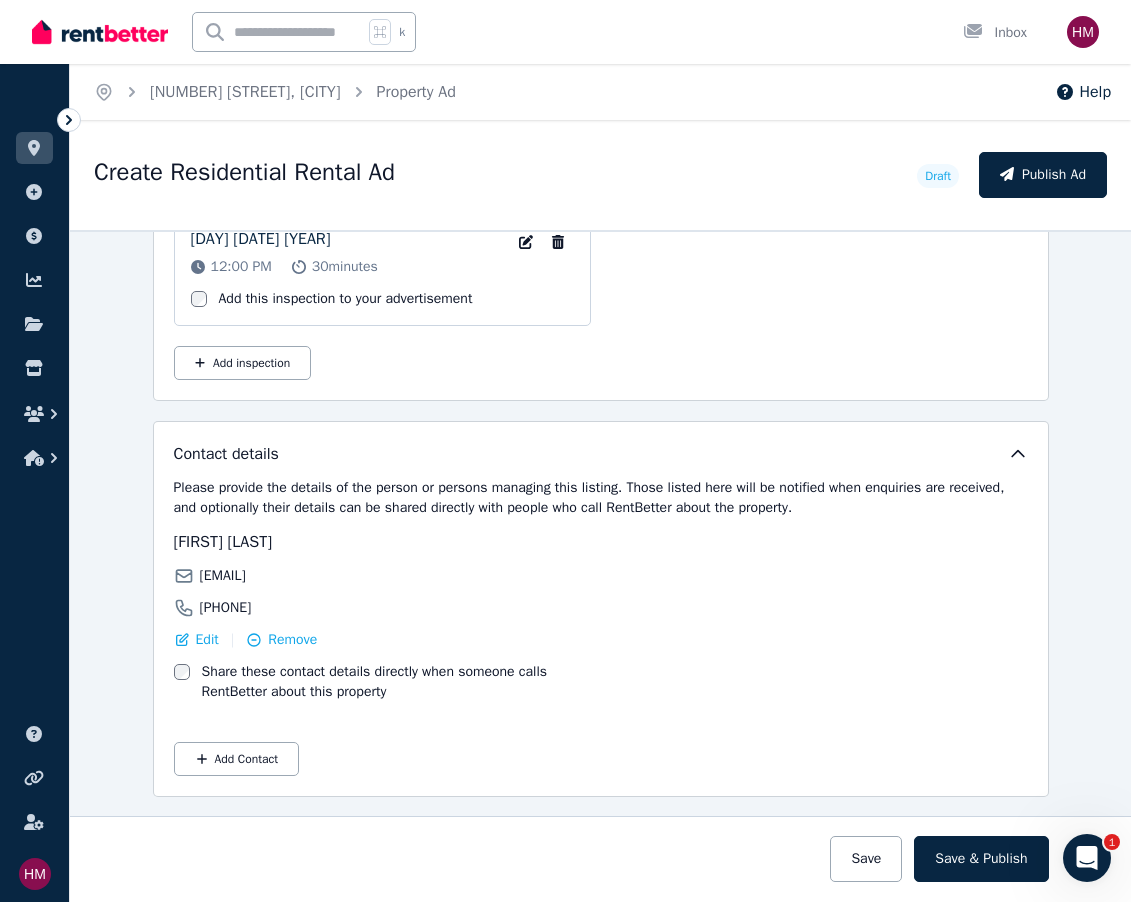 scroll, scrollTop: 3234, scrollLeft: 0, axis: vertical 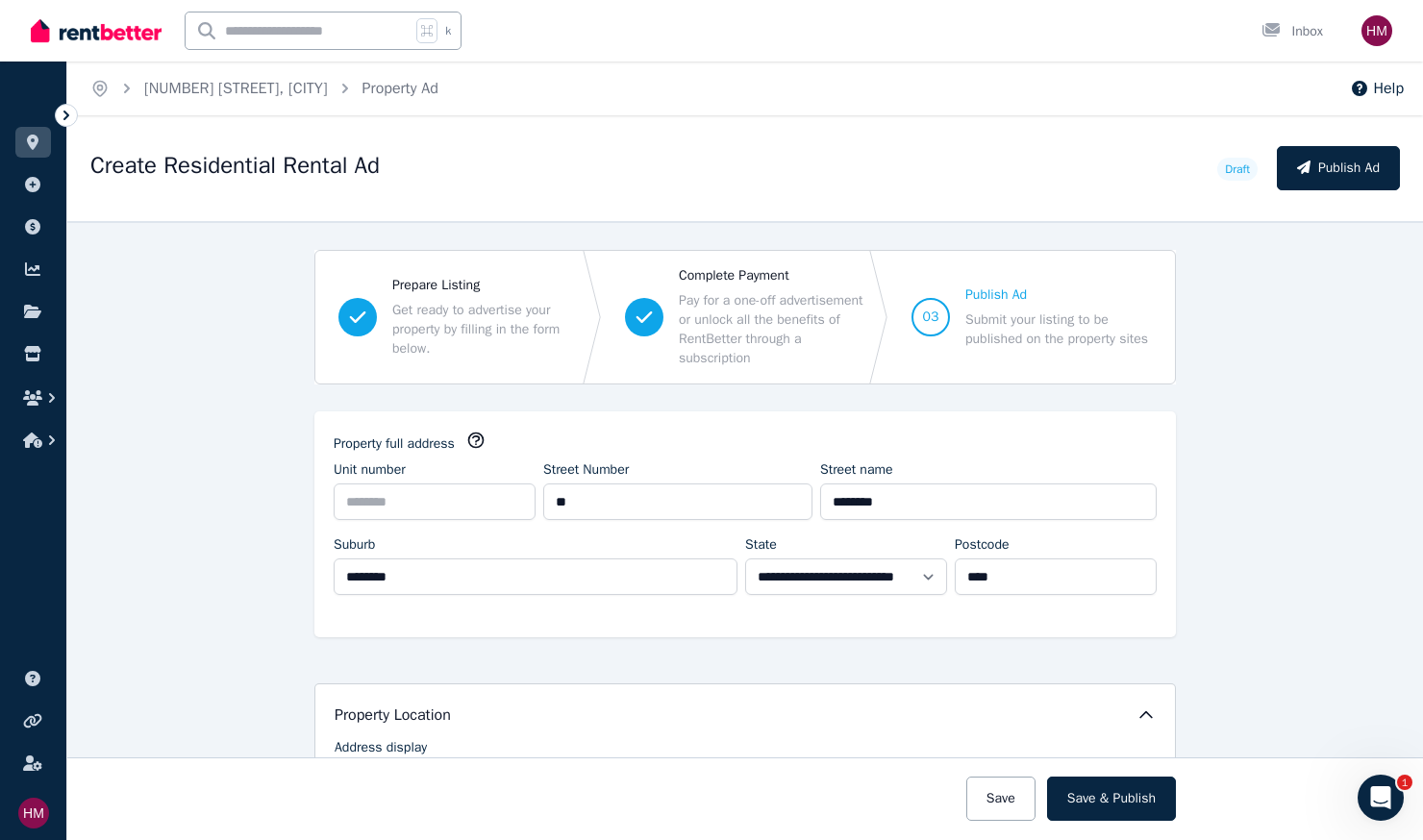 click at bounding box center (1377, 31) 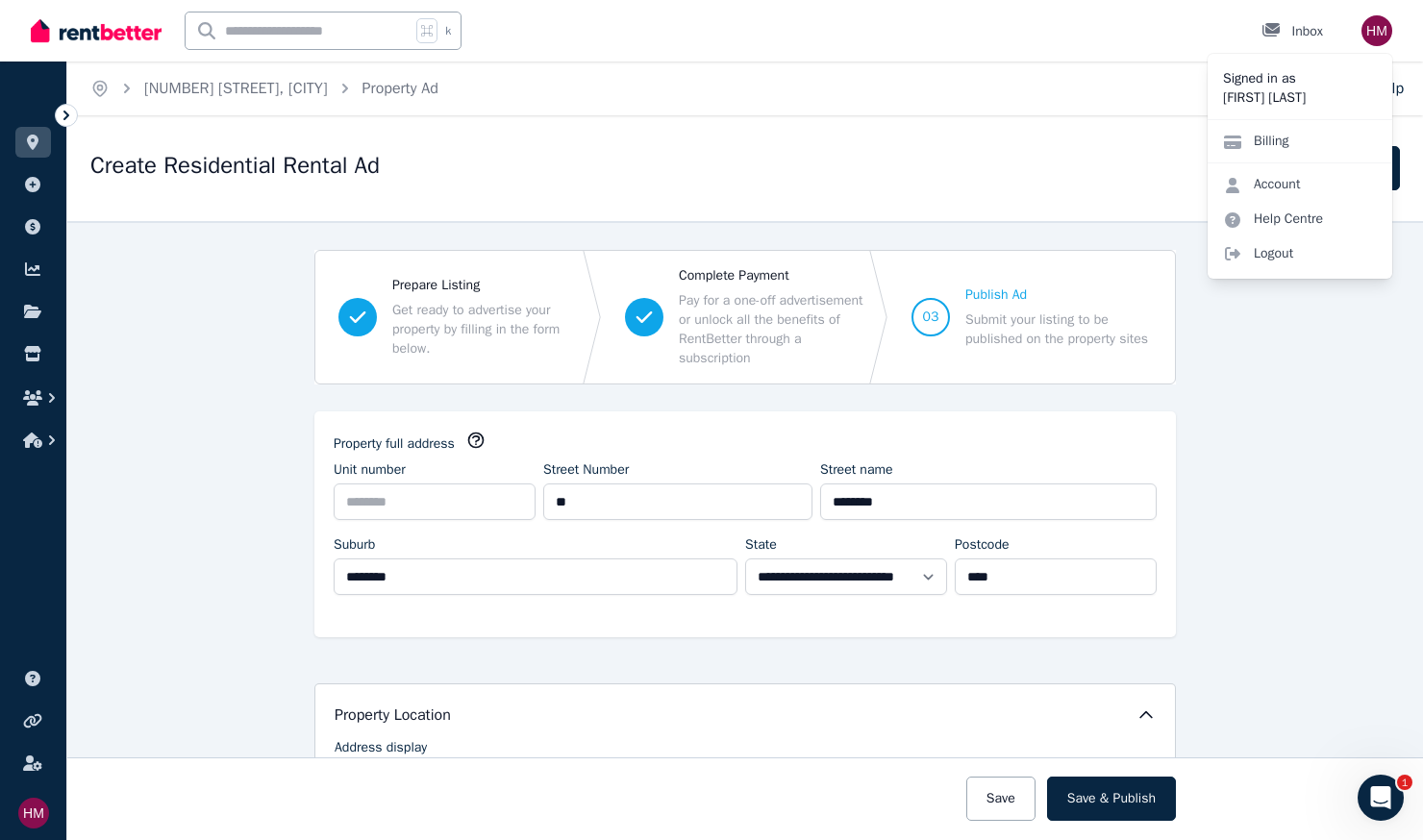 click on "Inbox" at bounding box center [1292, 32] 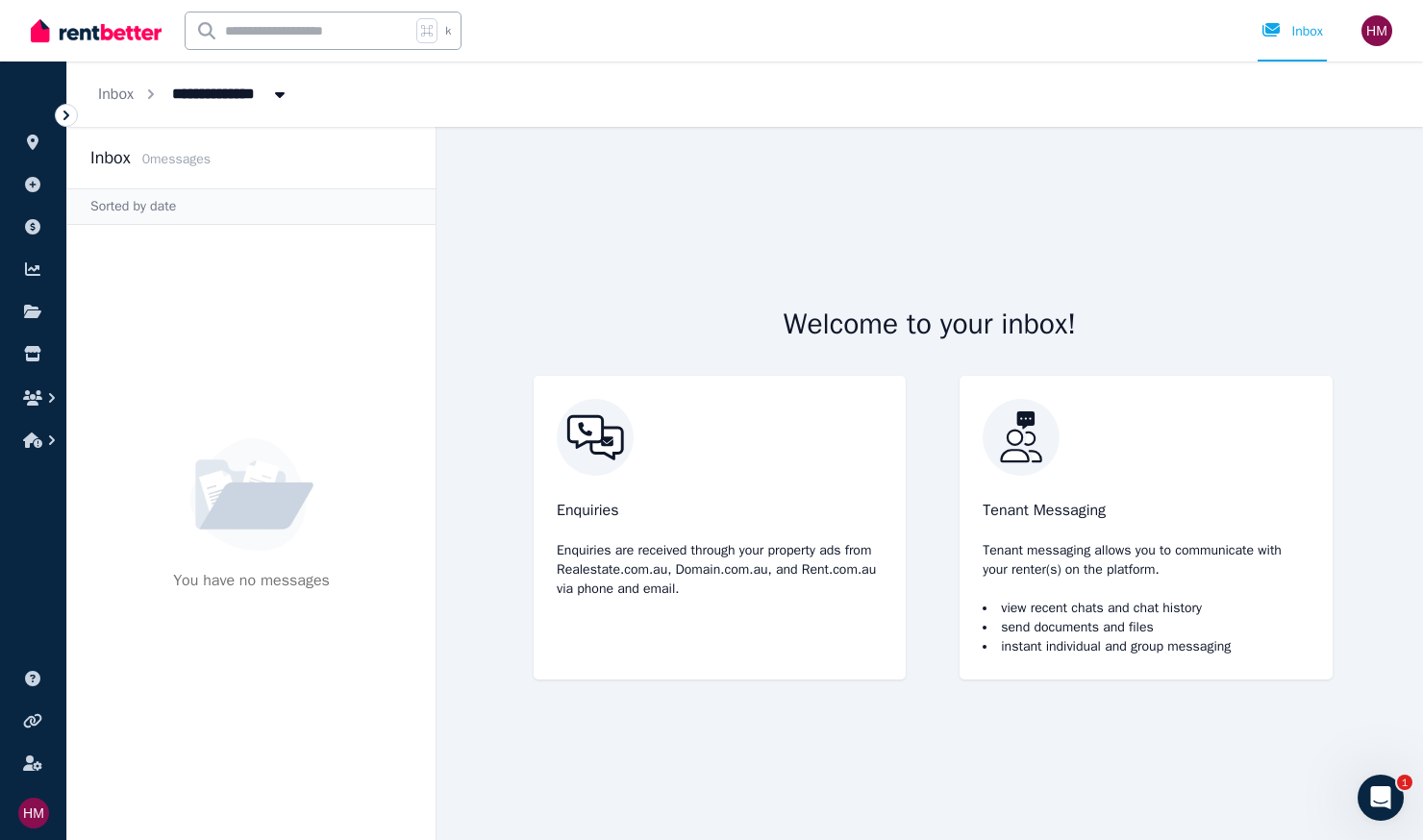 scroll, scrollTop: 0, scrollLeft: 0, axis: both 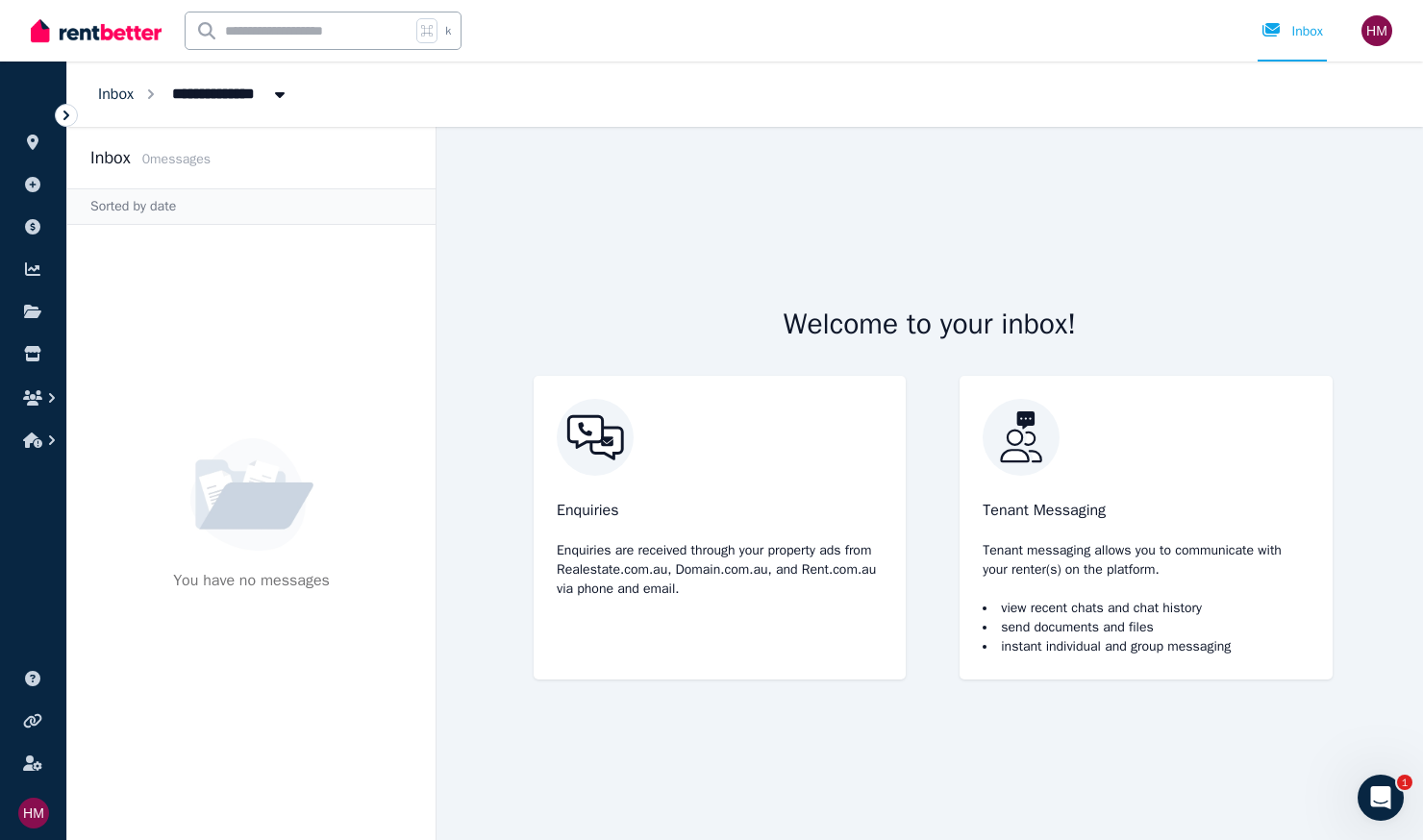 click on "Inbox" at bounding box center (115, 94) 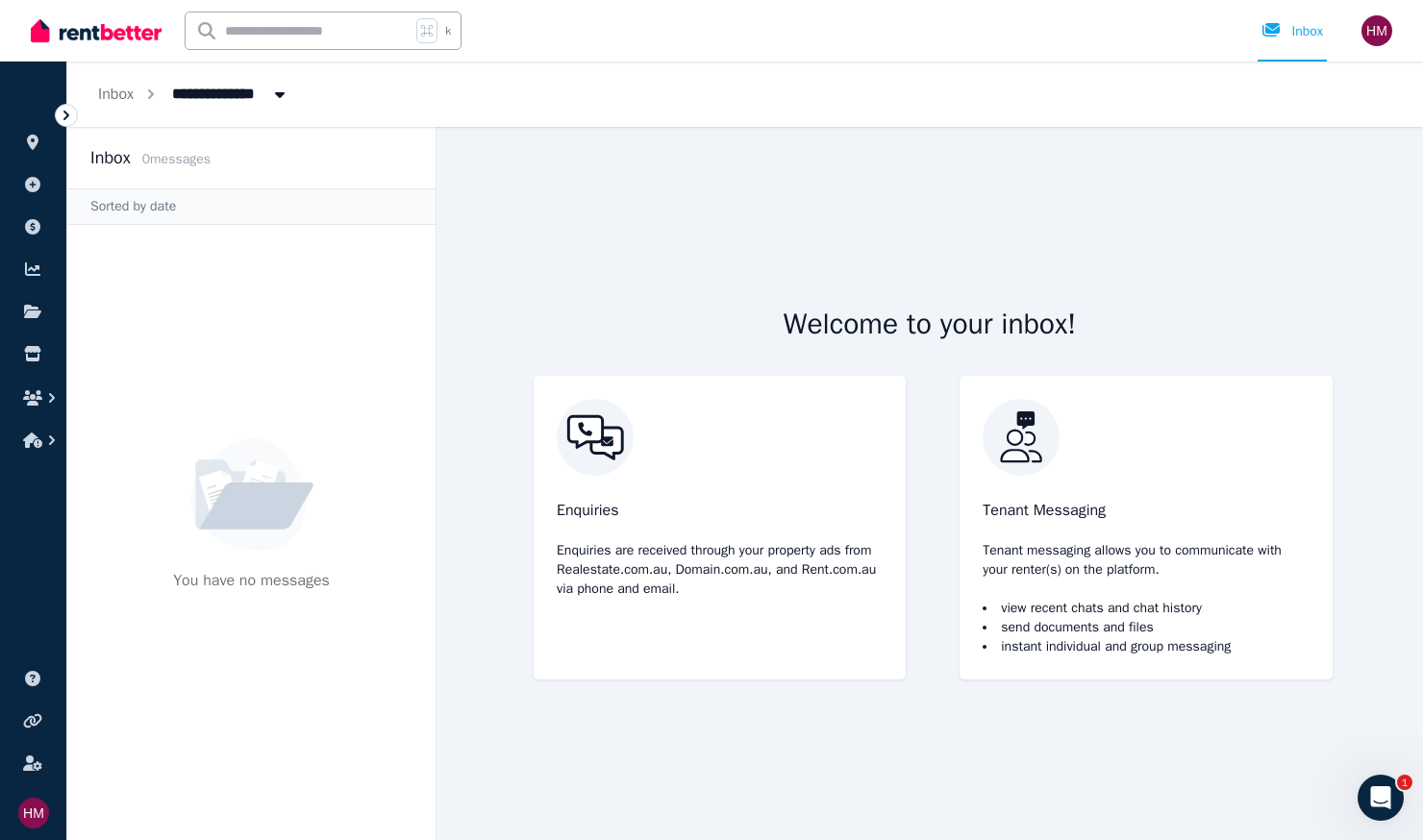 click on "**********" at bounding box center (745, 94) 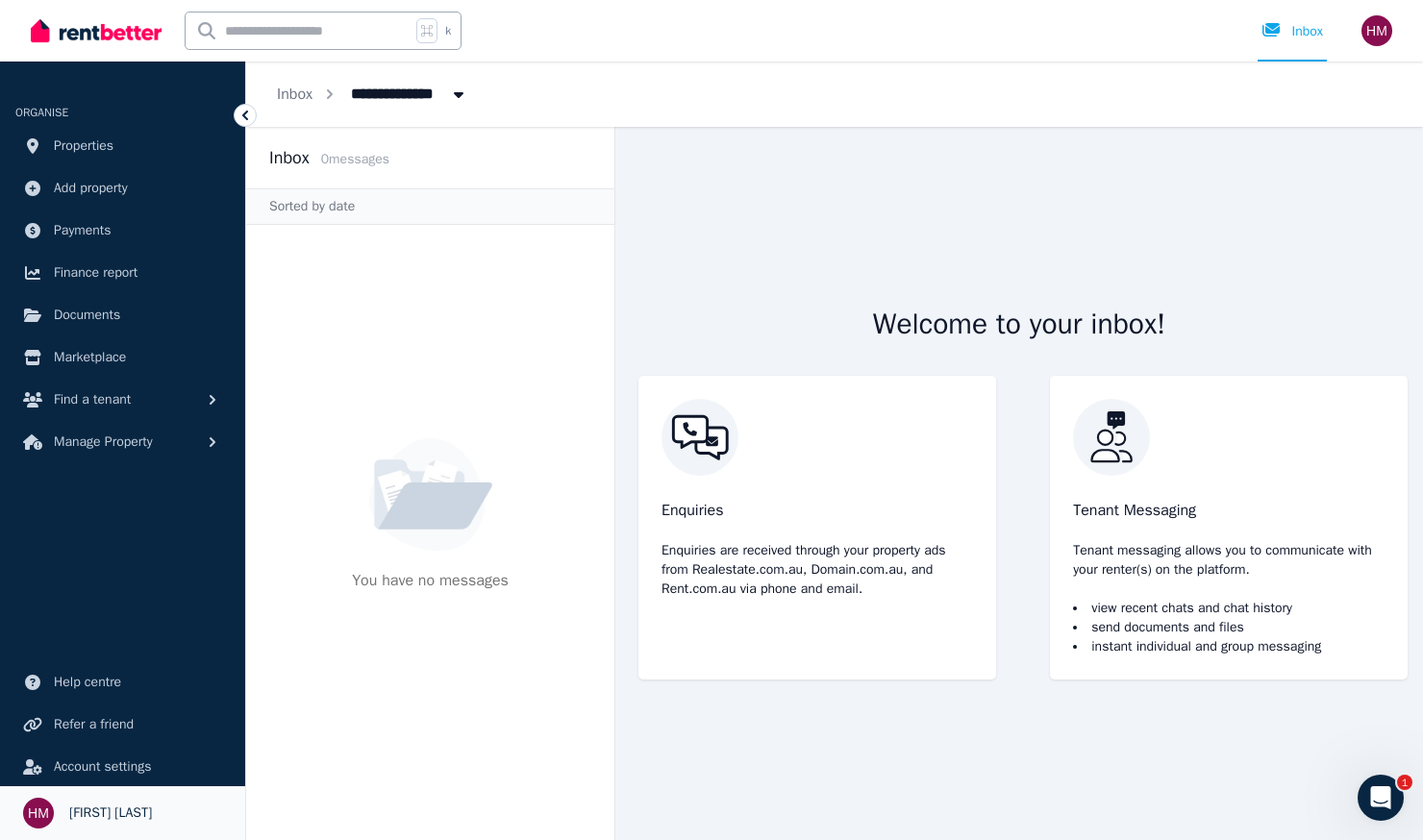 click on "[FIRST] [LAST]" at bounding box center (111, 813) 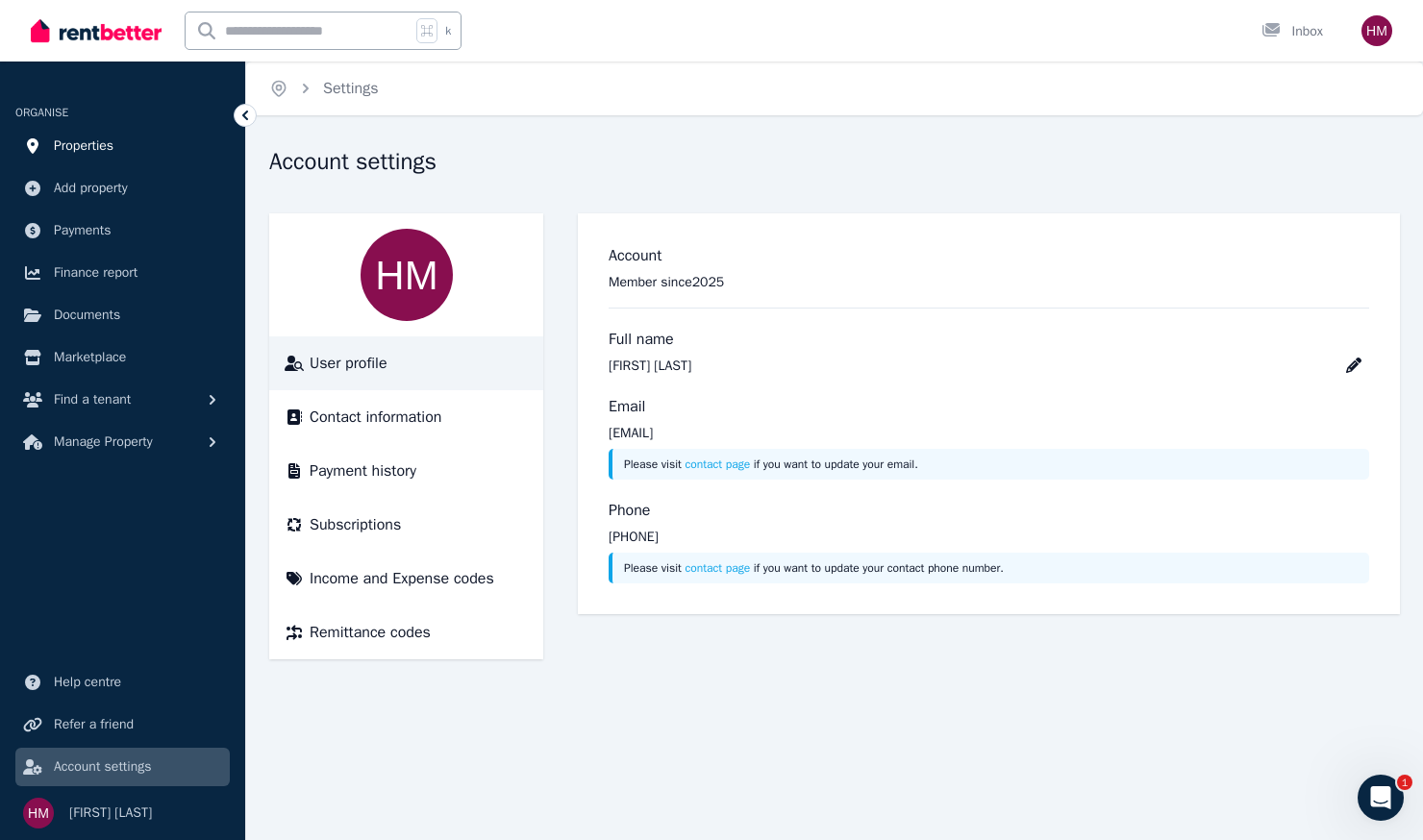 click on "Properties" at bounding box center (84, 146) 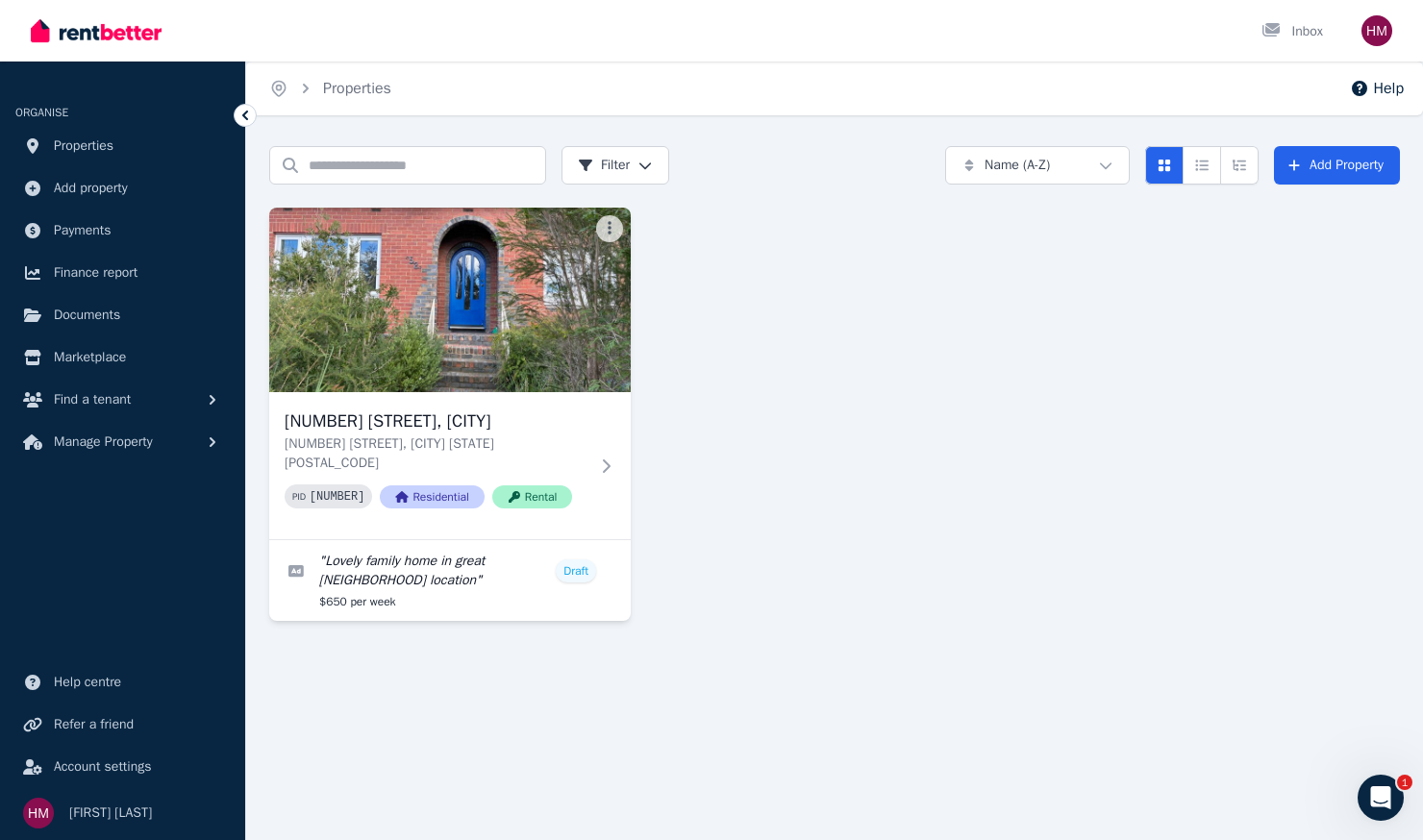 scroll, scrollTop: 1, scrollLeft: 0, axis: vertical 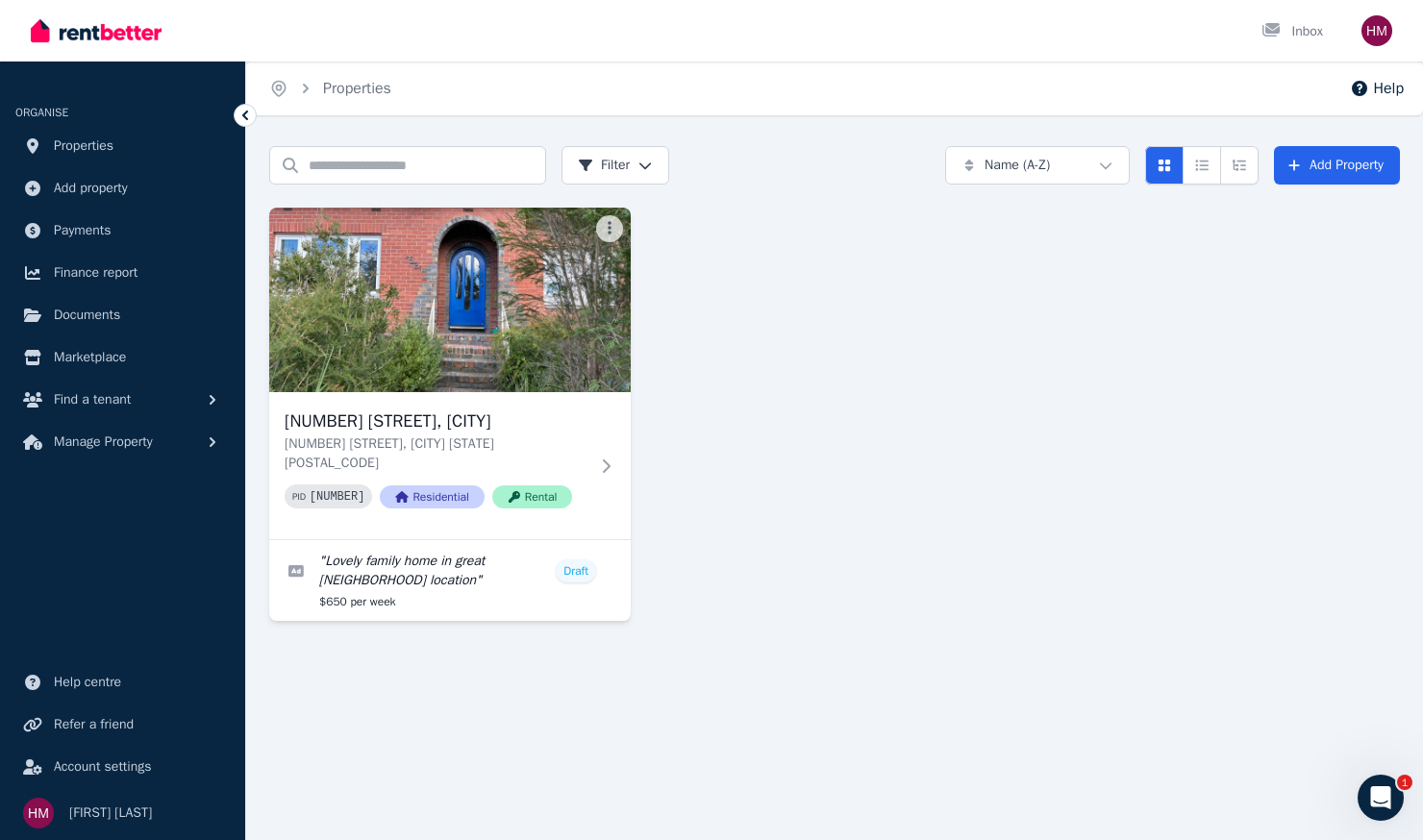 click at bounding box center [96, 31] 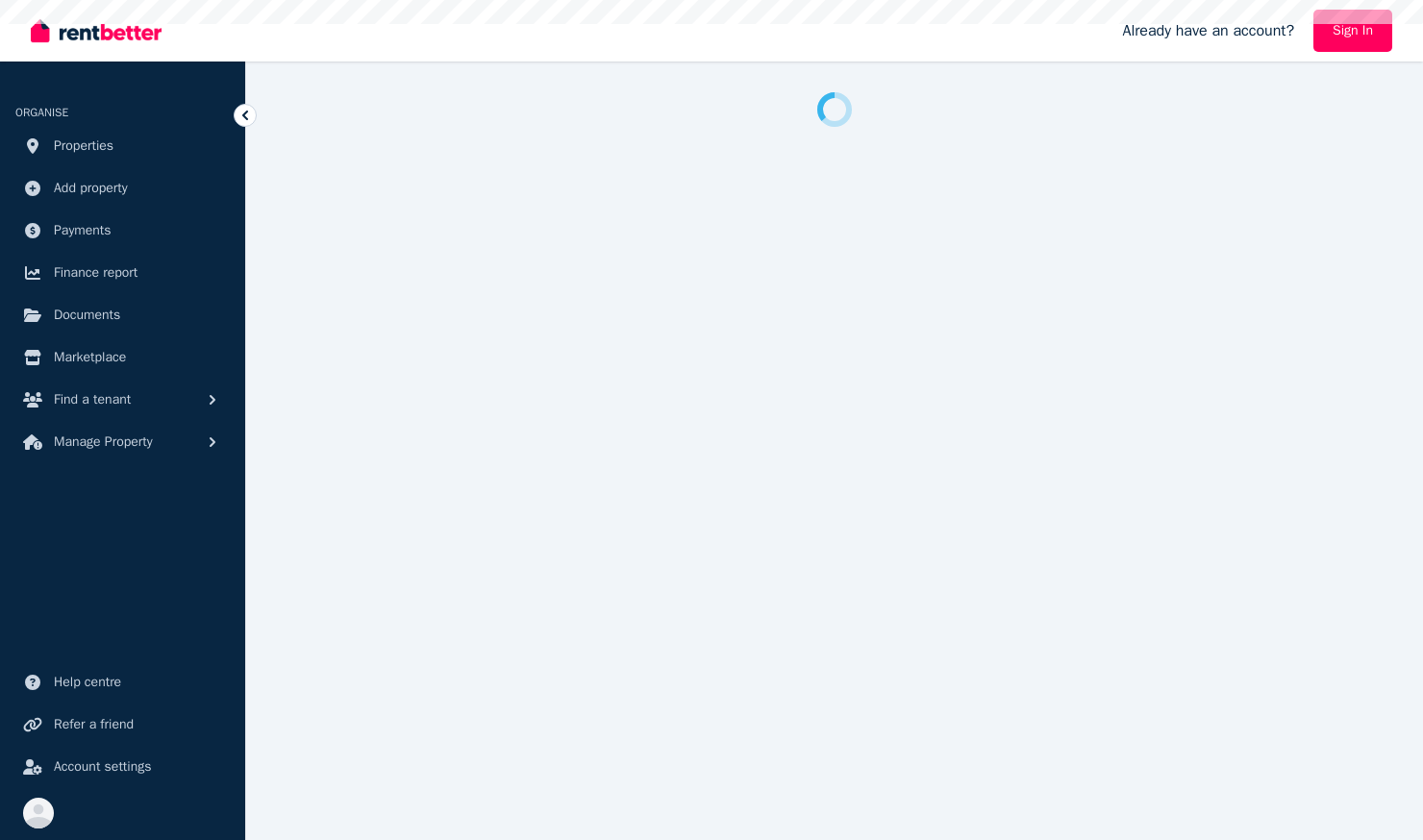 scroll, scrollTop: 0, scrollLeft: 0, axis: both 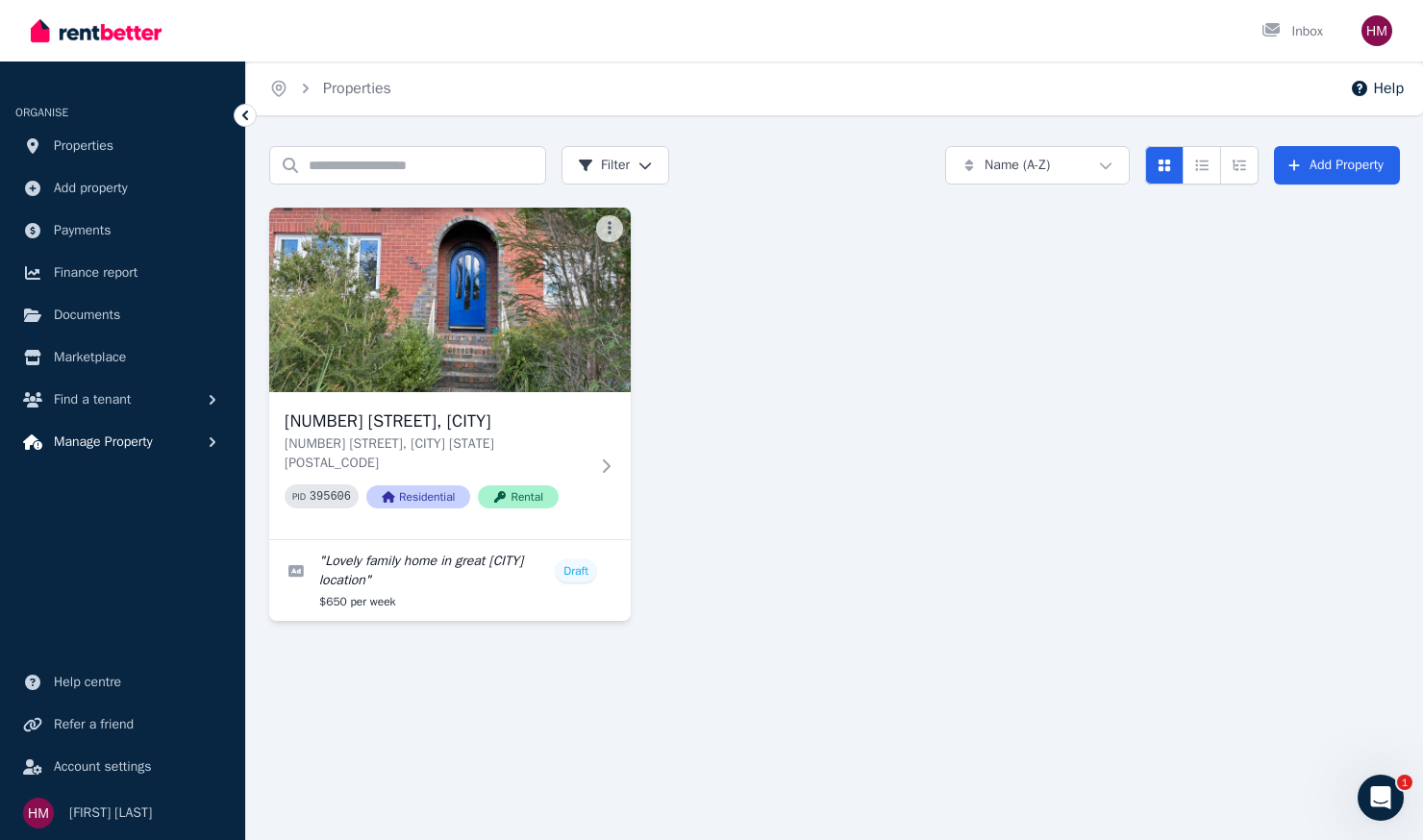 click on "Manage Property" at bounding box center [103, 442] 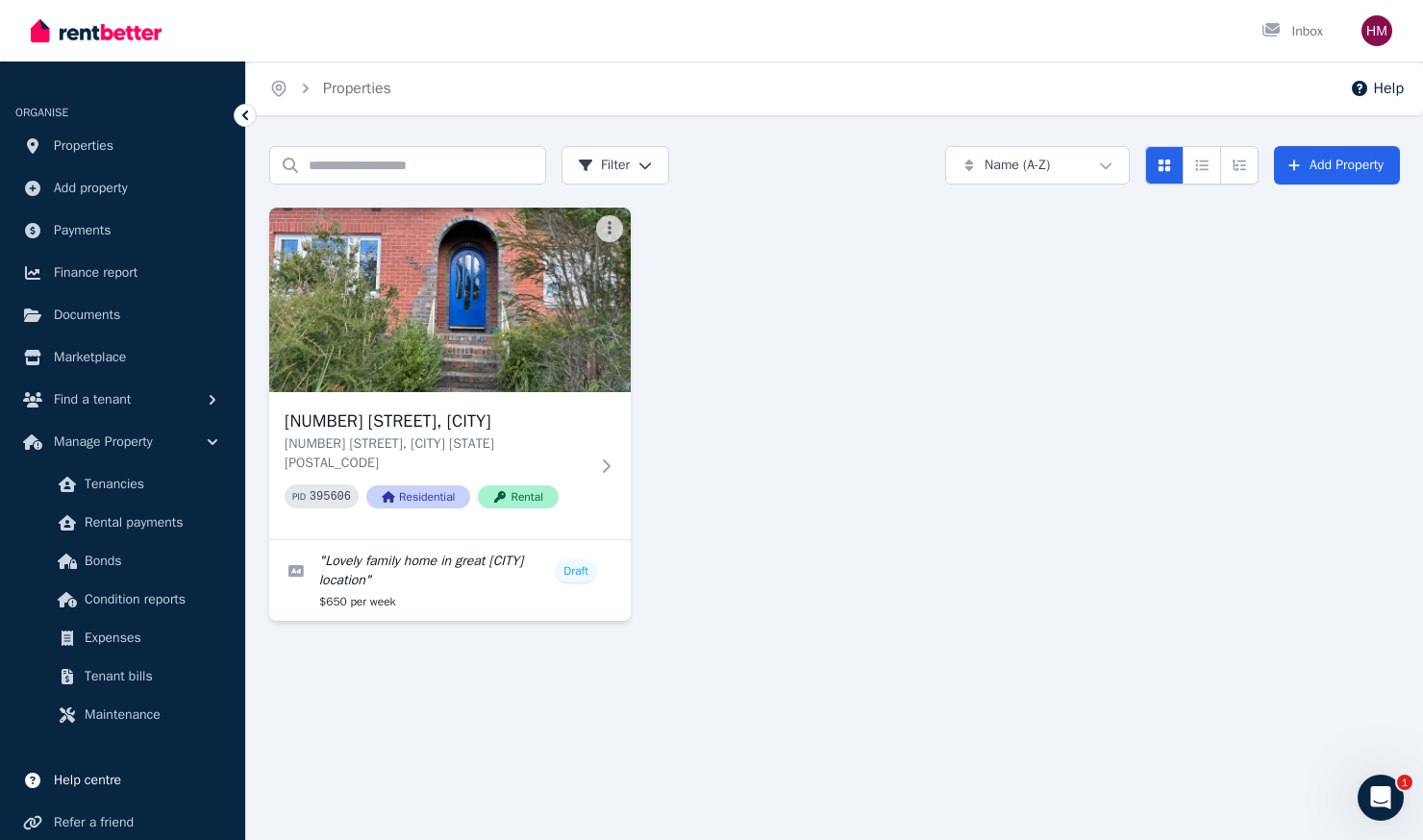 click on "Help centre" at bounding box center (87, 780) 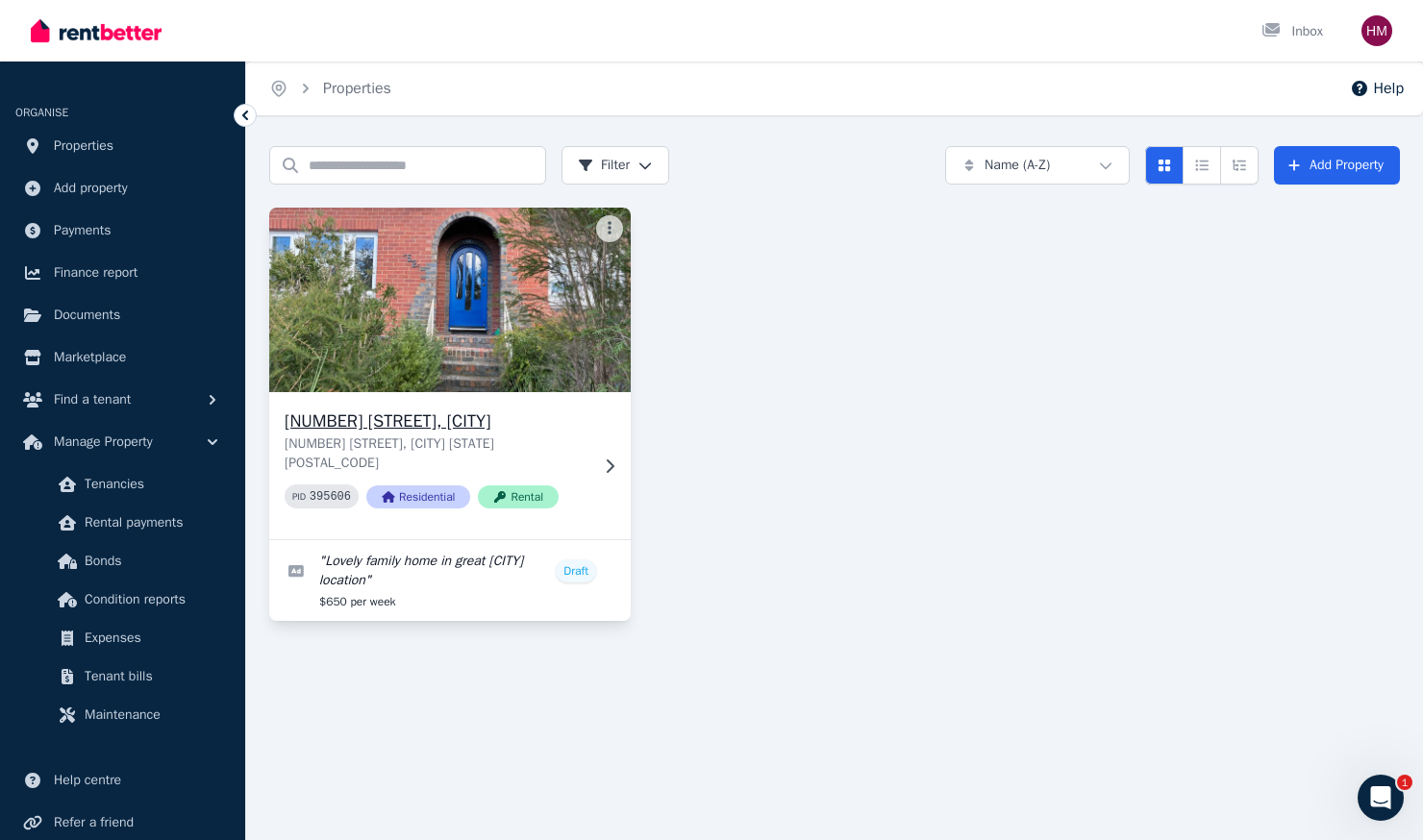click 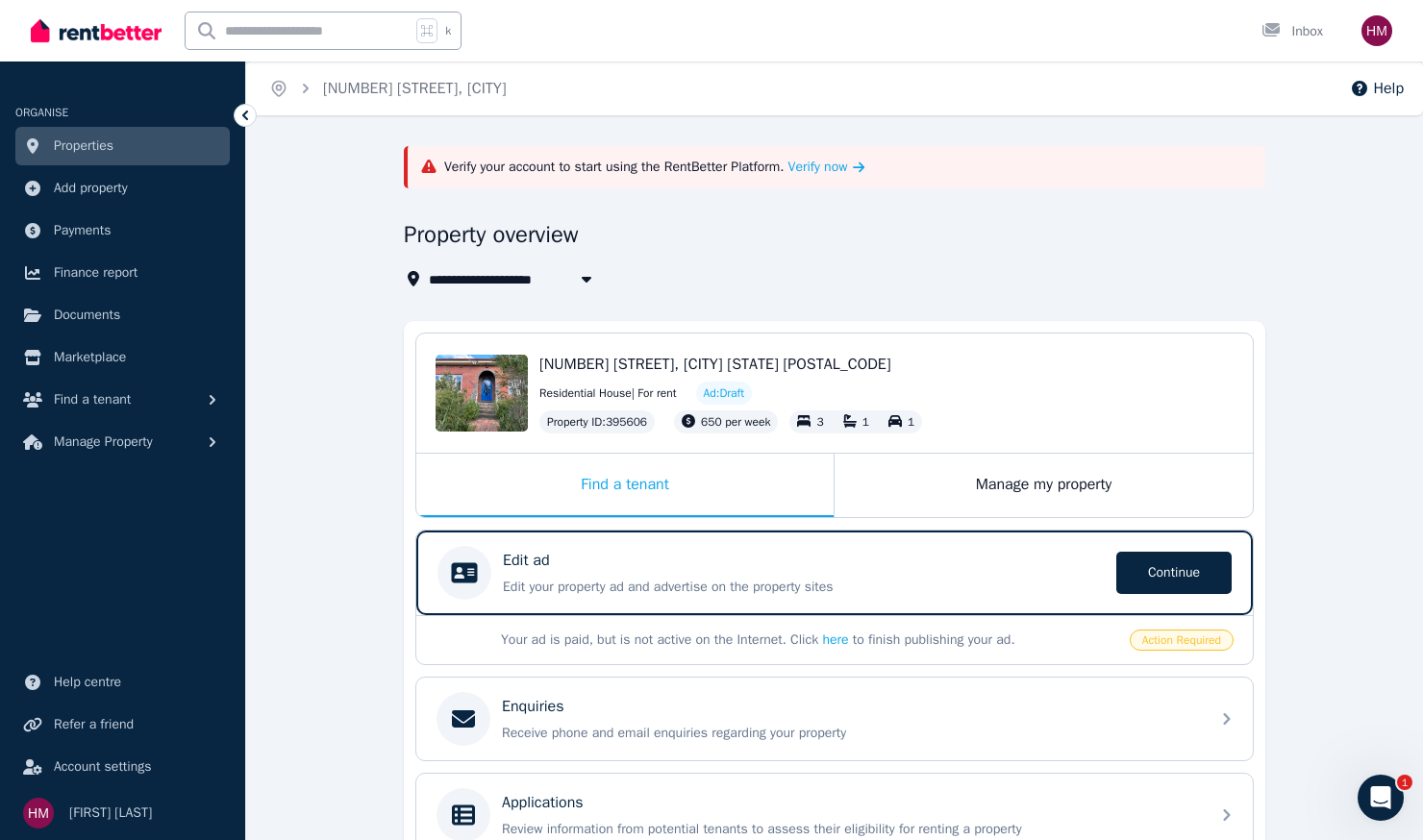 click on "Action Required" at bounding box center [1182, 640] 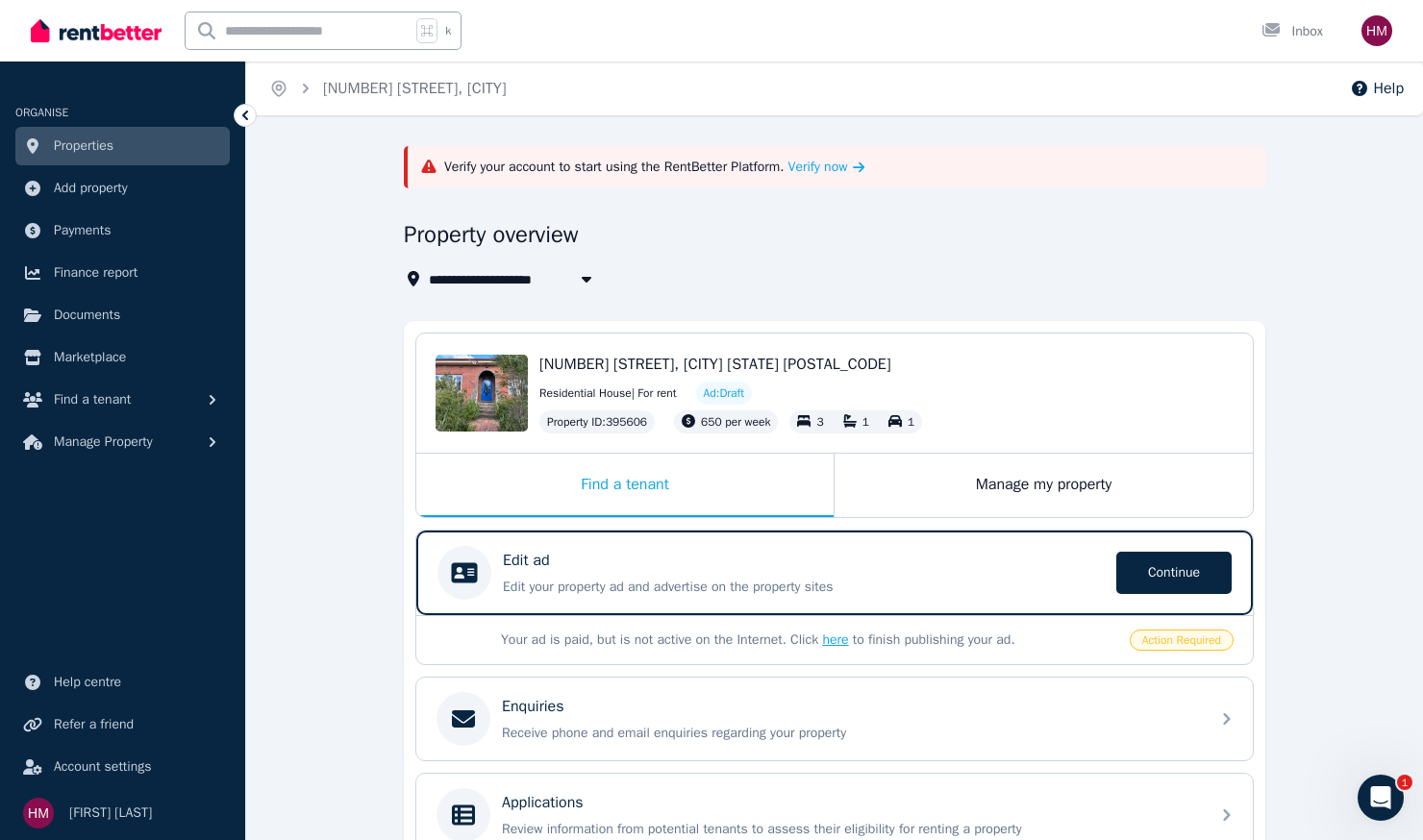 scroll, scrollTop: 0, scrollLeft: 0, axis: both 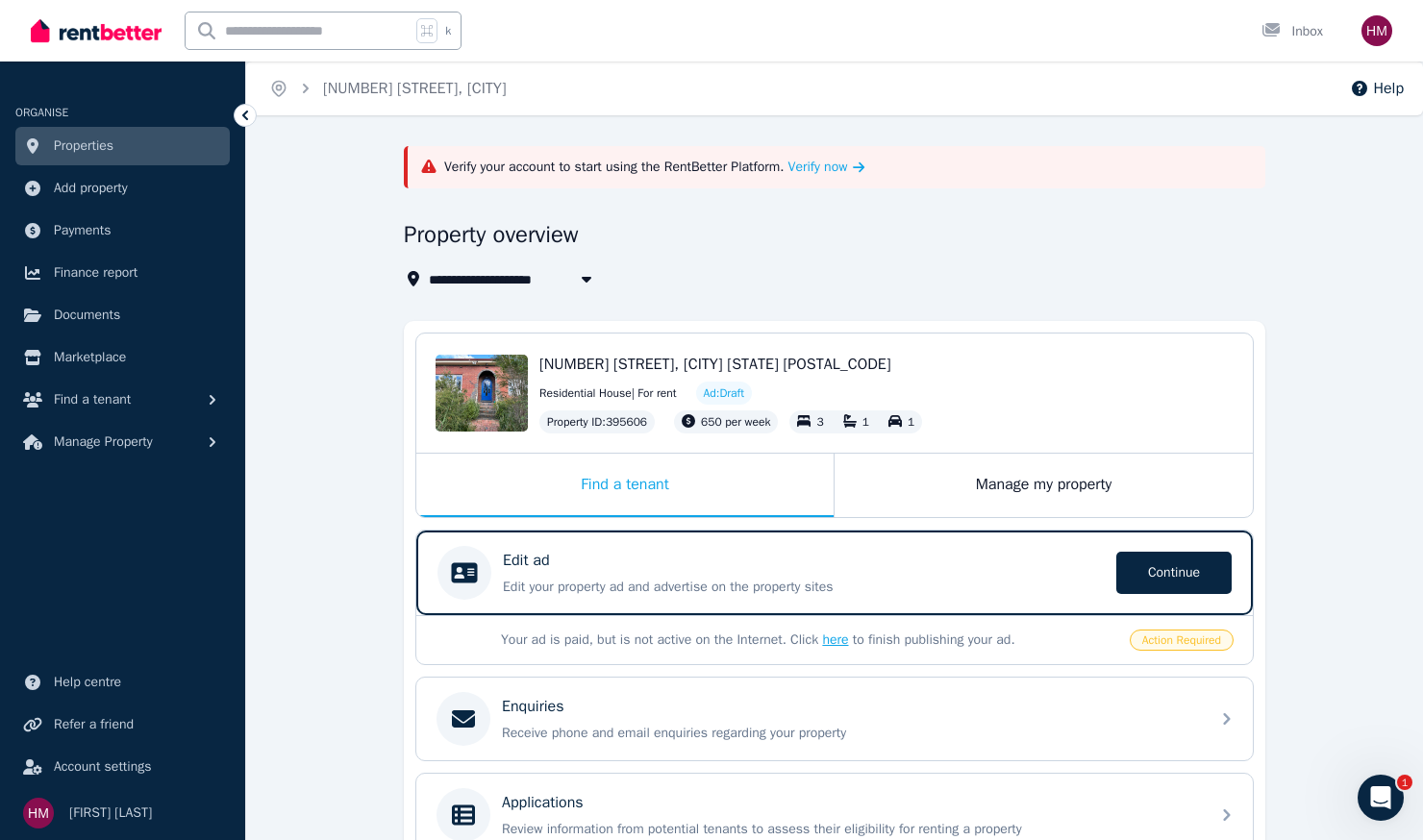 click on "here" at bounding box center [835, 639] 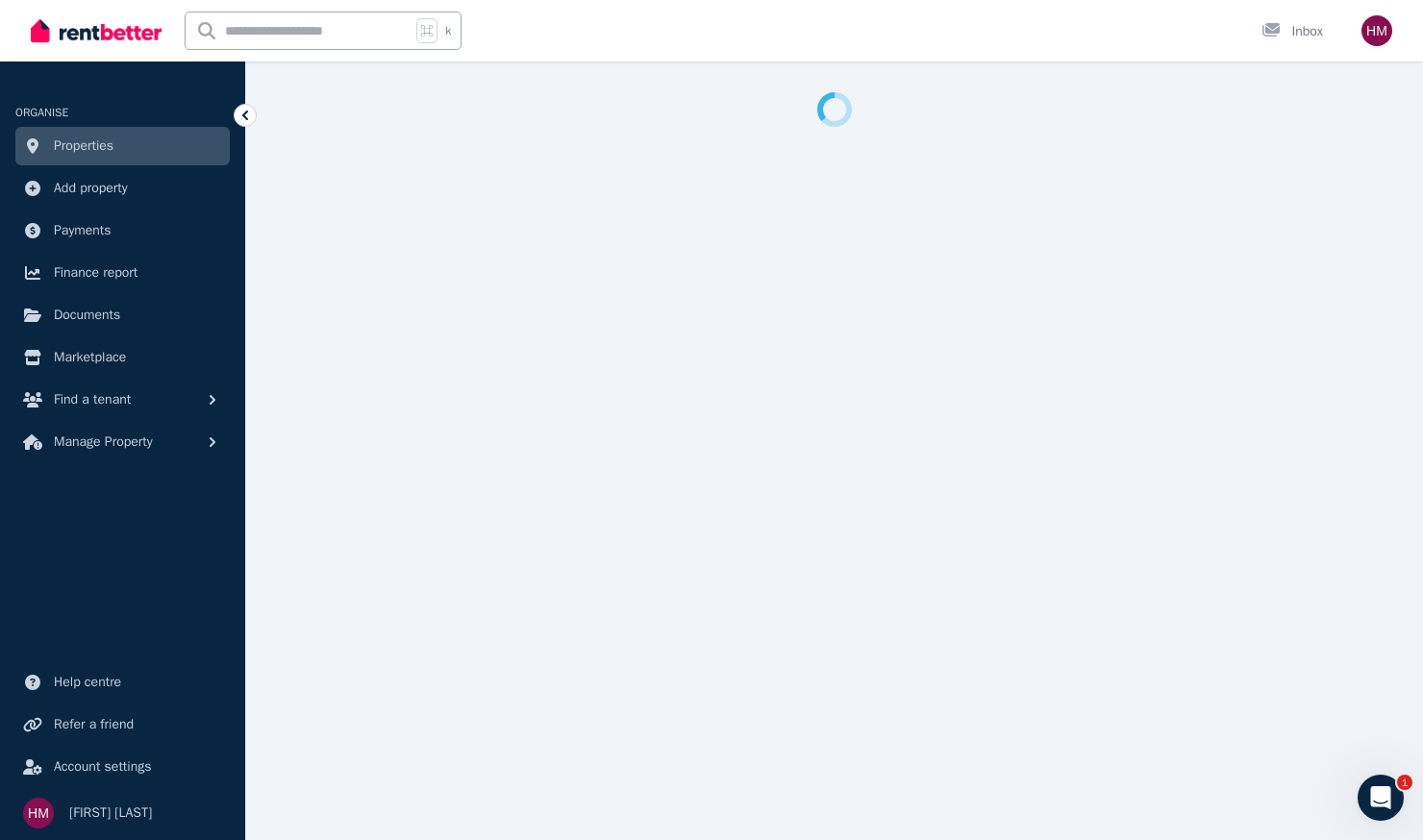 select on "***" 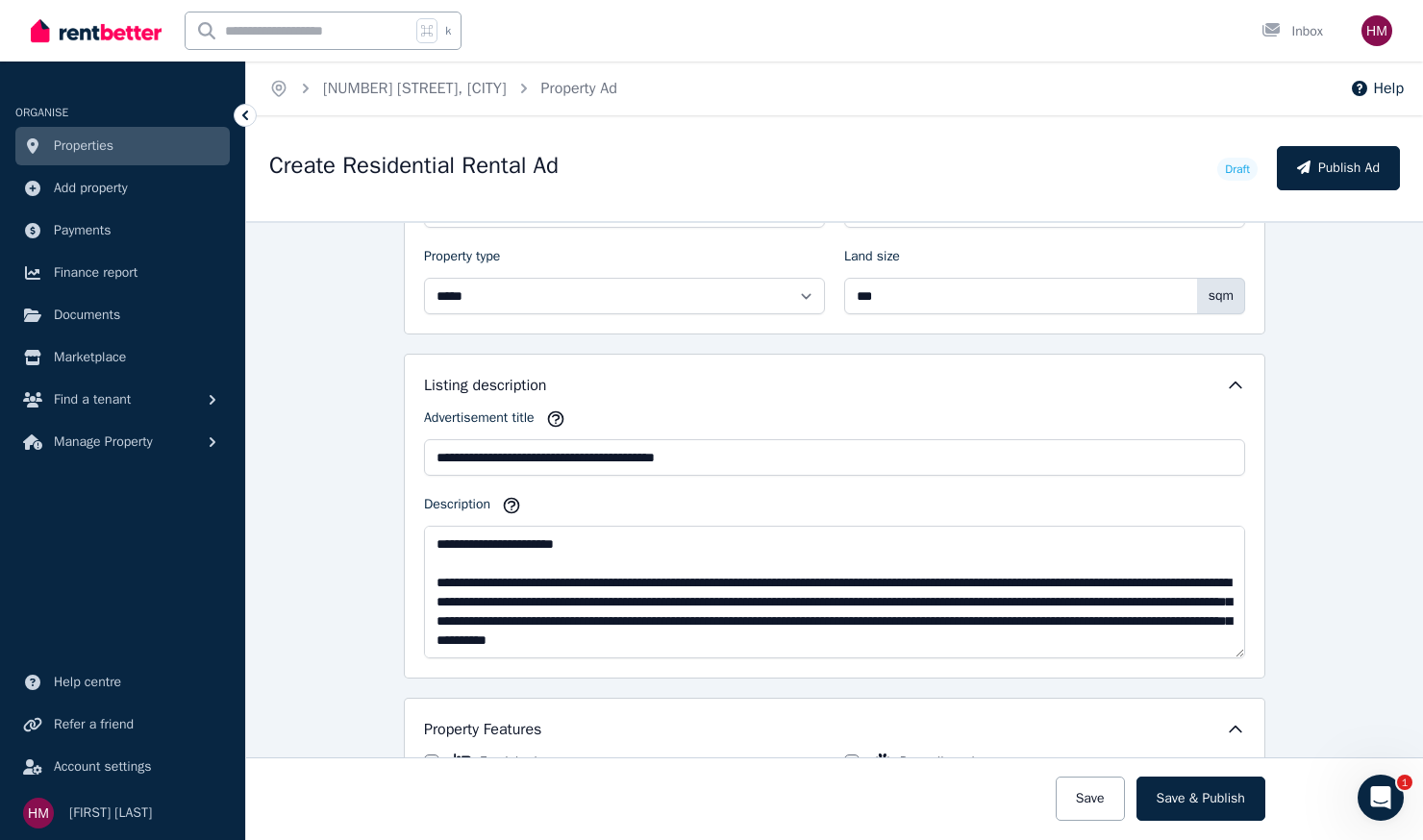 scroll, scrollTop: 988, scrollLeft: 0, axis: vertical 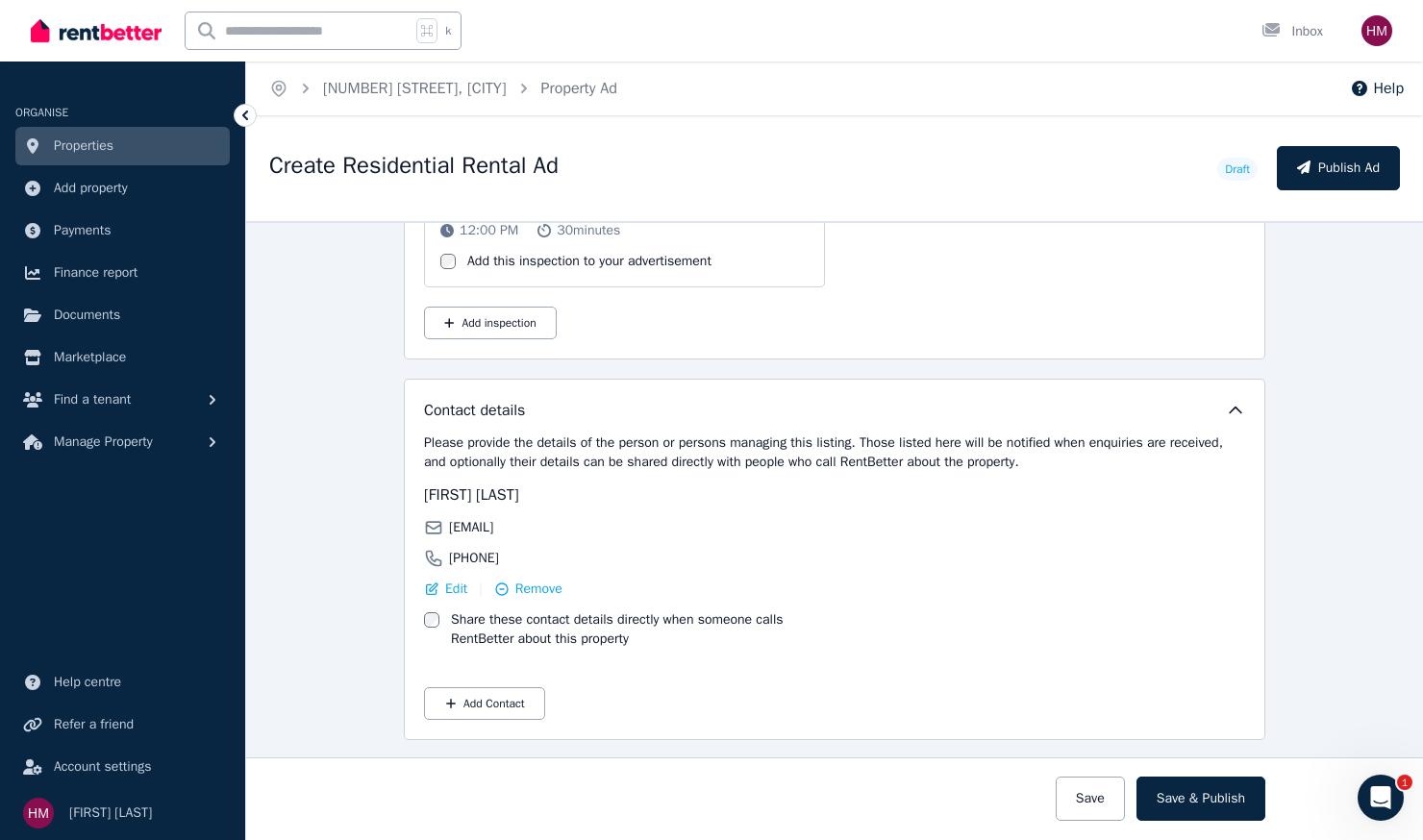 click on "Save & Publish" at bounding box center (1201, 799) 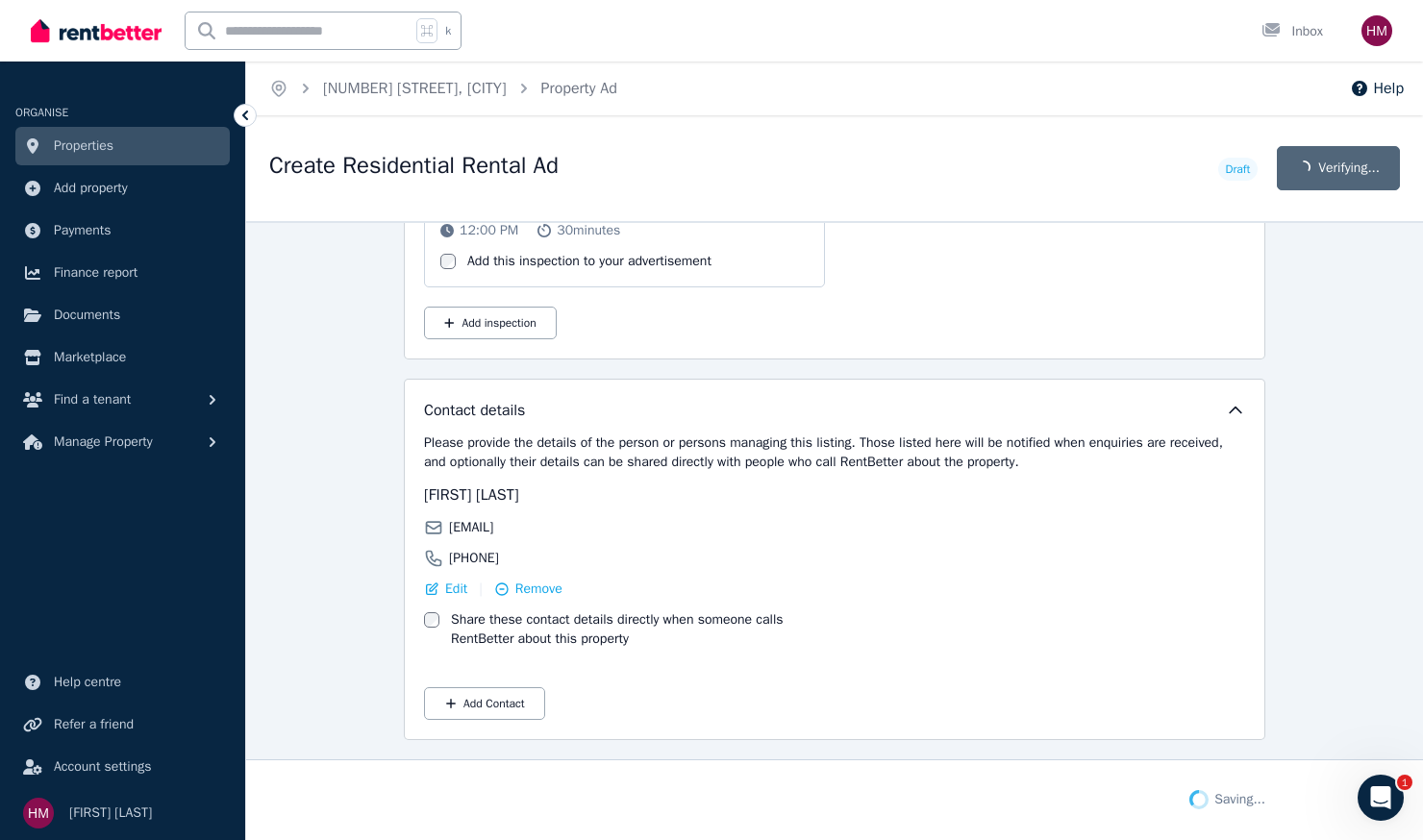 scroll, scrollTop: 3133, scrollLeft: 0, axis: vertical 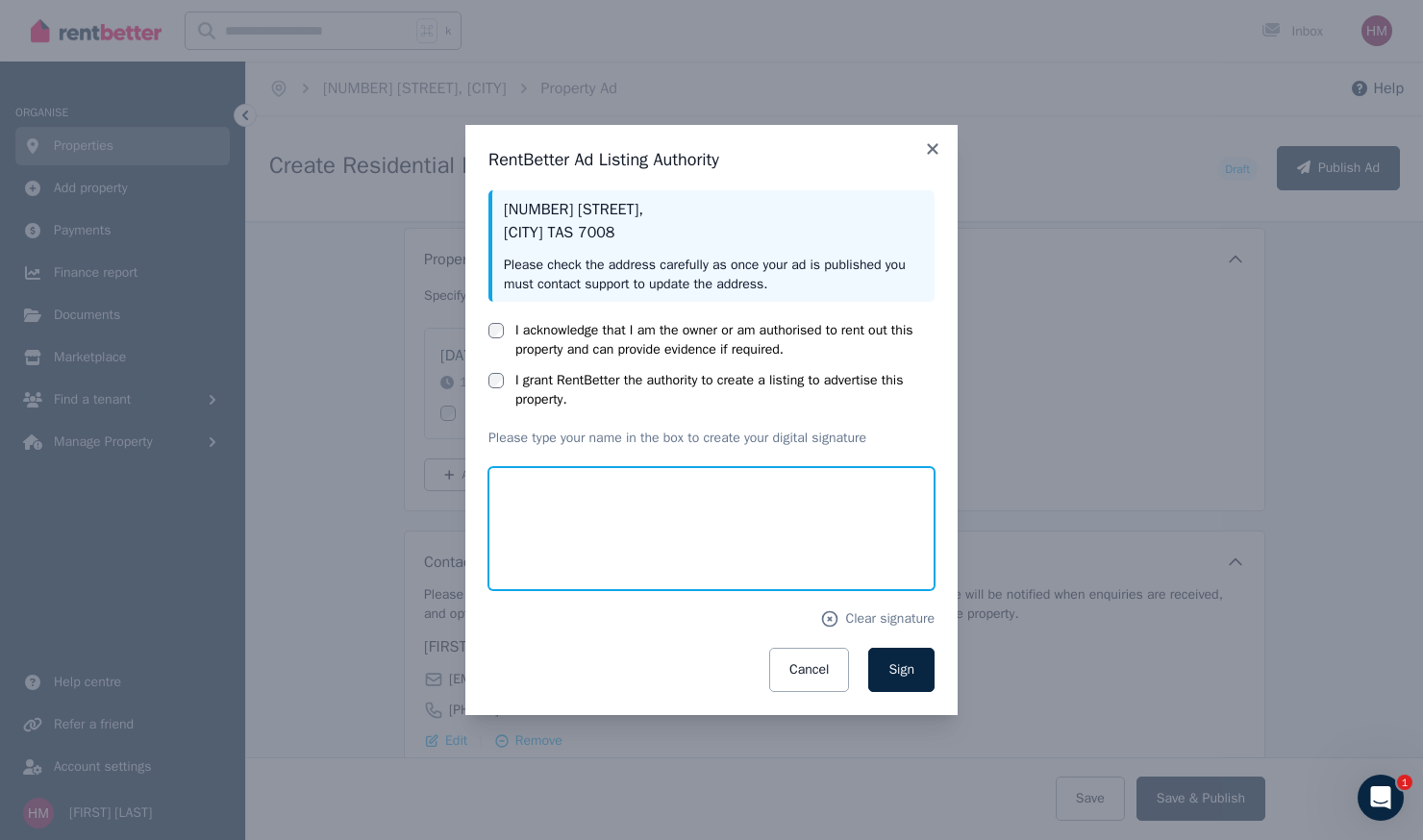 click at bounding box center [712, 529] 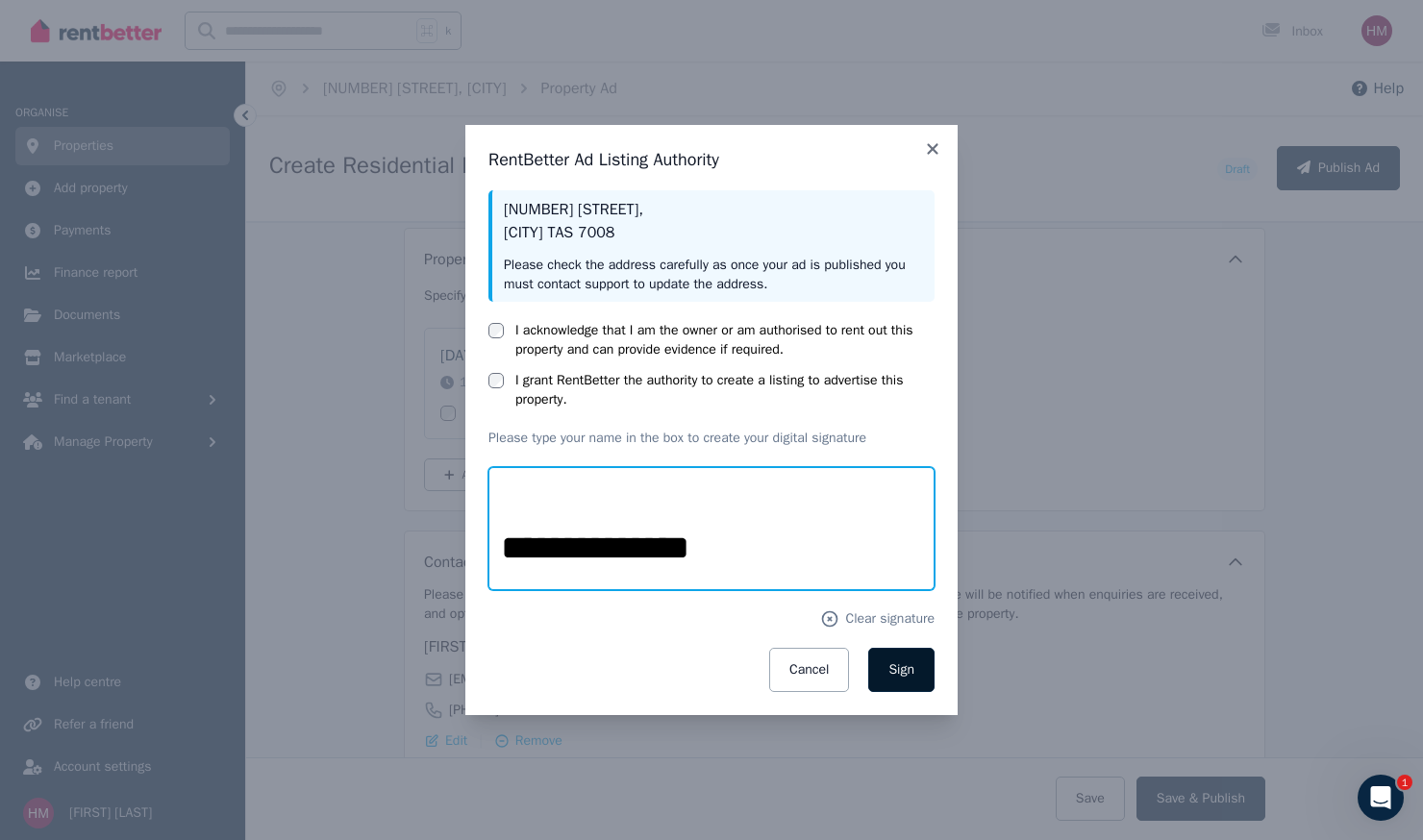 type on "**********" 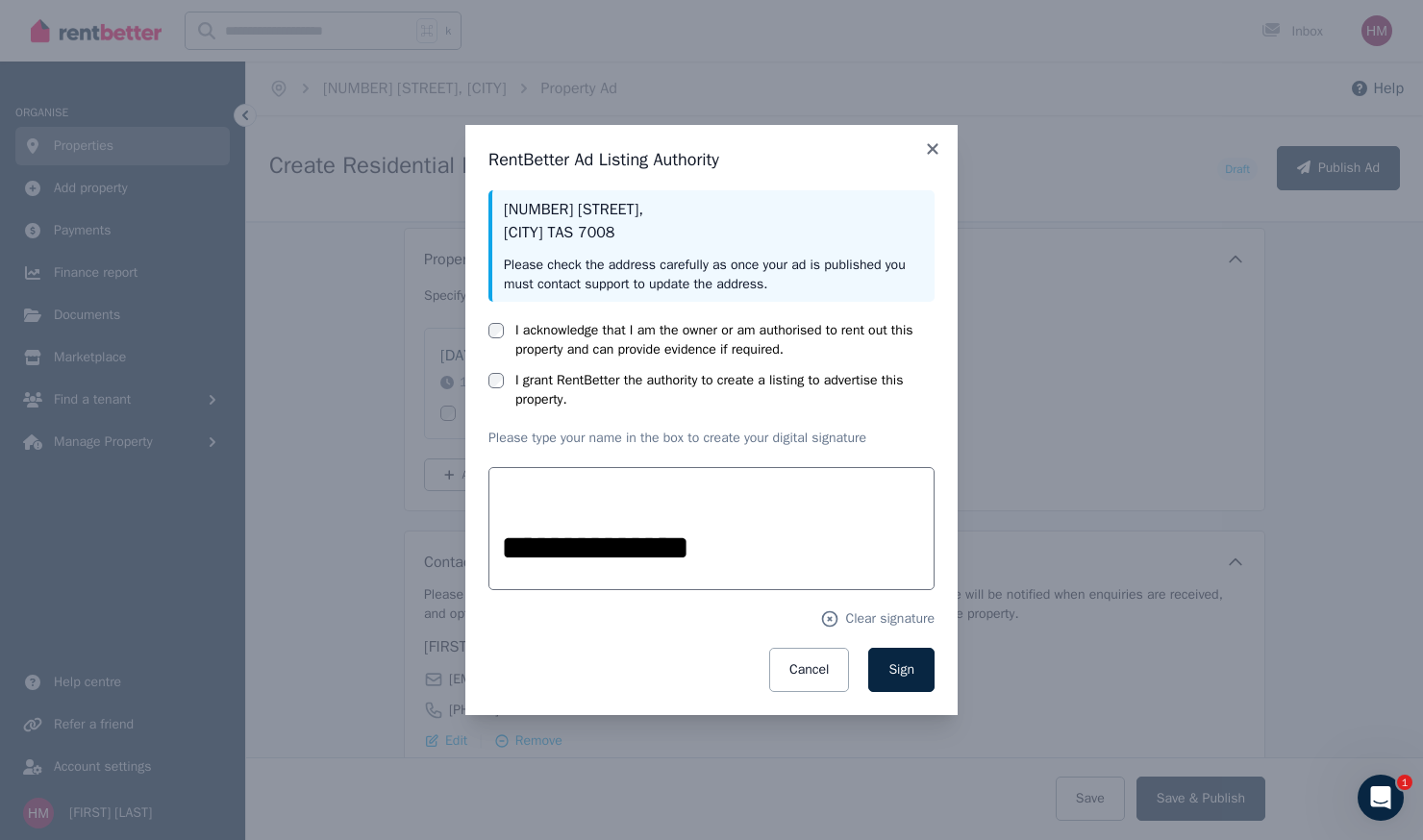 click on "Sign" at bounding box center [901, 669] 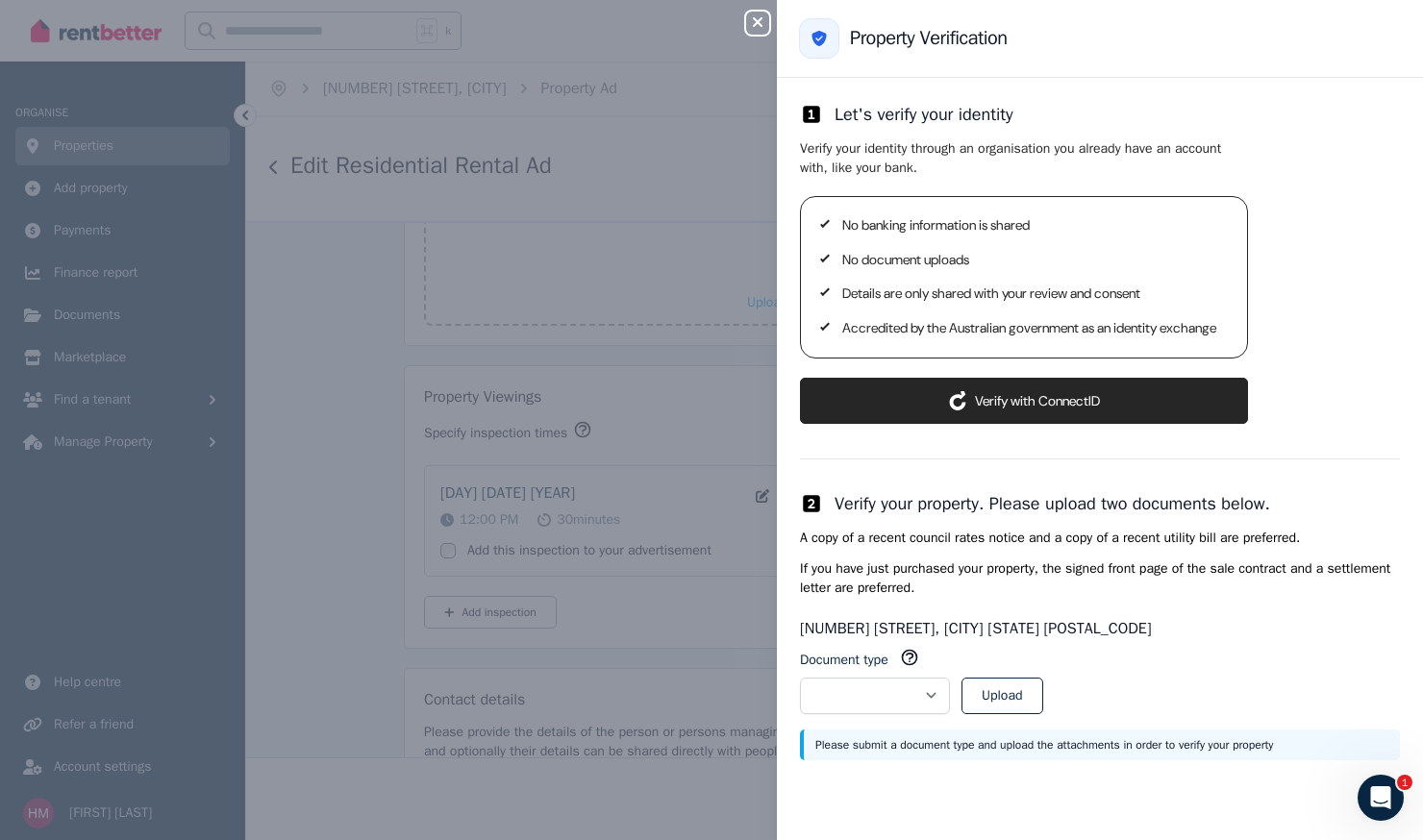 click on "ConnectID logo  Verify with ConnectID" at bounding box center (1024, 401) 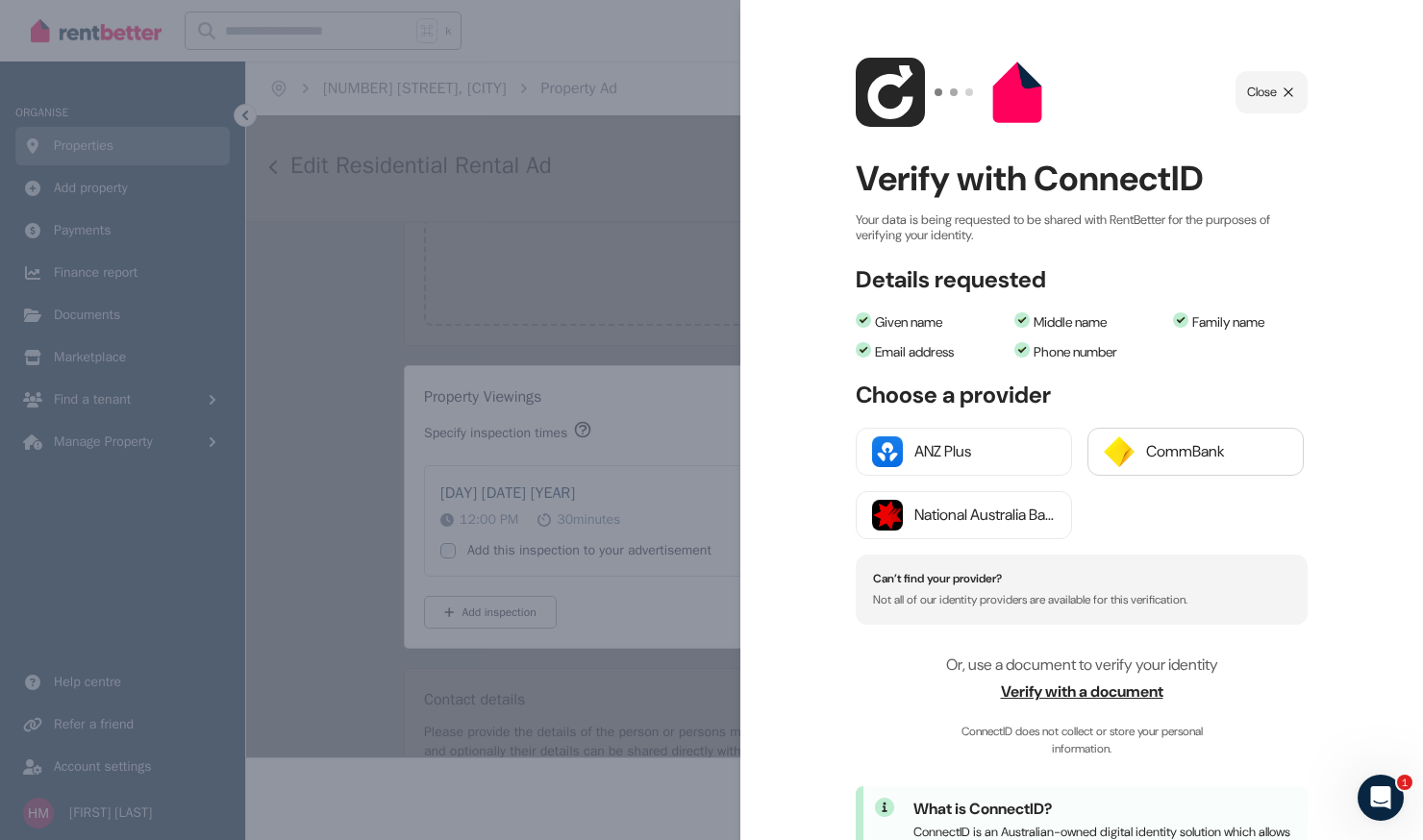 click on "CommBank" at bounding box center [1216, 452] 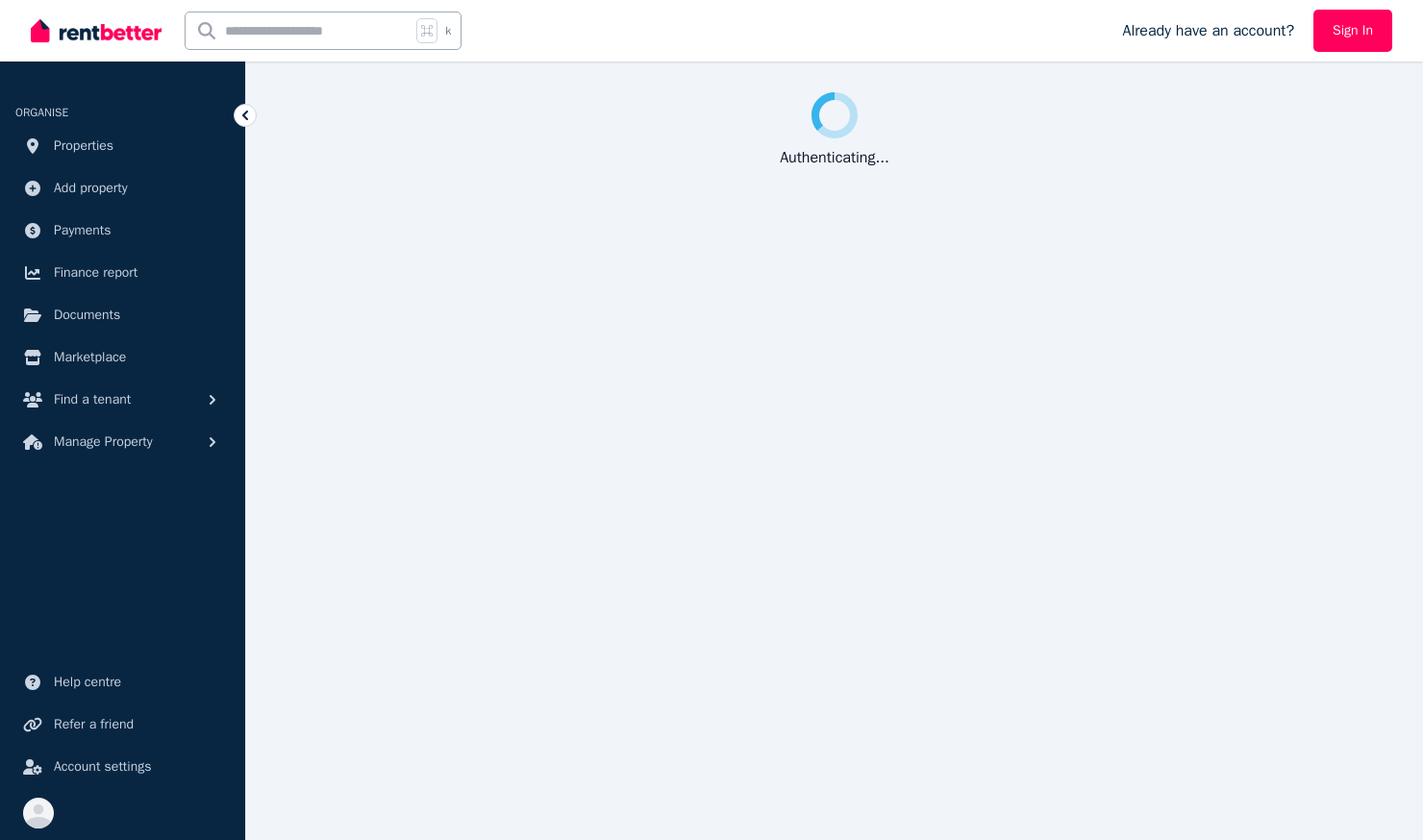 scroll, scrollTop: 0, scrollLeft: 0, axis: both 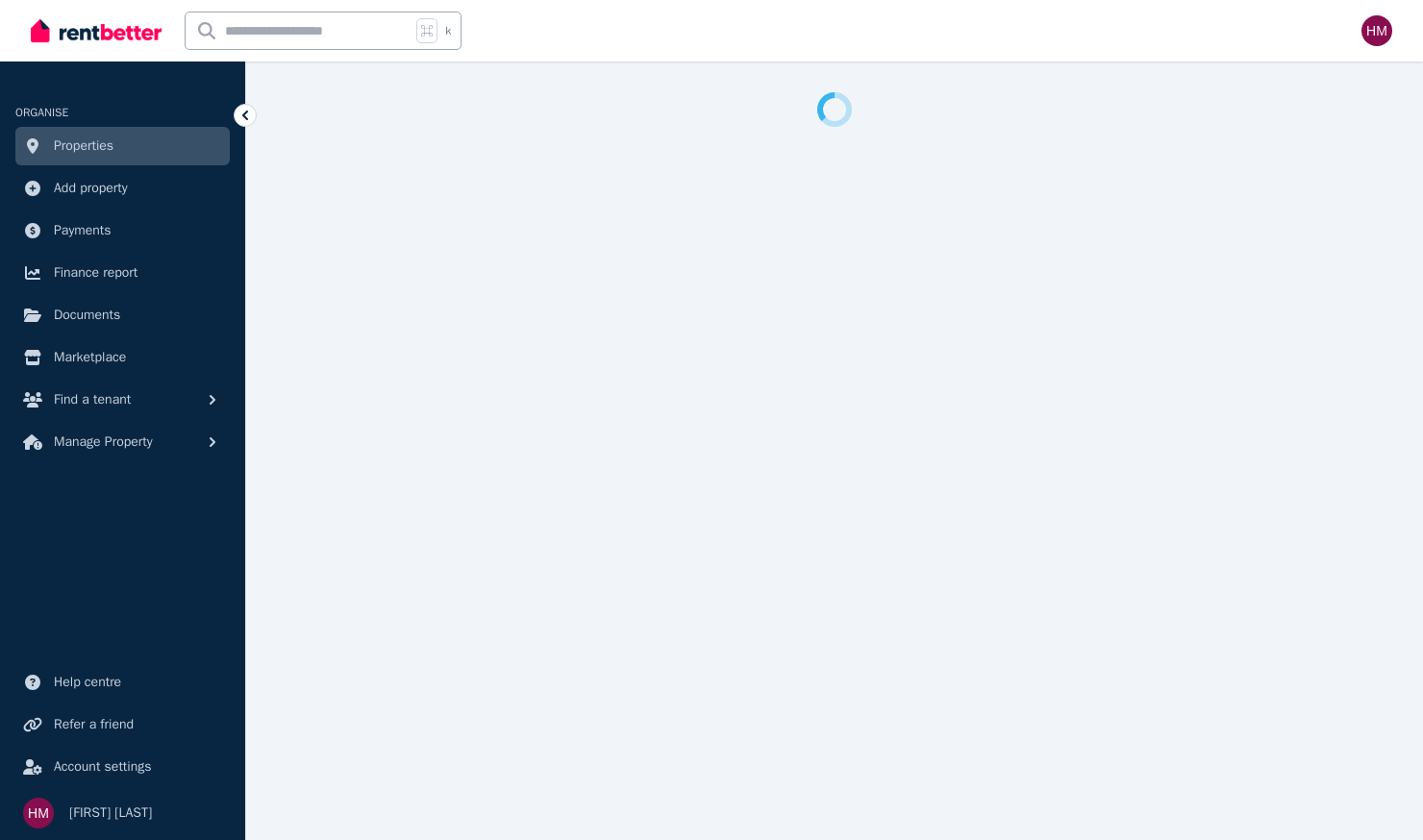 select on "***" 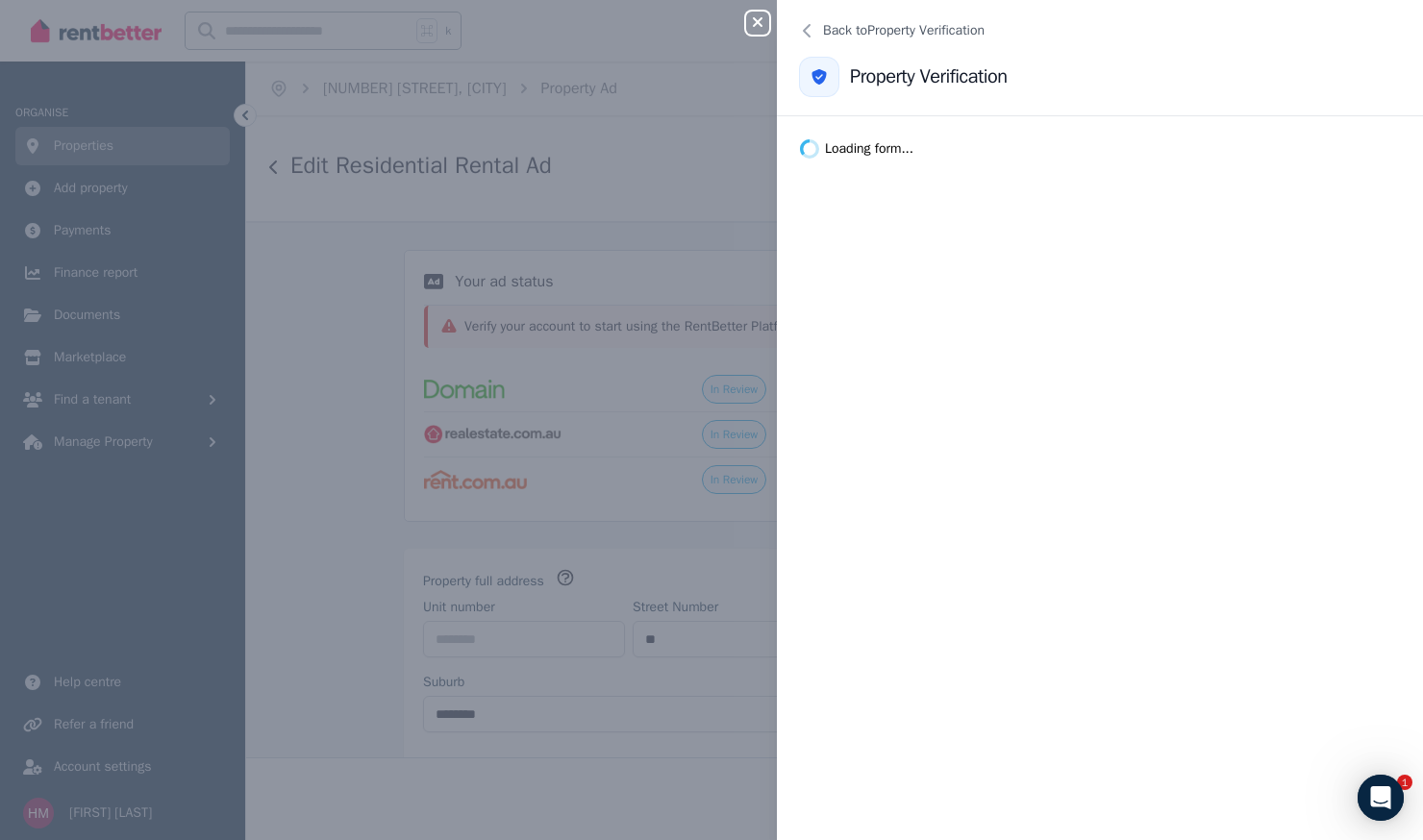 scroll, scrollTop: 0, scrollLeft: 0, axis: both 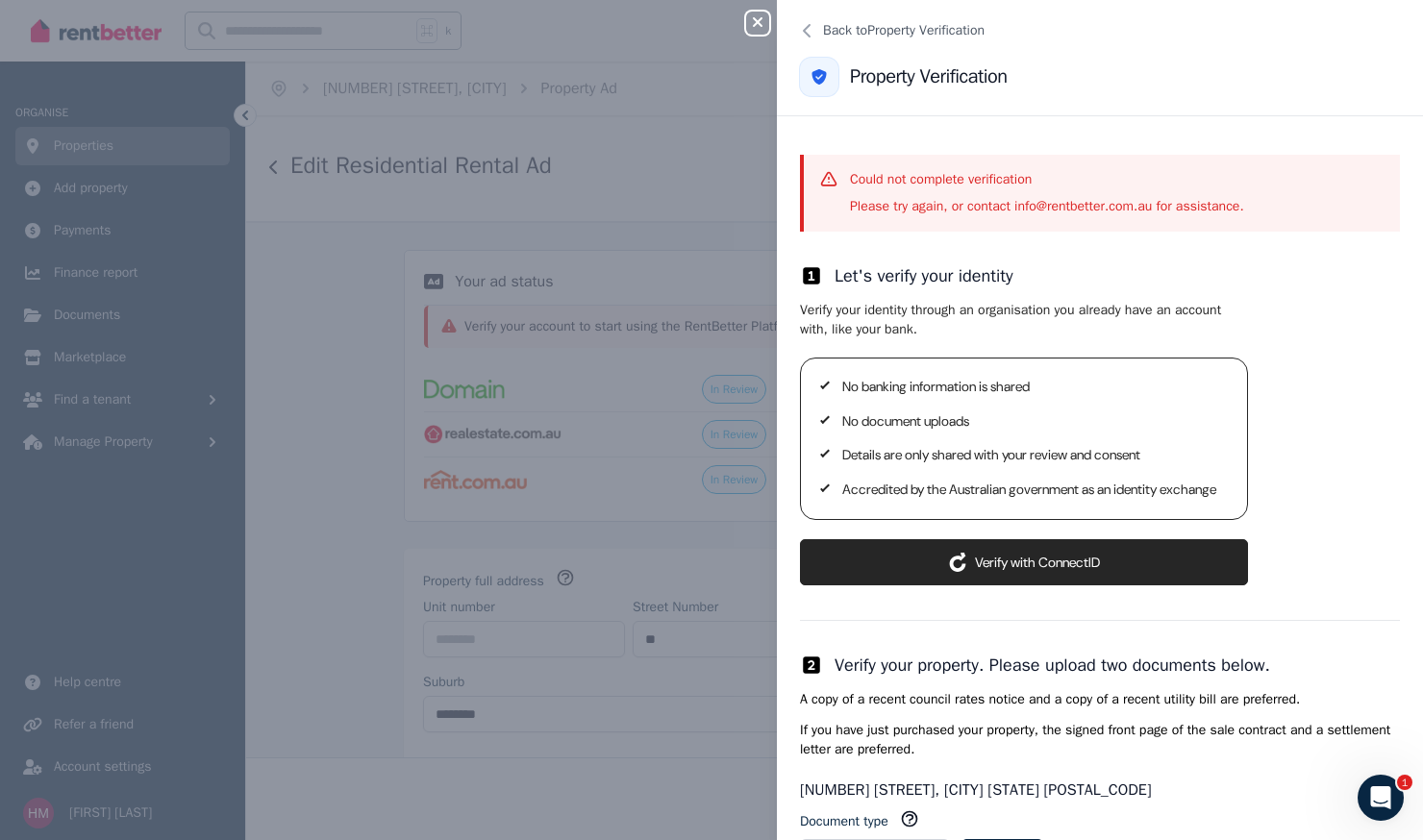 click on "ConnectID logo  Verify with ConnectID" at bounding box center (1024, 562) 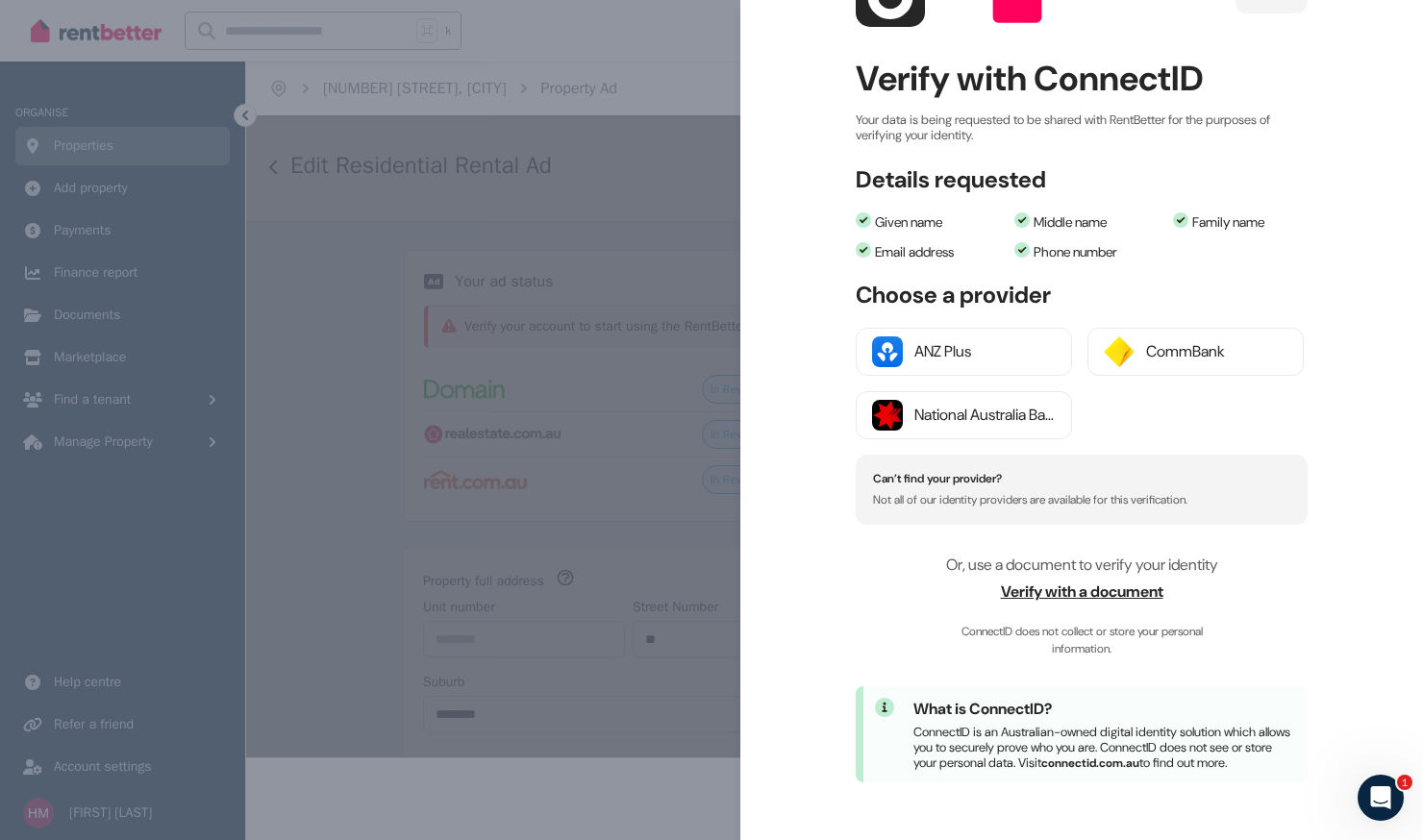 scroll, scrollTop: 114, scrollLeft: 0, axis: vertical 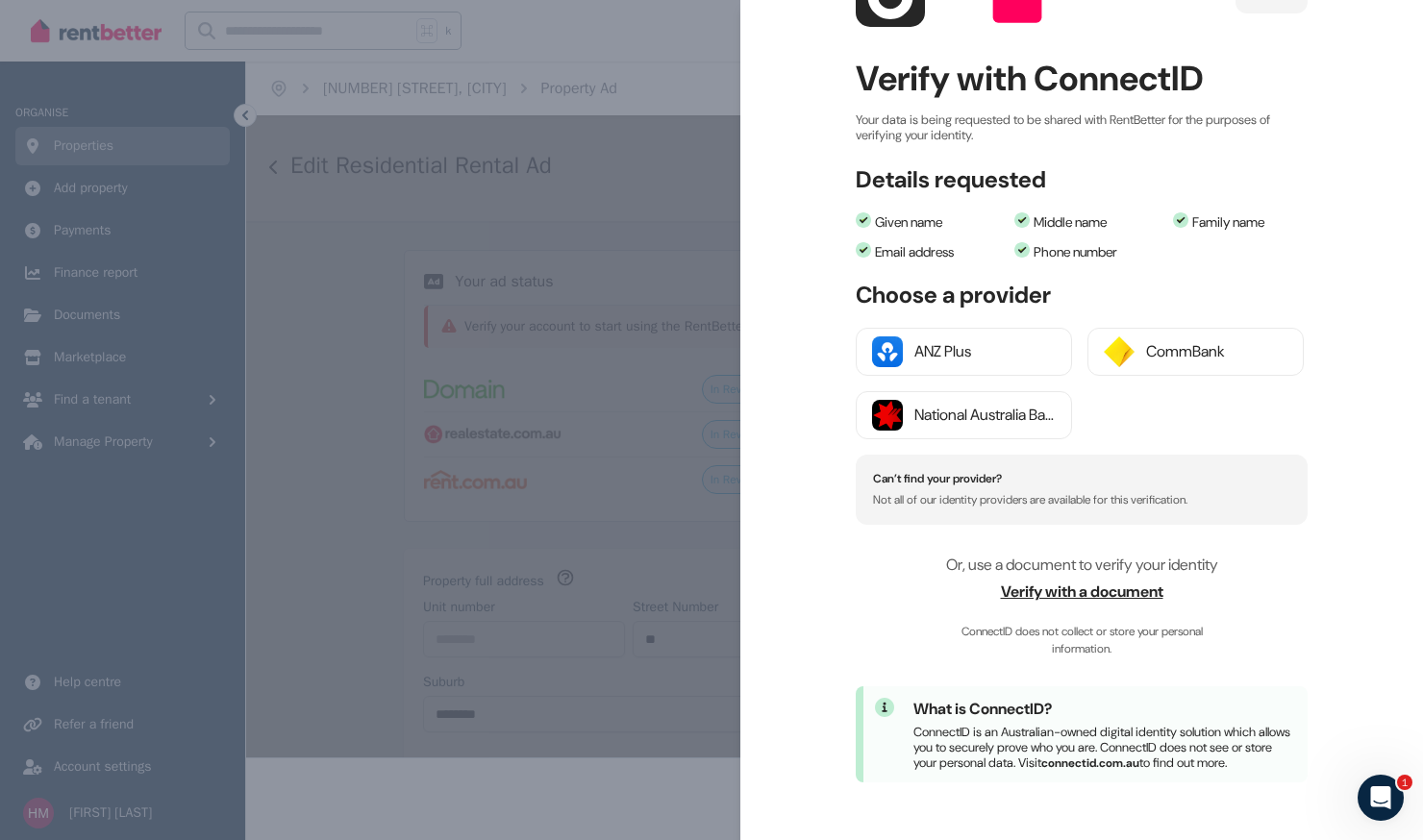 click on "Verify with a document" at bounding box center [1082, 592] 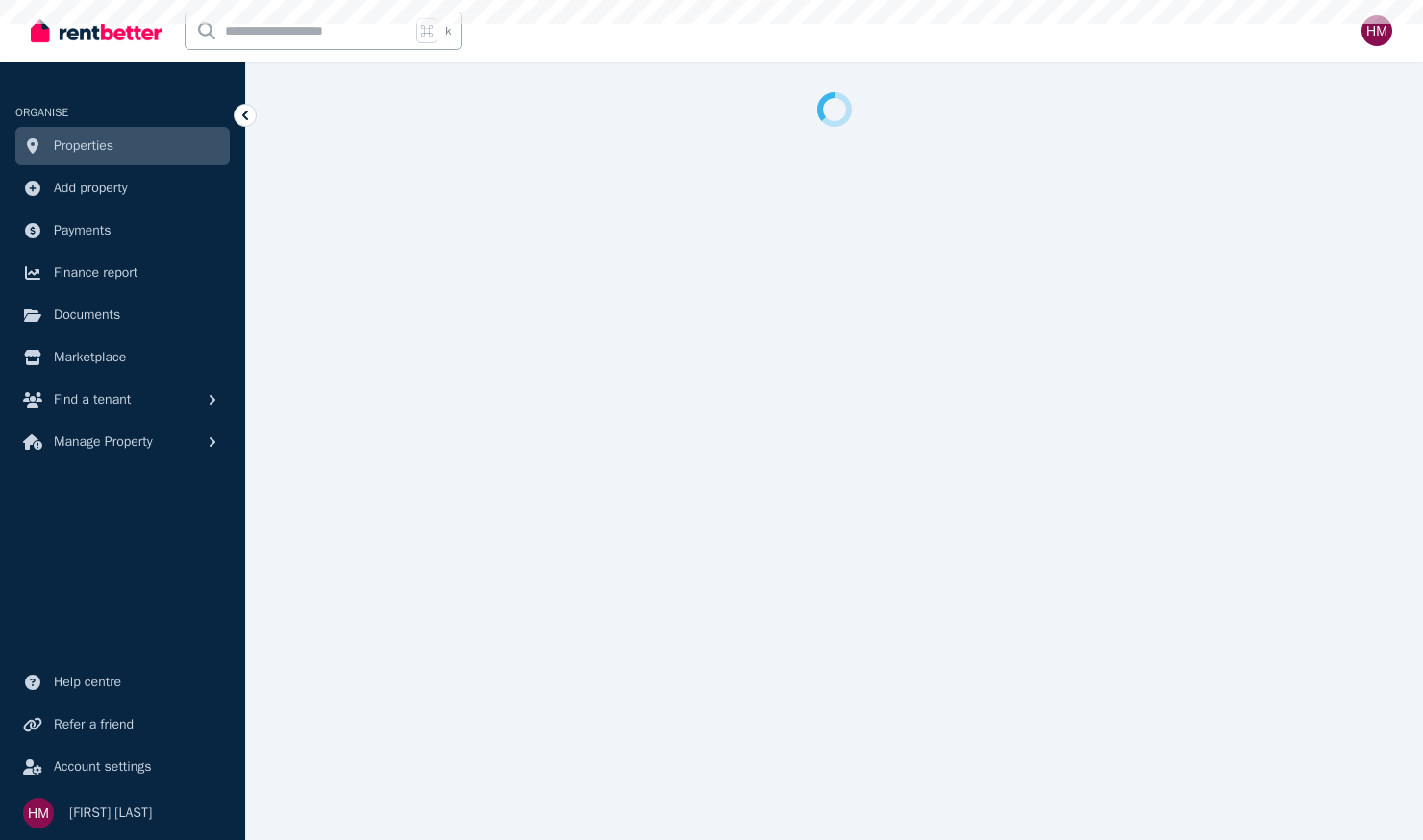 select on "***" 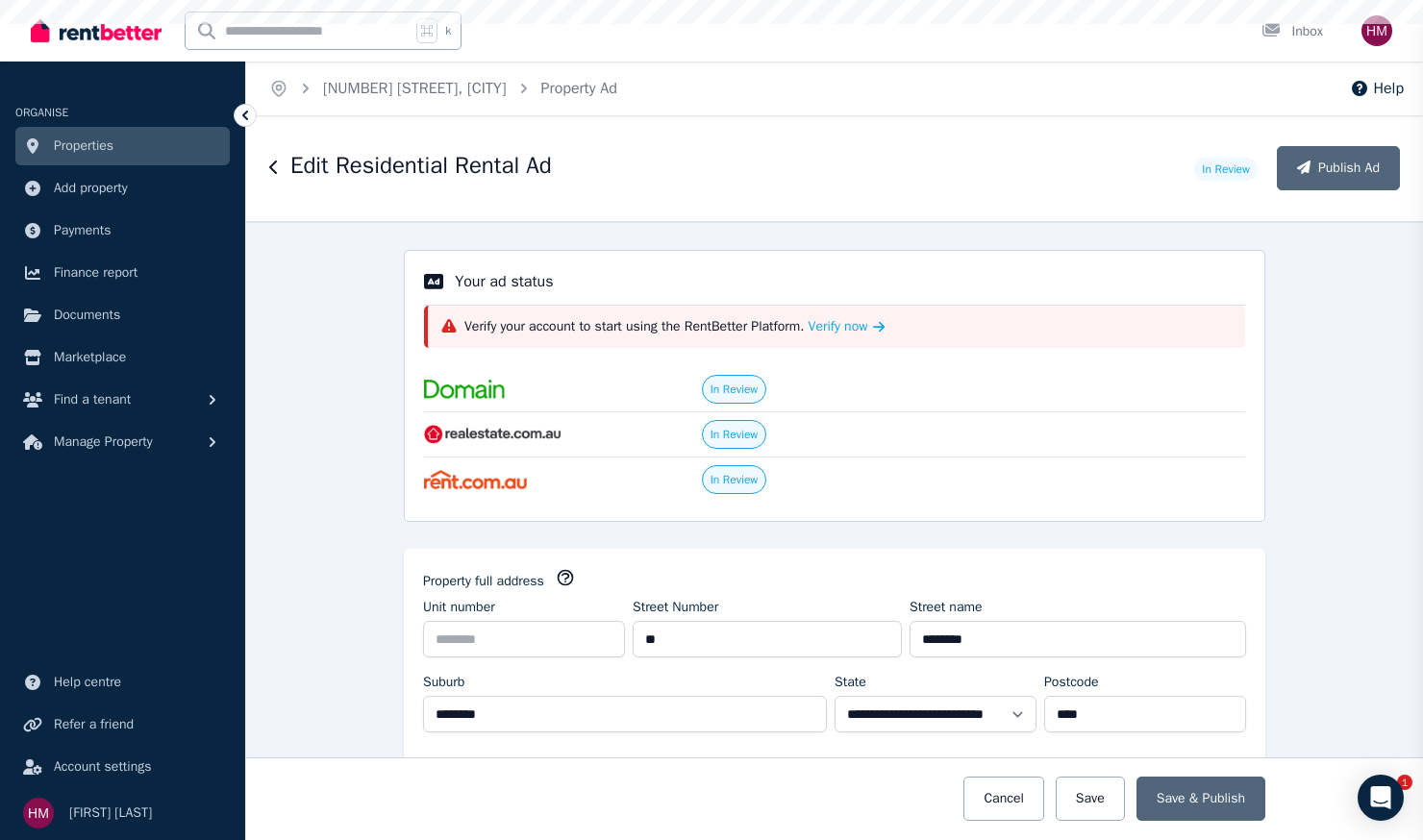 scroll, scrollTop: 0, scrollLeft: 0, axis: both 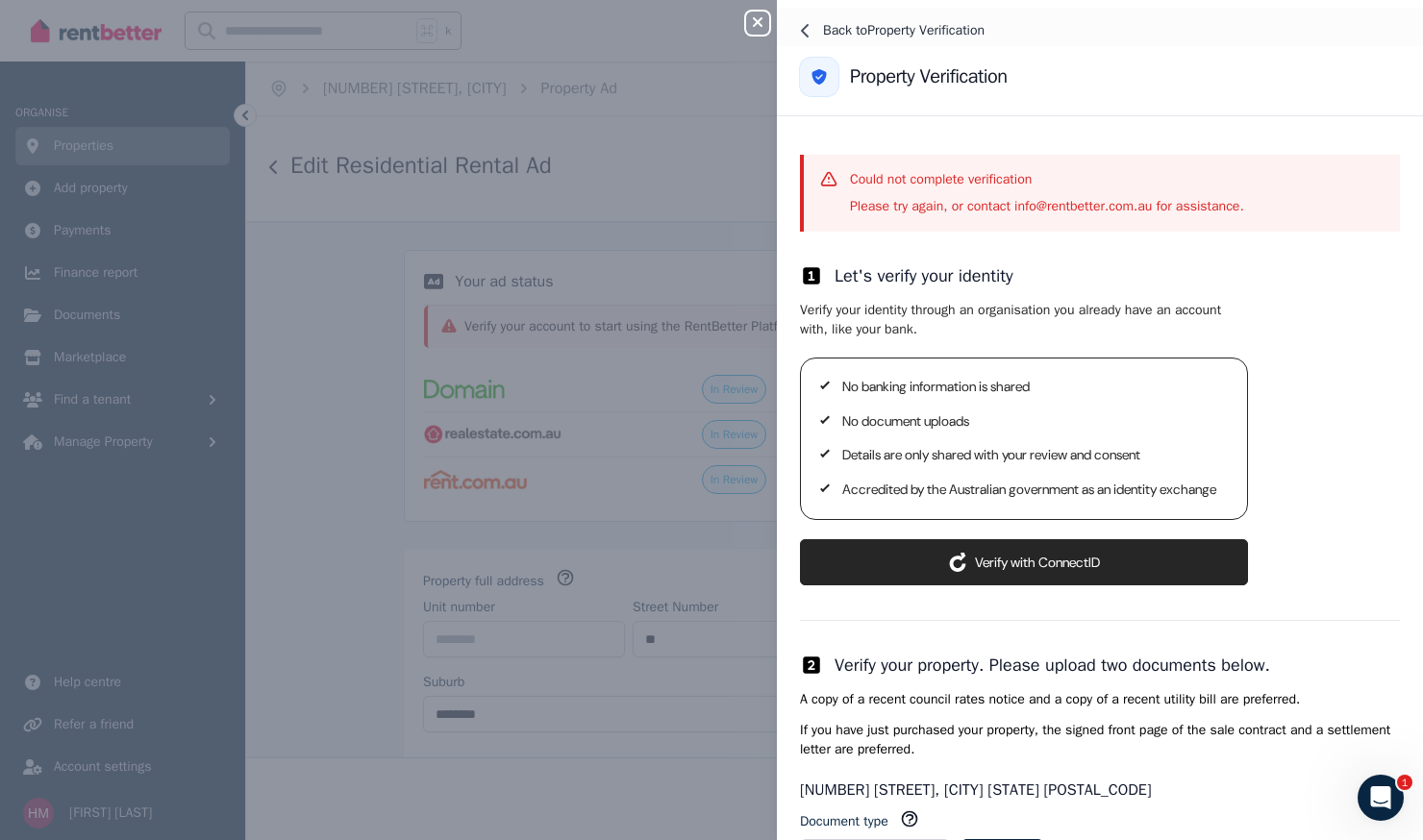 click 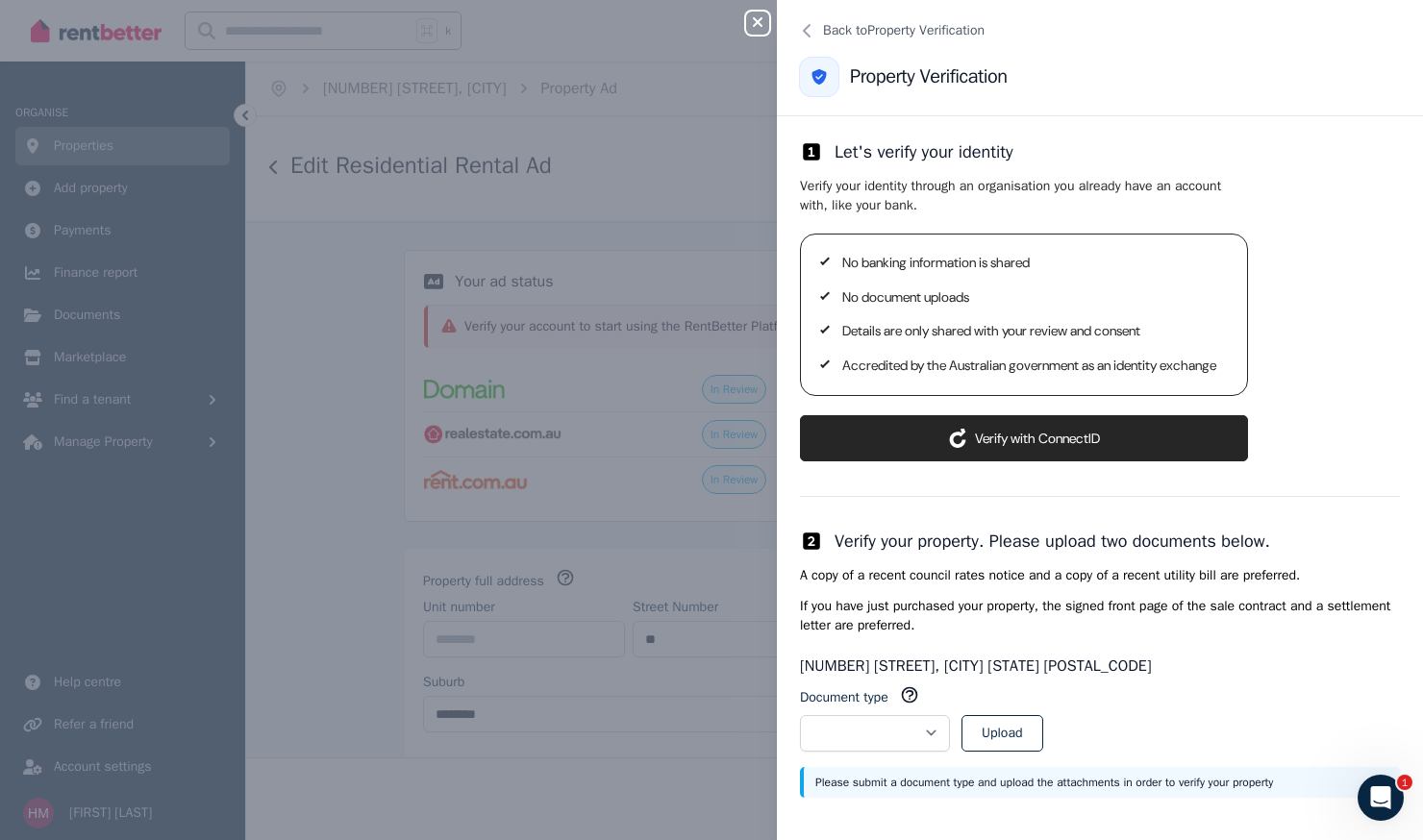 scroll, scrollTop: 137, scrollLeft: 0, axis: vertical 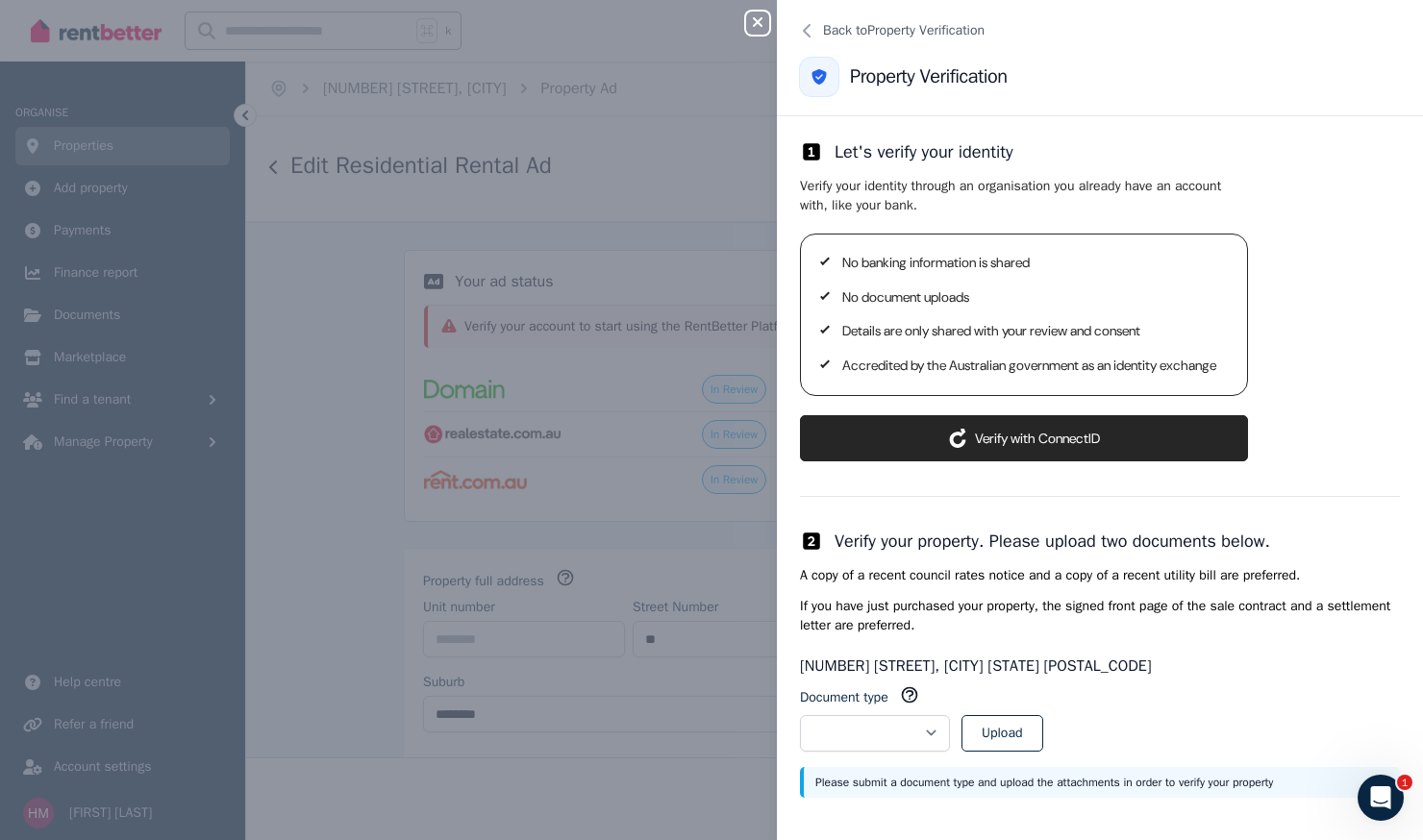 click 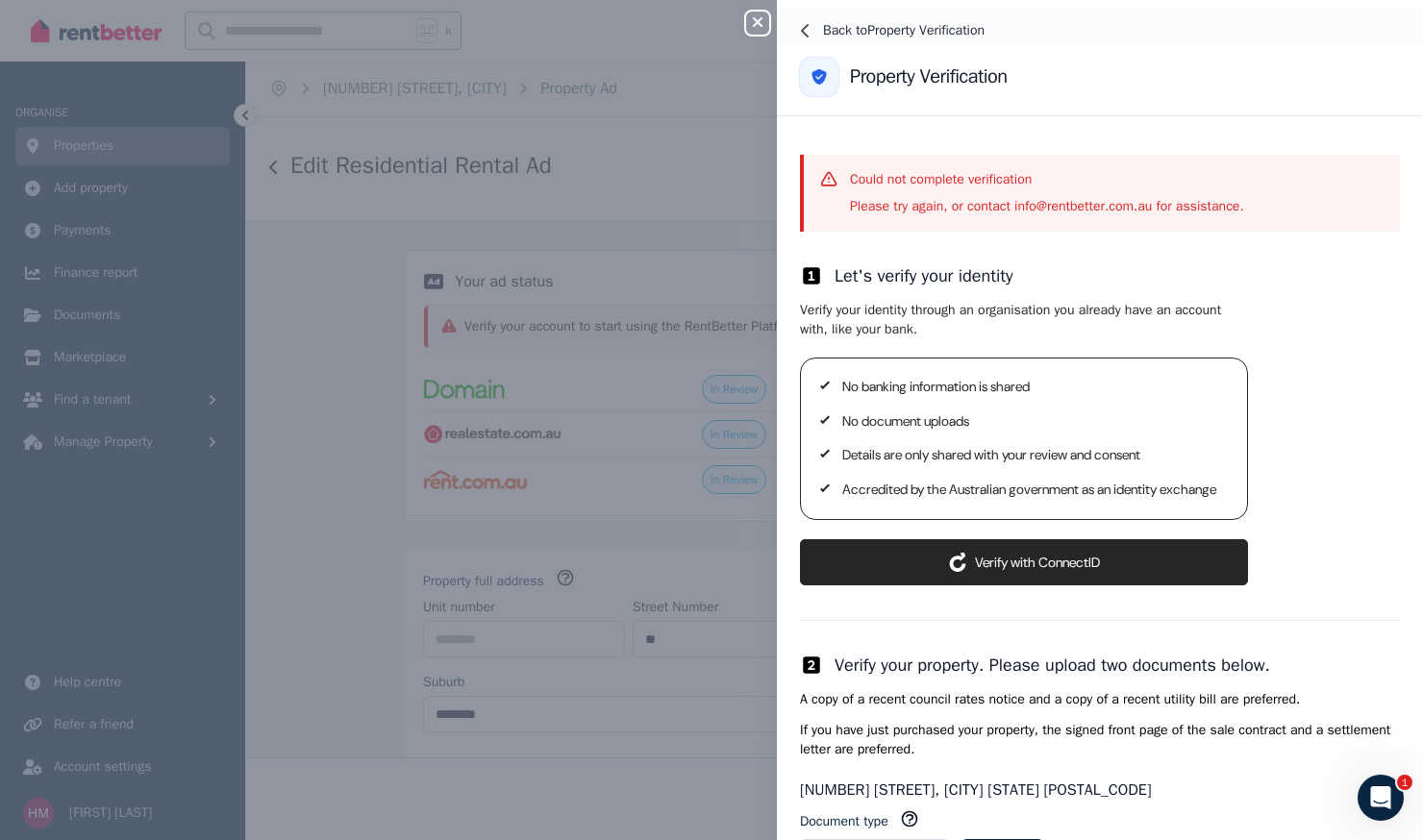 click on "Back to  Property Verification" at bounding box center [1100, 31] 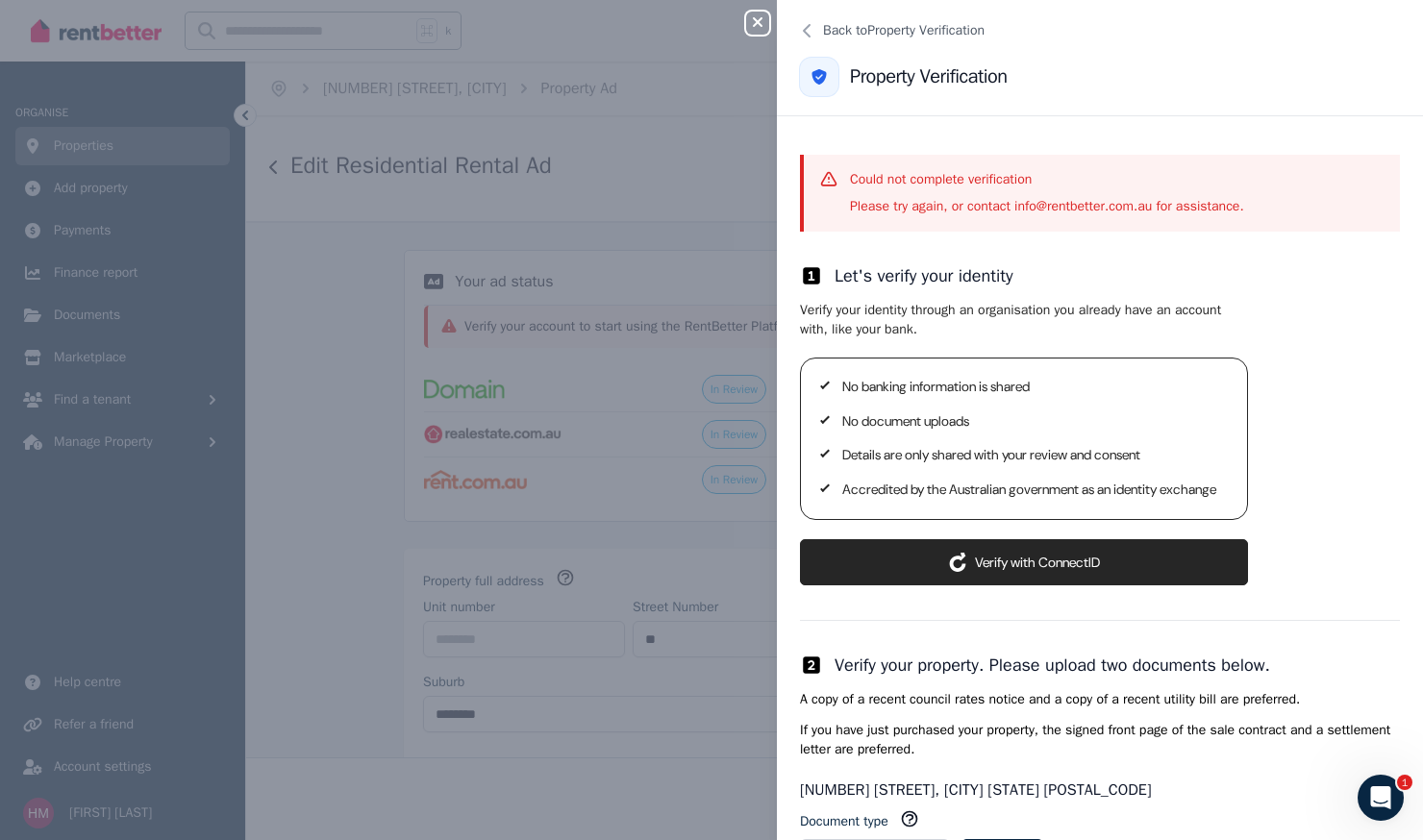 click 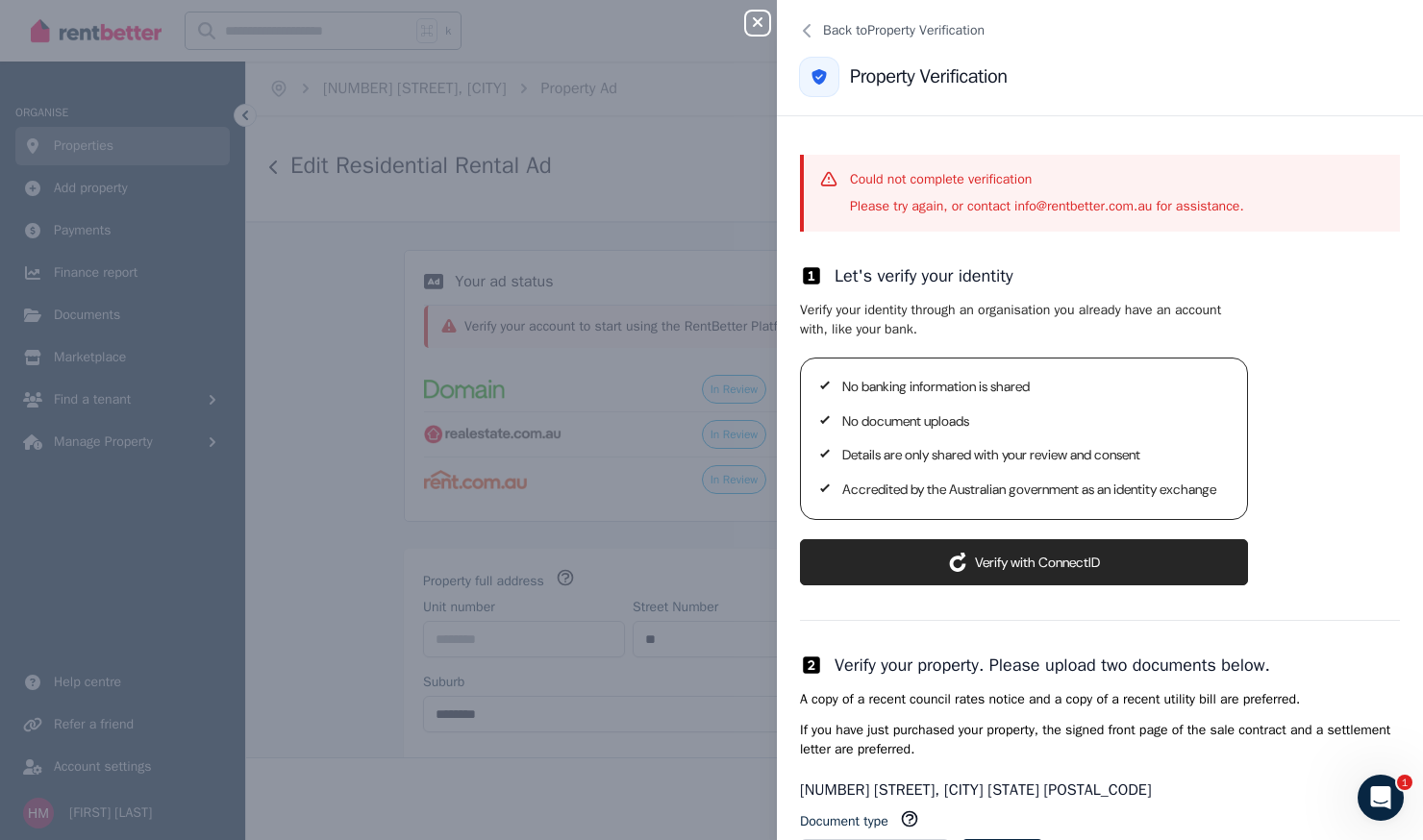 scroll, scrollTop: 1, scrollLeft: 0, axis: vertical 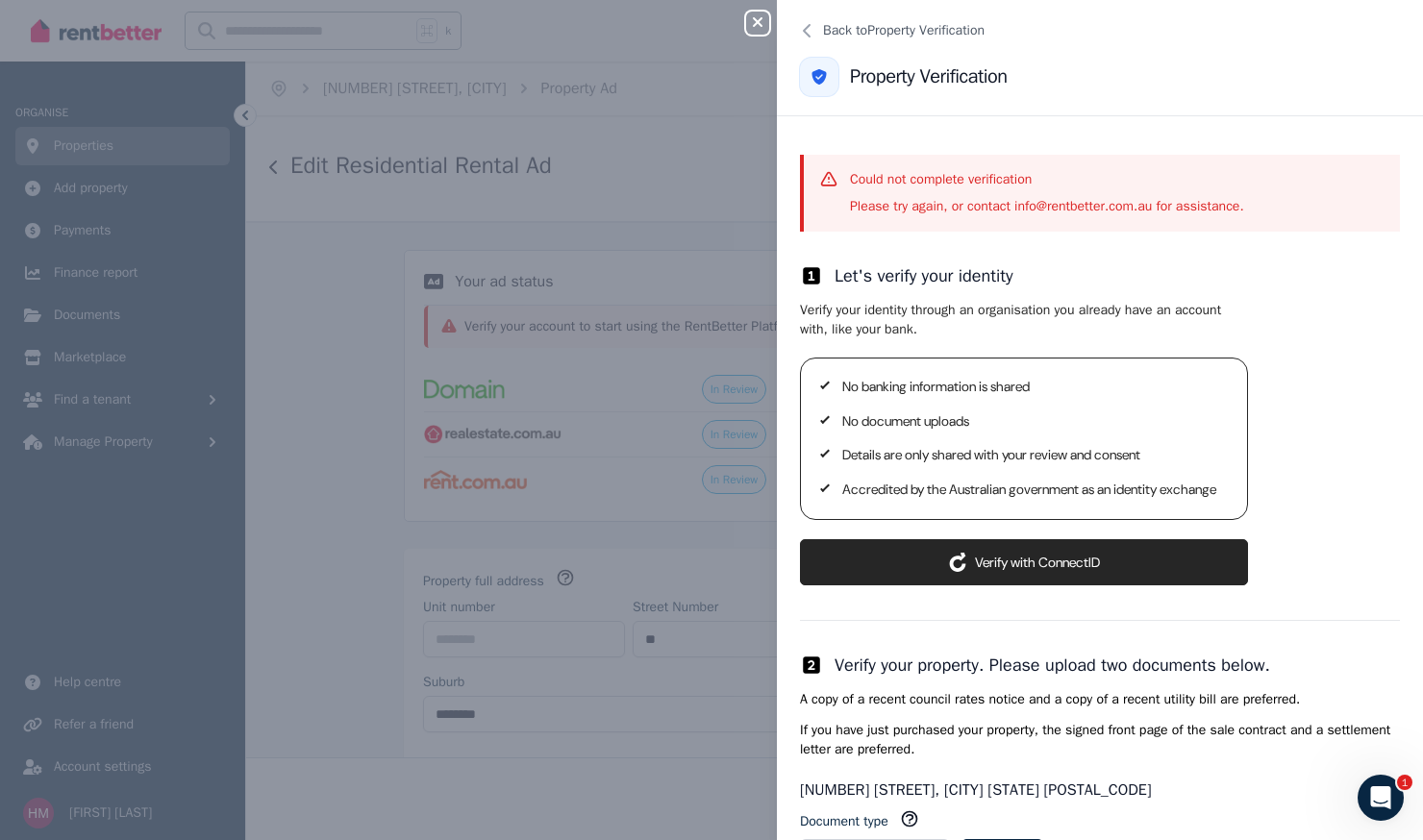 click 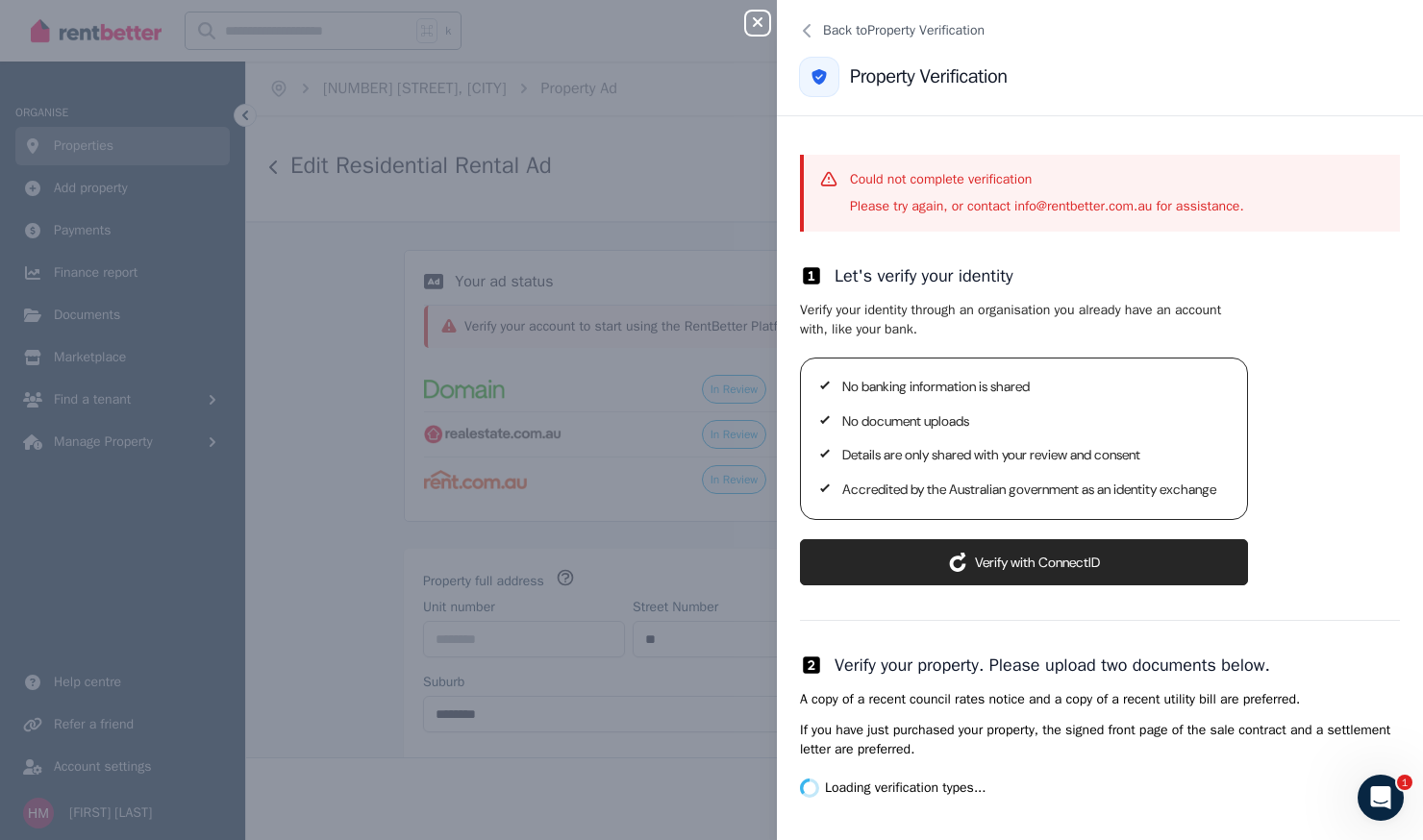 scroll, scrollTop: 0, scrollLeft: 0, axis: both 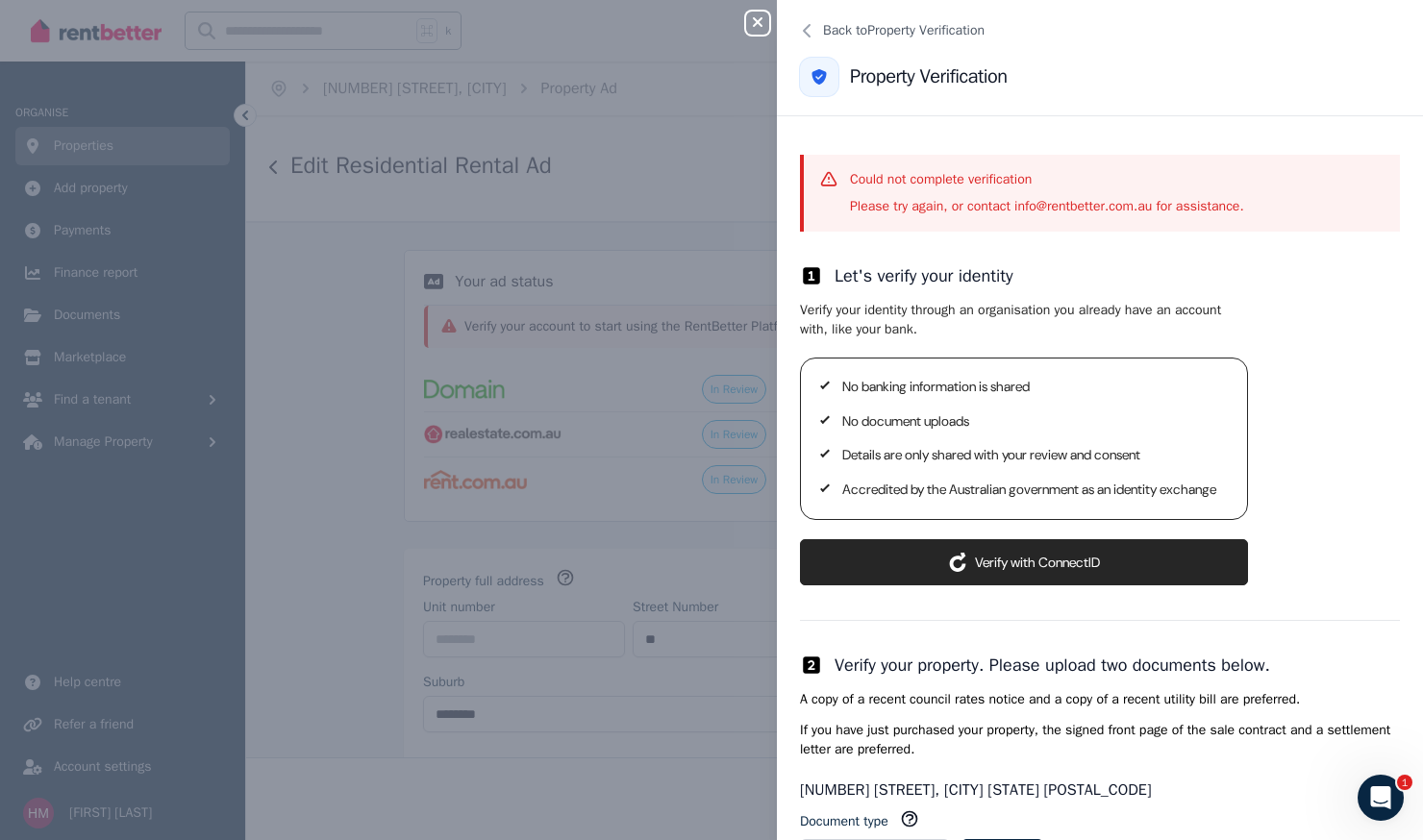 click on "Close panel Back to  Property Verification Property Verification Could not complete verification Please try again, or contact info@rentbetter.com.au for assistance. Let's verify your identity
Verify your identity through an organisation you already have an account with, like your bank.
No banking information is shared
No document uploads
Details are only shared with your review and consent
Accredited by the Australian government as an identity exchange
ConnectID logo  Verify with ConnectID Redirecting to IDP website...  Verify your property. Please upload two documents below. A copy of a recent council rates notice and a copy of a recent utility bill are preferred. If you have just purchased your property, the signed front page of the sale contract and a settlement letter are preferred." at bounding box center (712, 420) 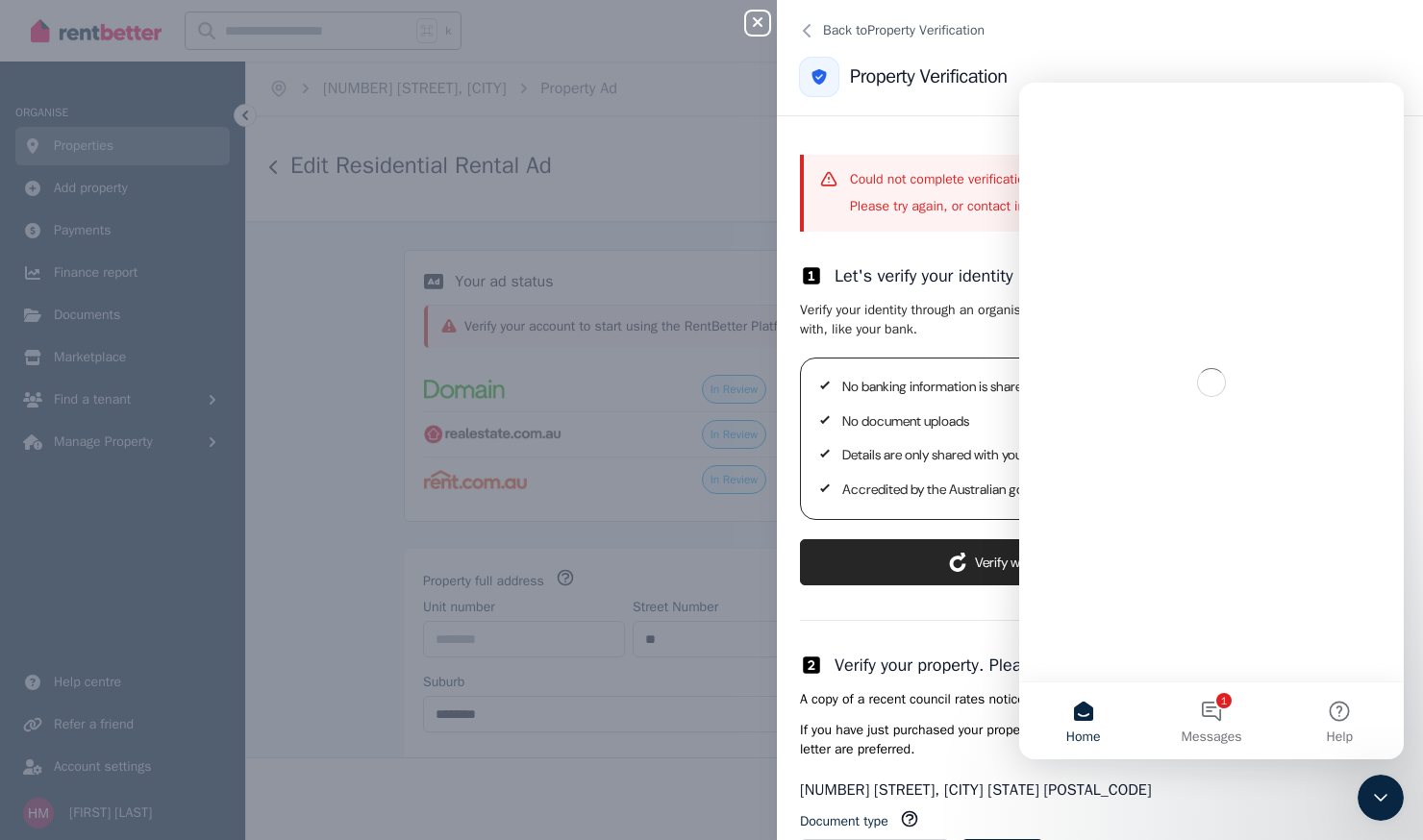 scroll, scrollTop: 0, scrollLeft: 0, axis: both 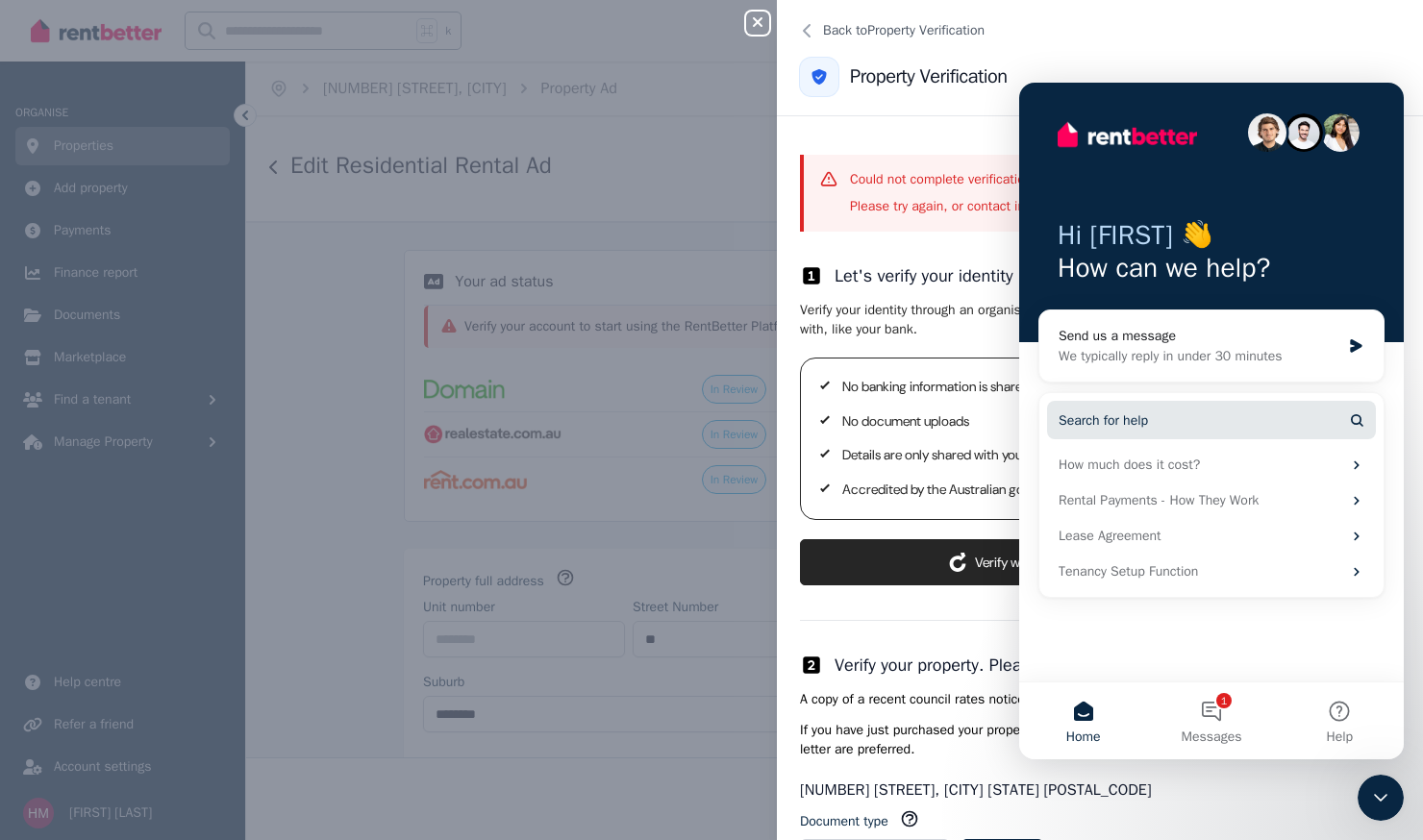click on "Search for help" at bounding box center (1103, 420) 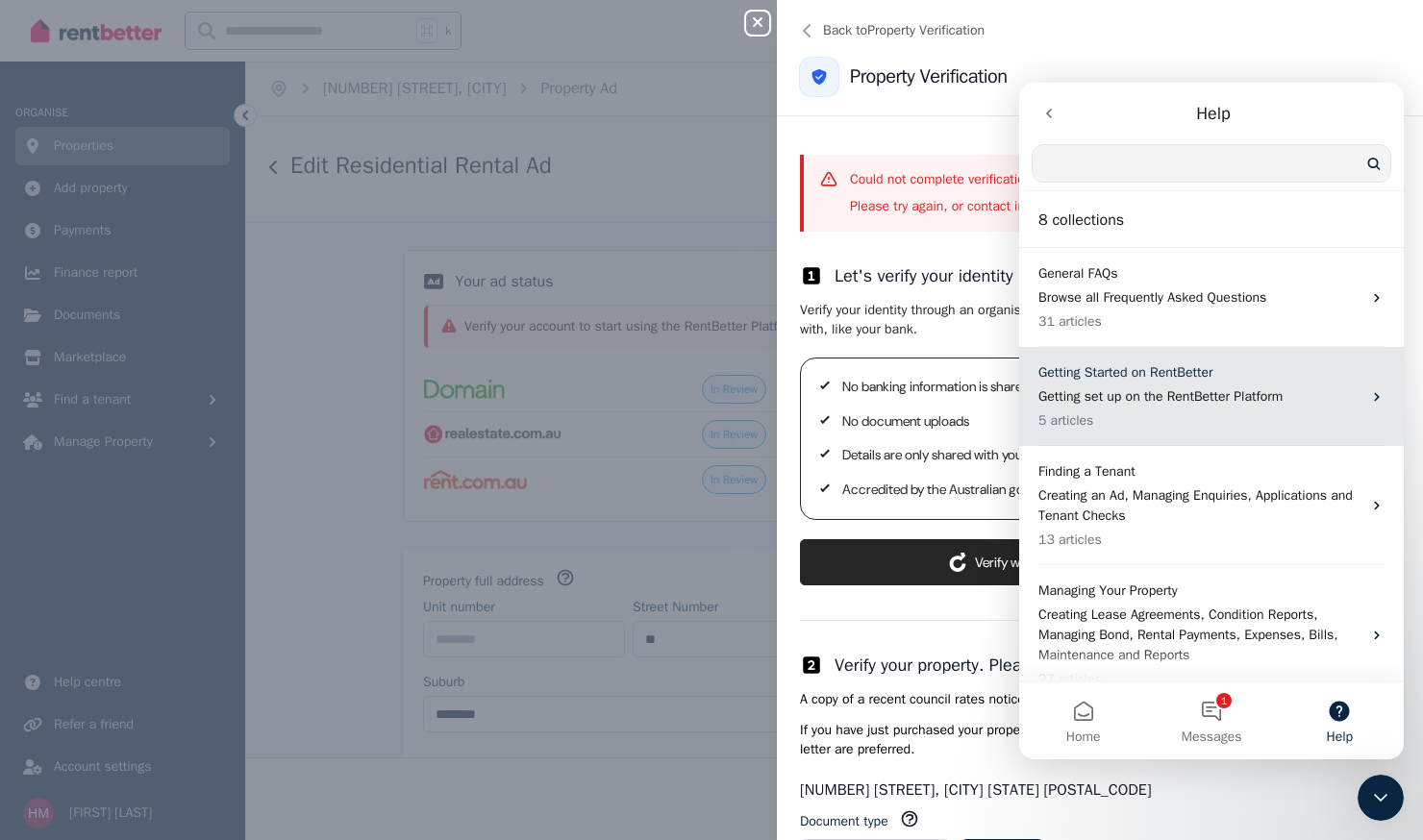 scroll, scrollTop: 0, scrollLeft: 0, axis: both 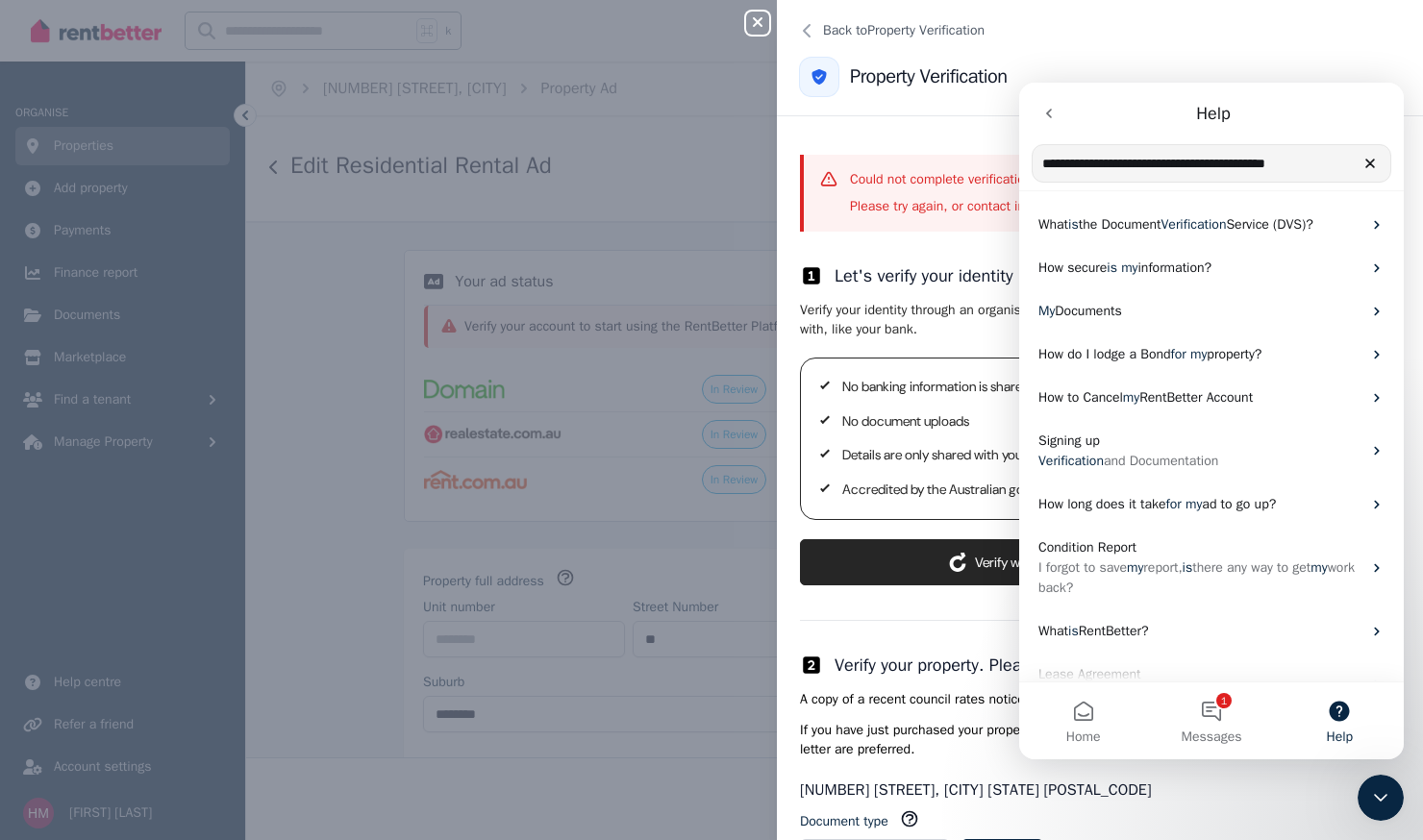click on "Search for help" at bounding box center [1211, 163] 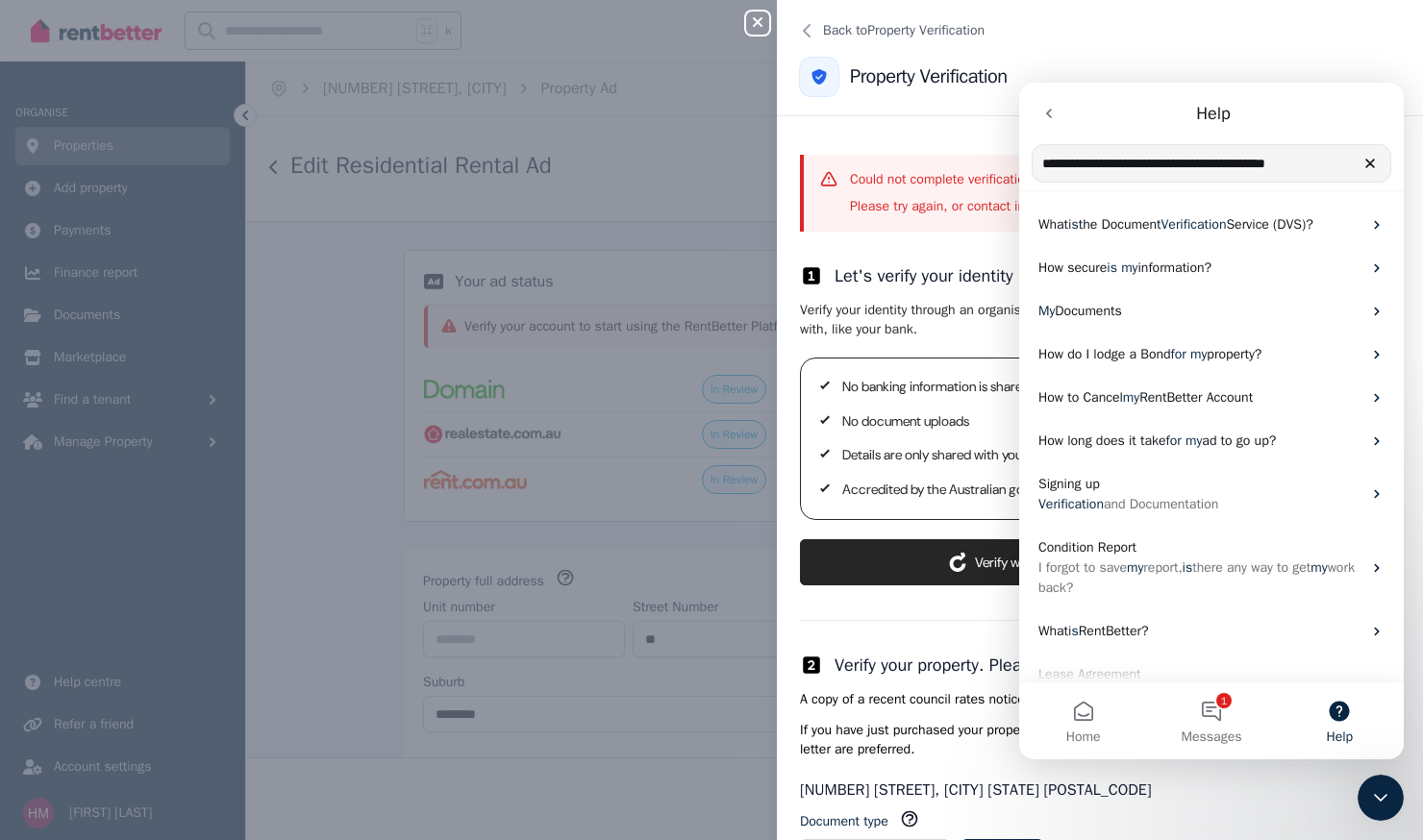 drag, startPoint x: 1224, startPoint y: 165, endPoint x: 1239, endPoint y: 164, distance: 15.0333 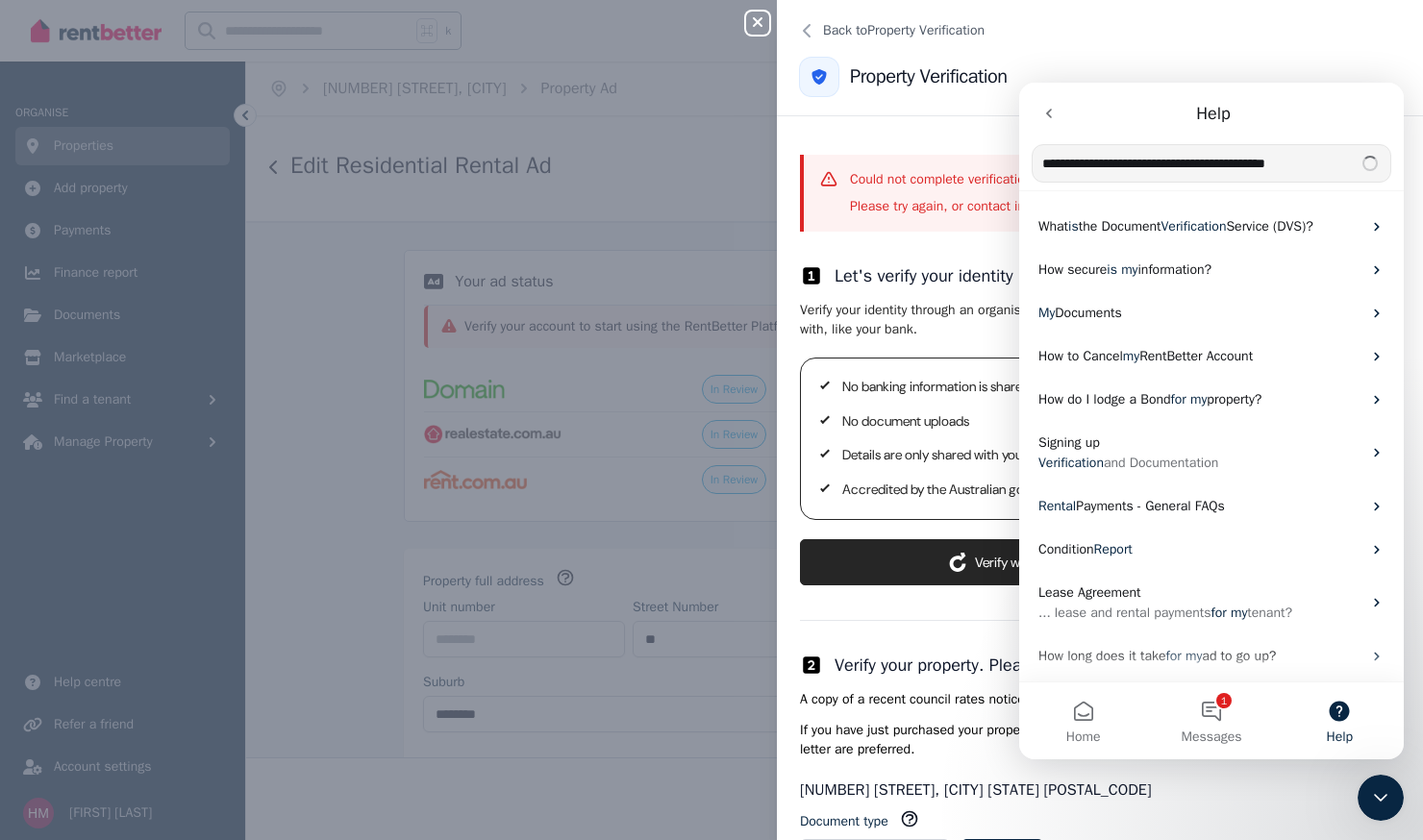scroll, scrollTop: 0, scrollLeft: 0, axis: both 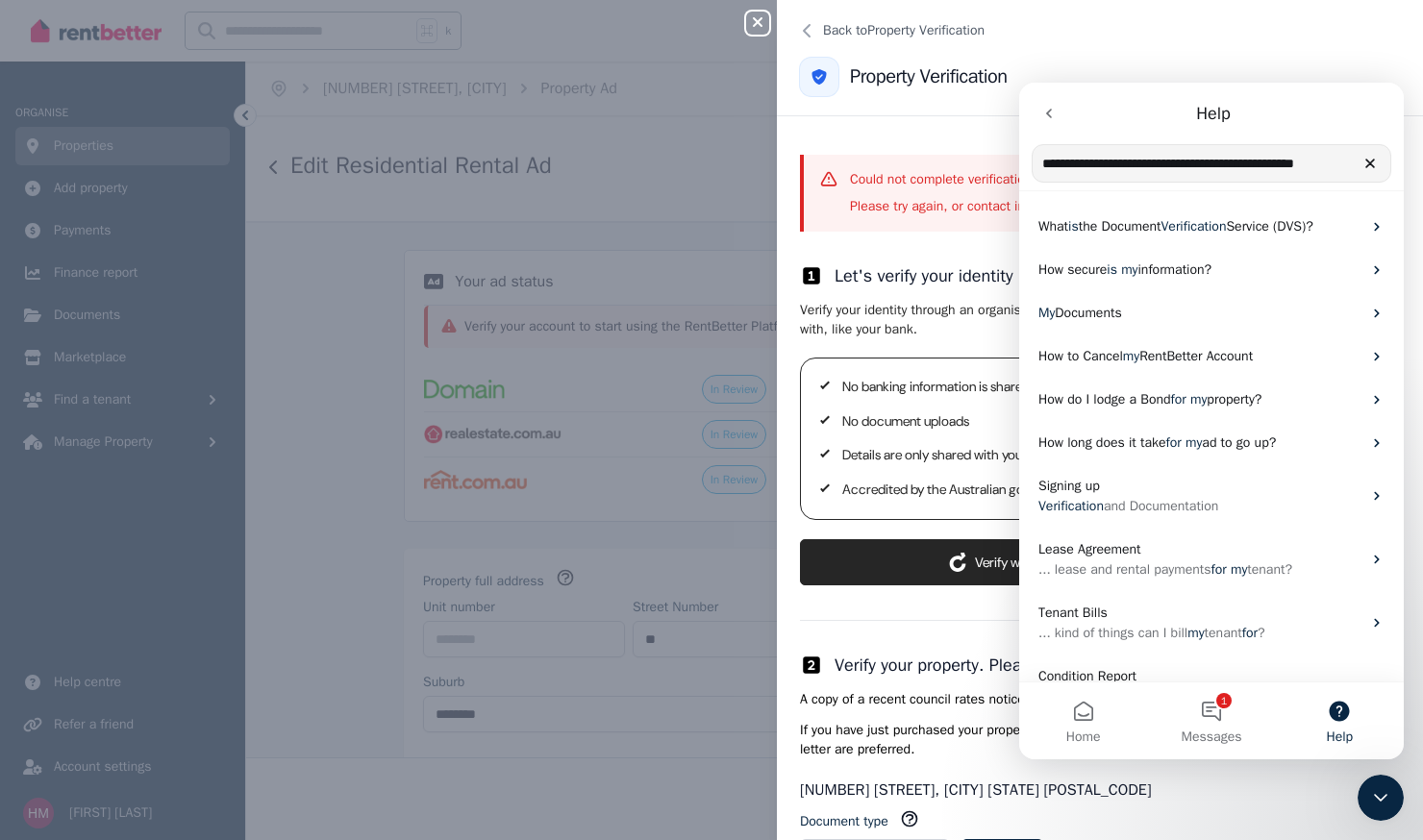 type on "**********" 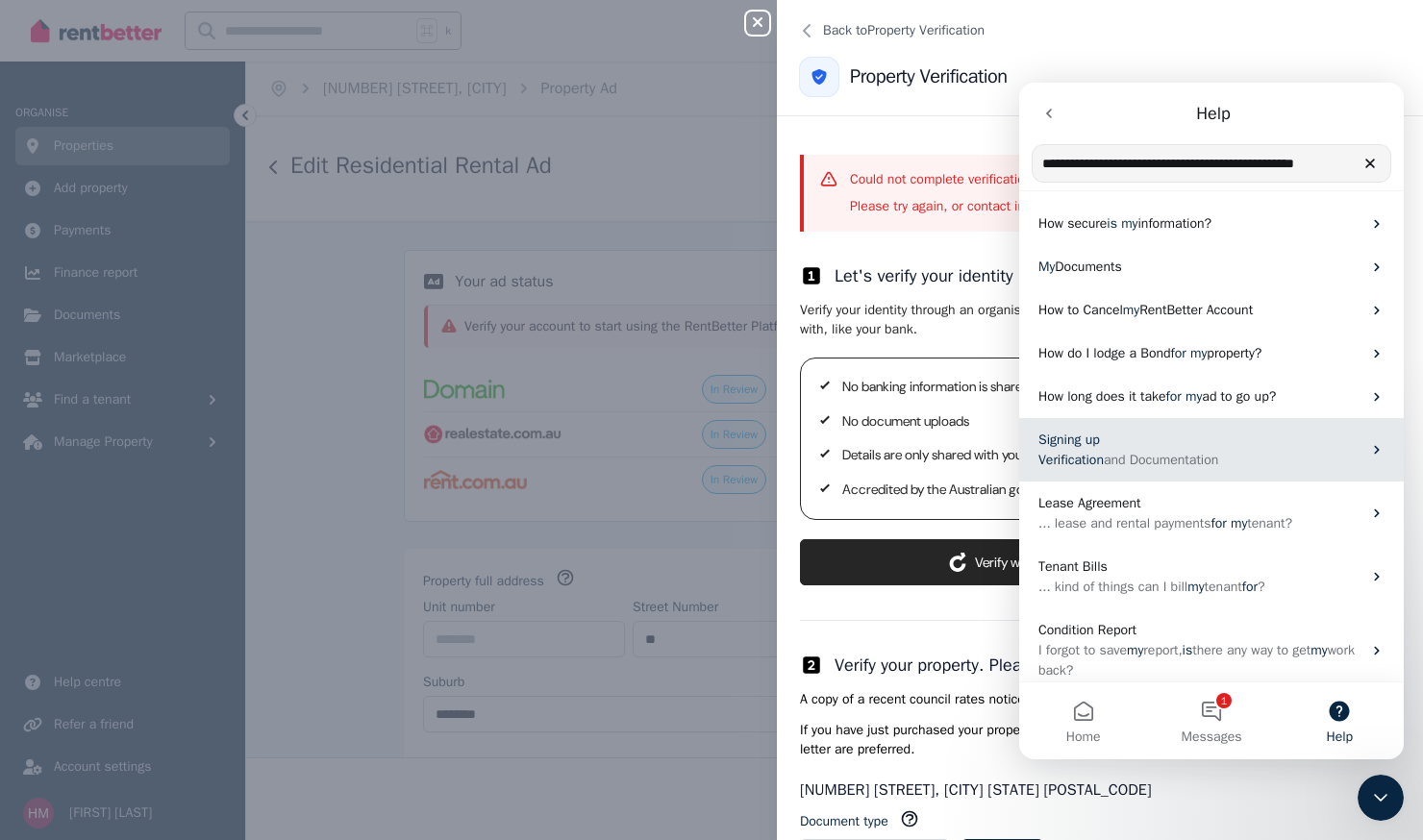 scroll, scrollTop: 57, scrollLeft: 0, axis: vertical 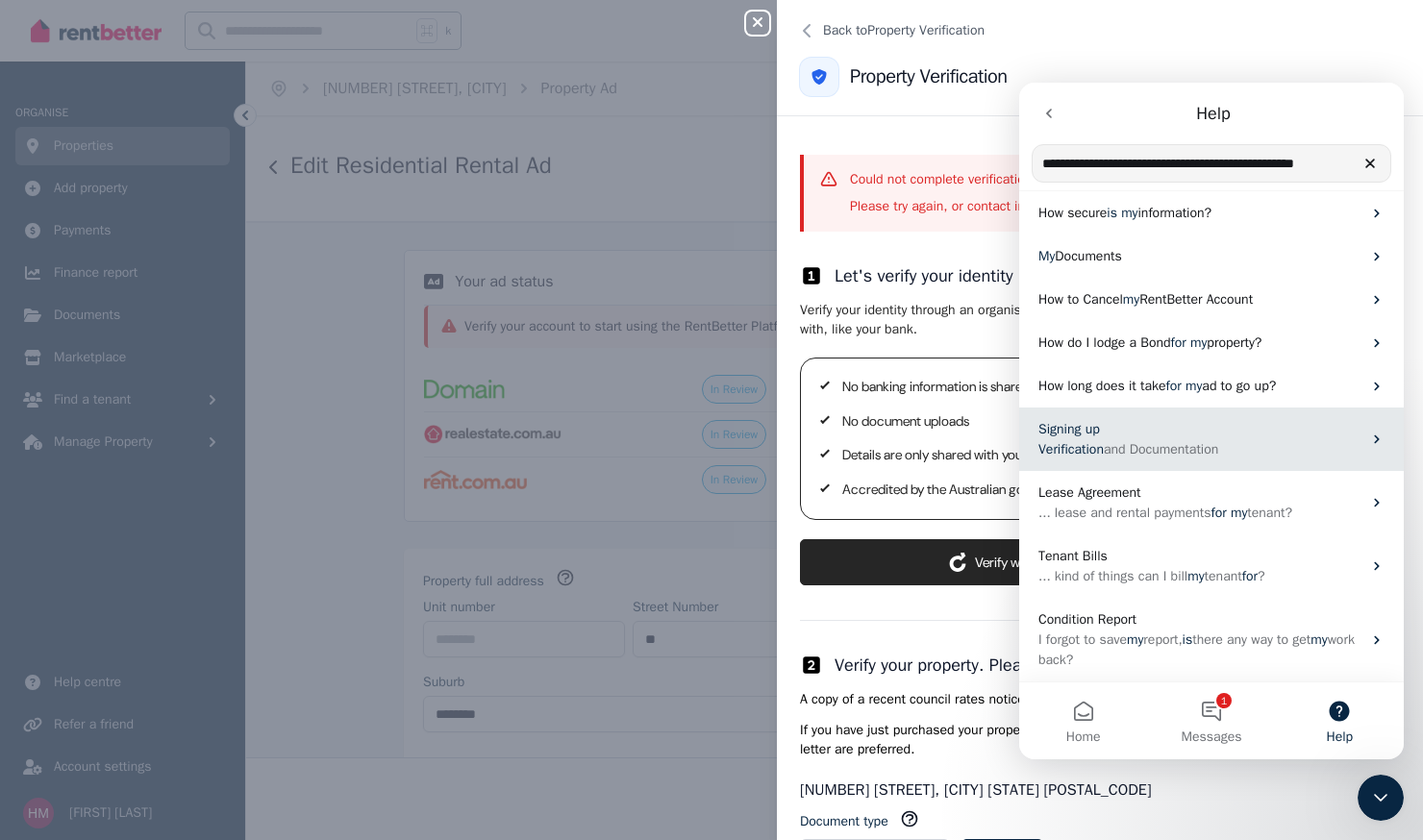 click on "Signing up" at bounding box center (1200, 429) 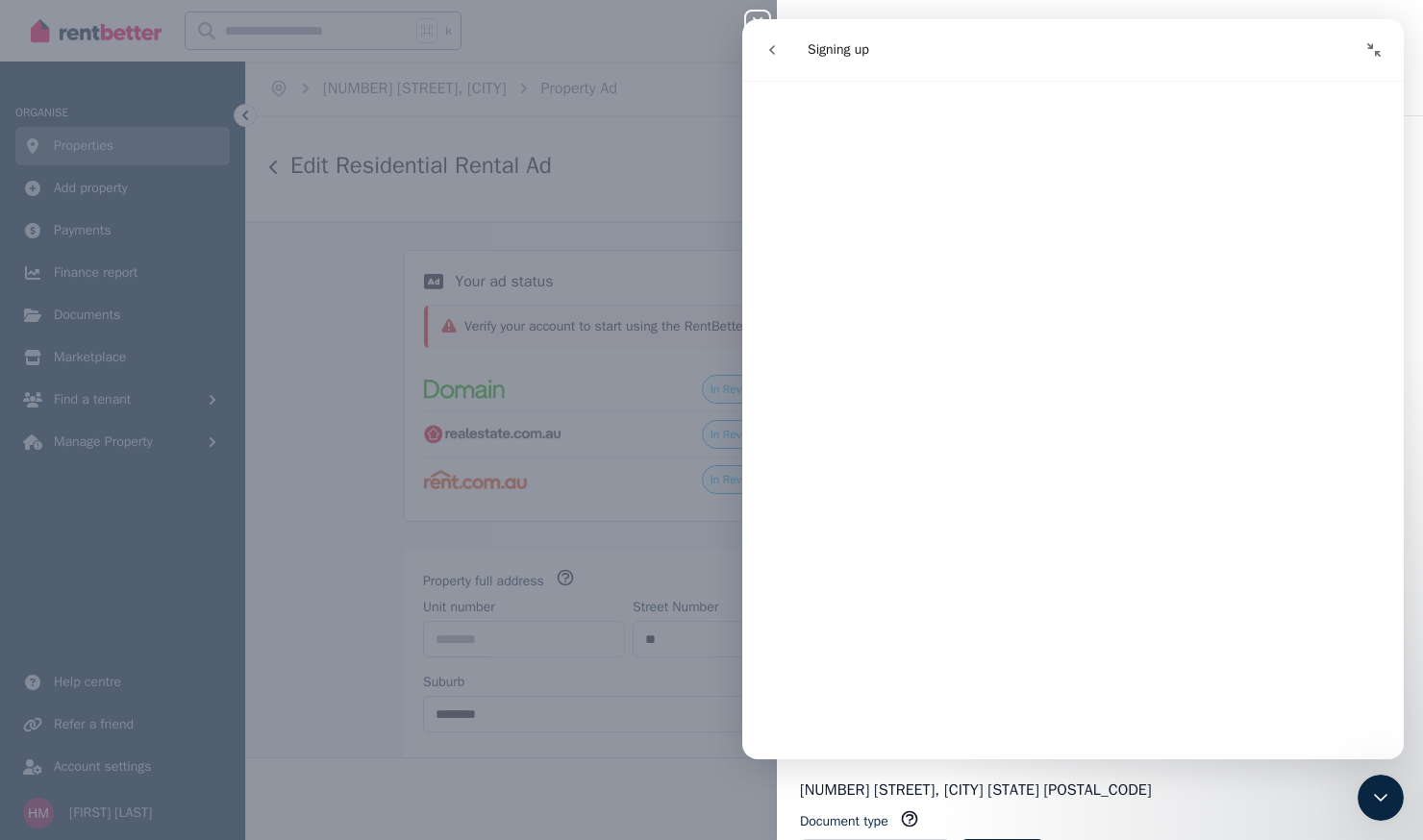 scroll, scrollTop: 1643, scrollLeft: 0, axis: vertical 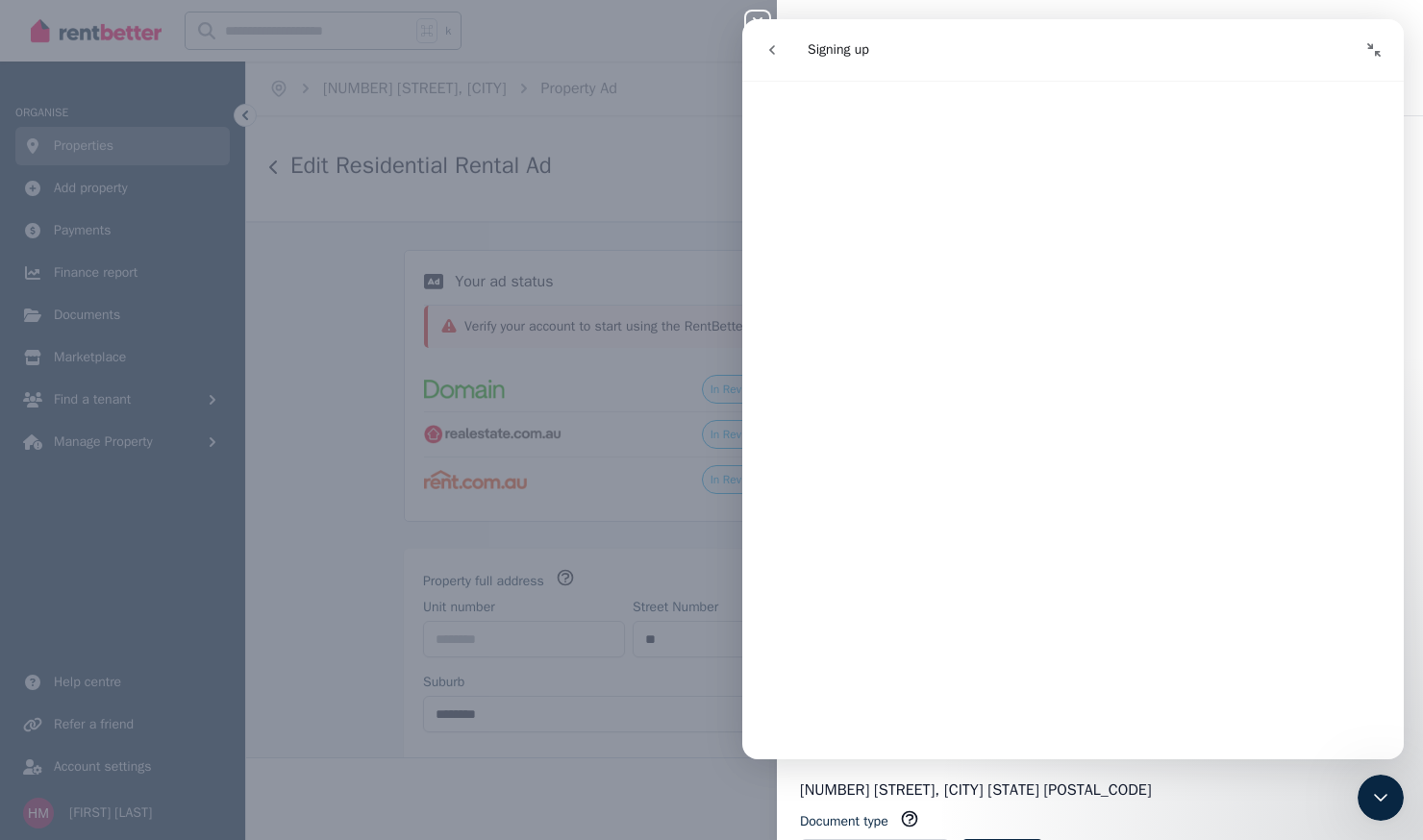 click 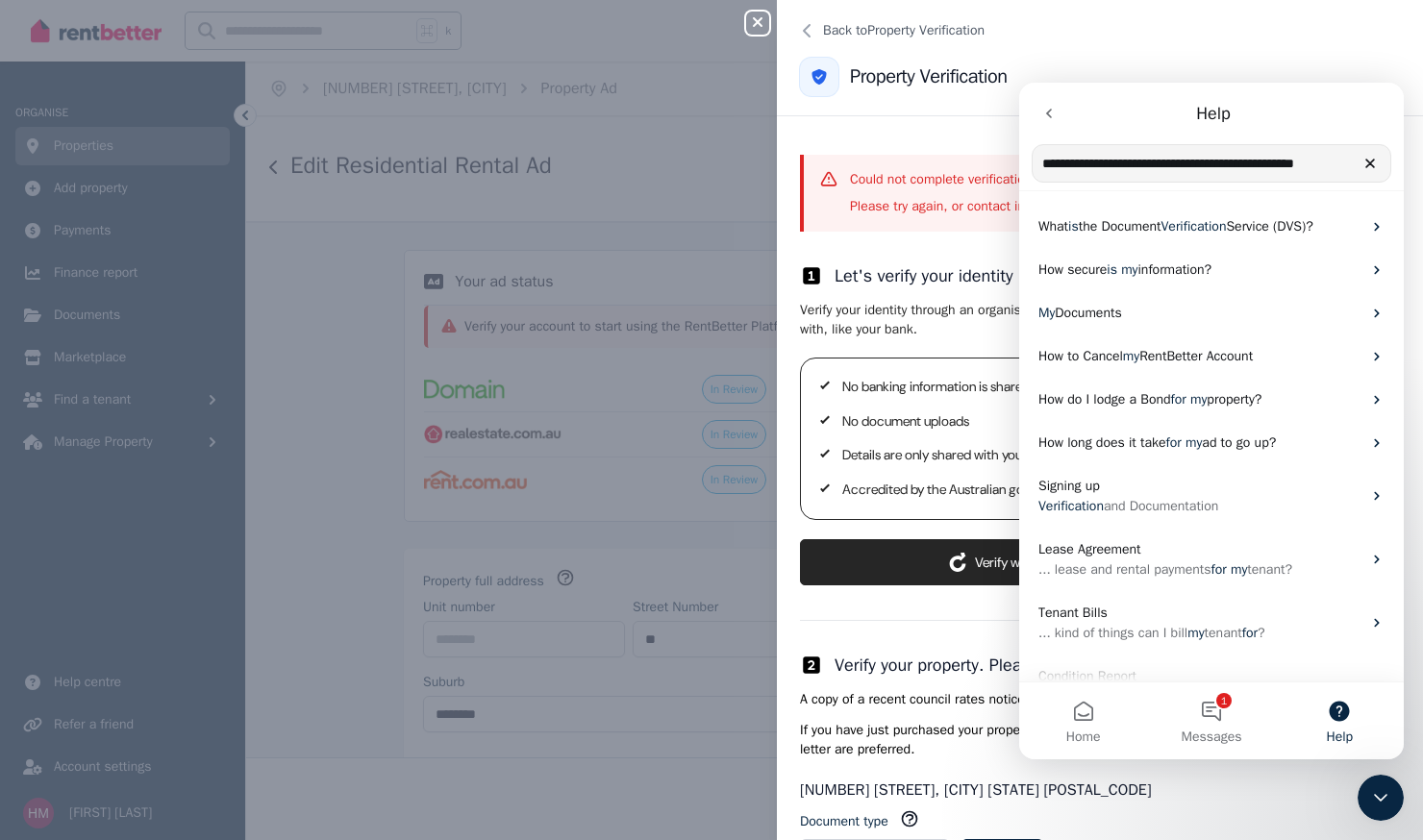 click on "Help" at bounding box center (1339, 721) 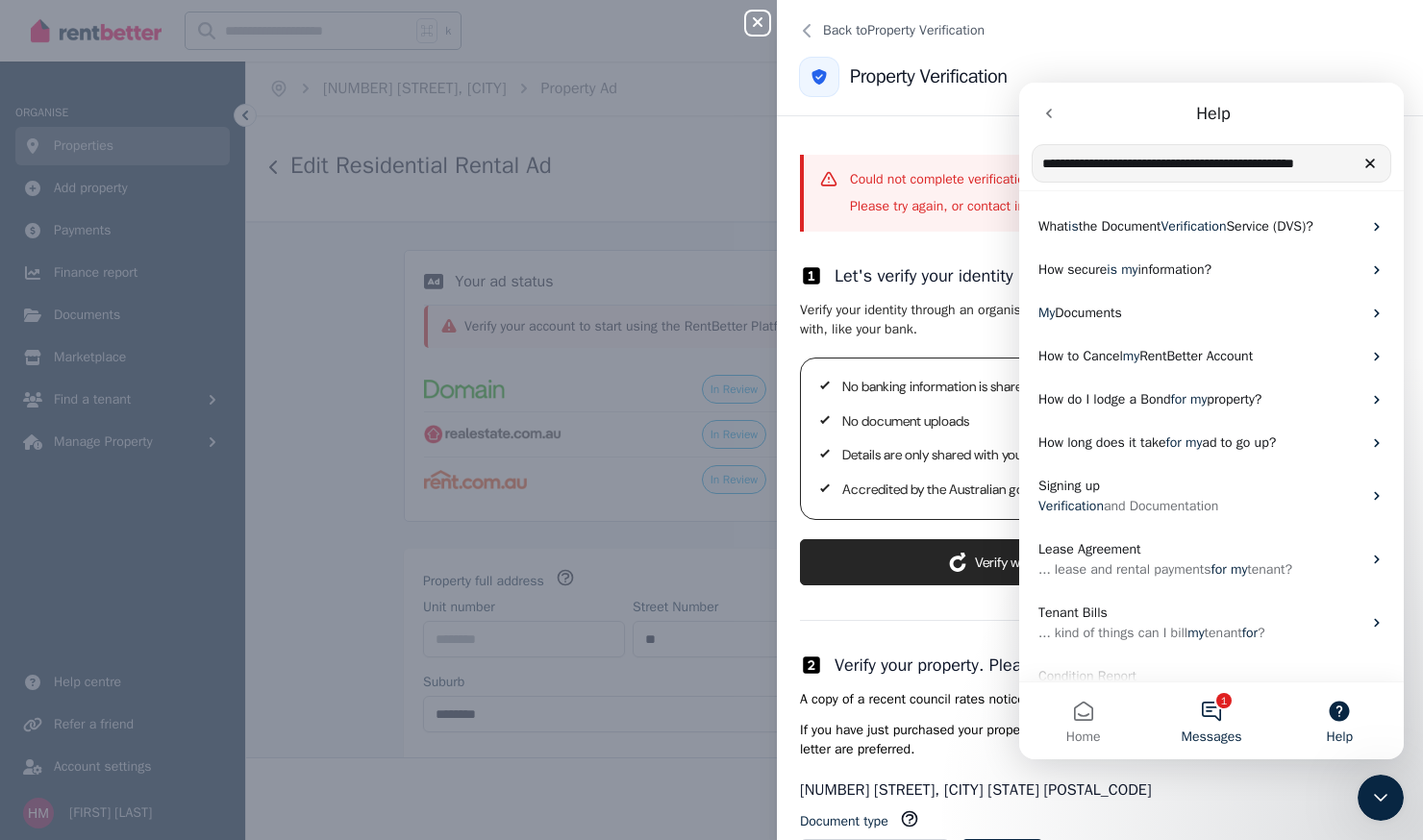 click on "1 Messages" at bounding box center [1211, 721] 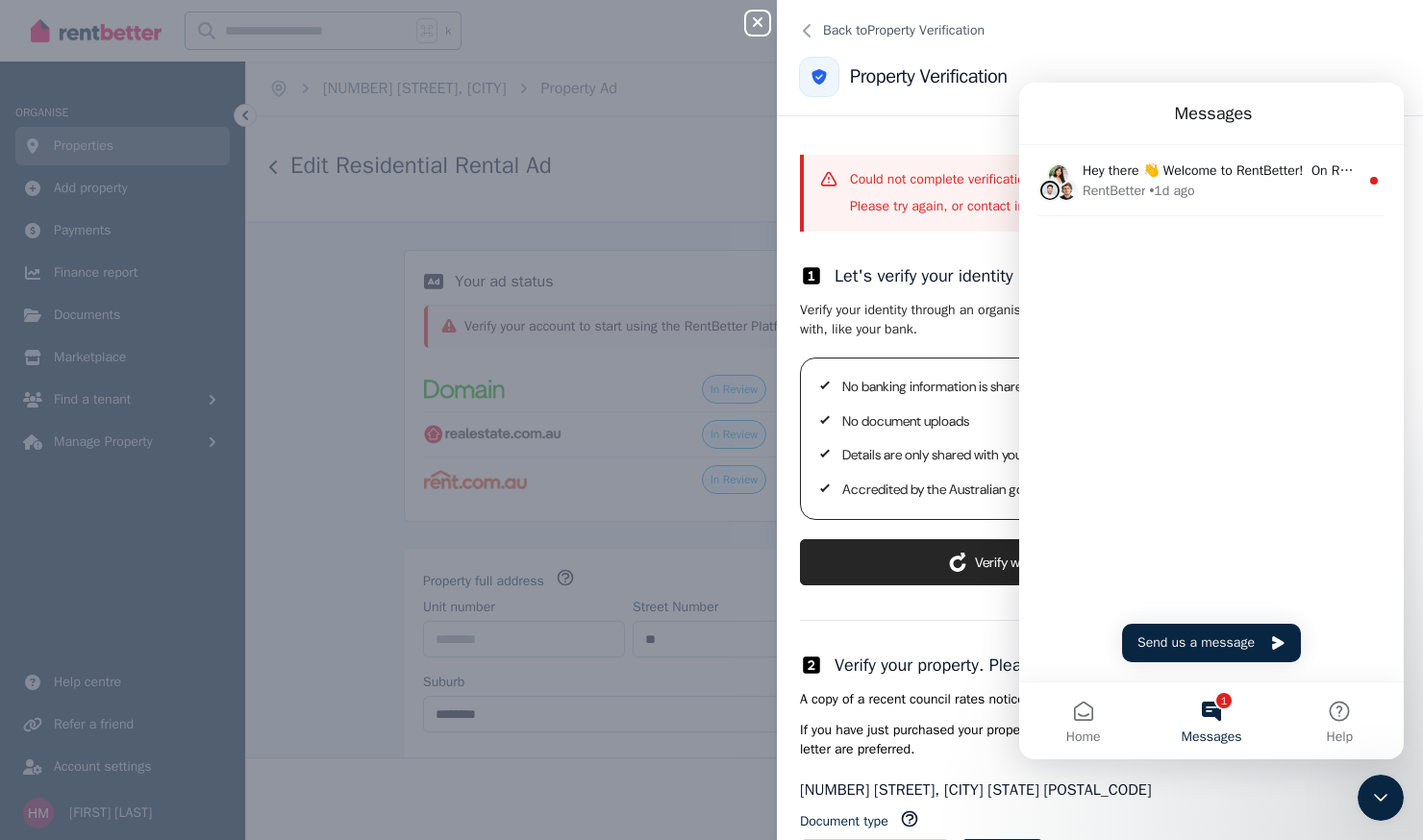 scroll, scrollTop: 0, scrollLeft: 0, axis: both 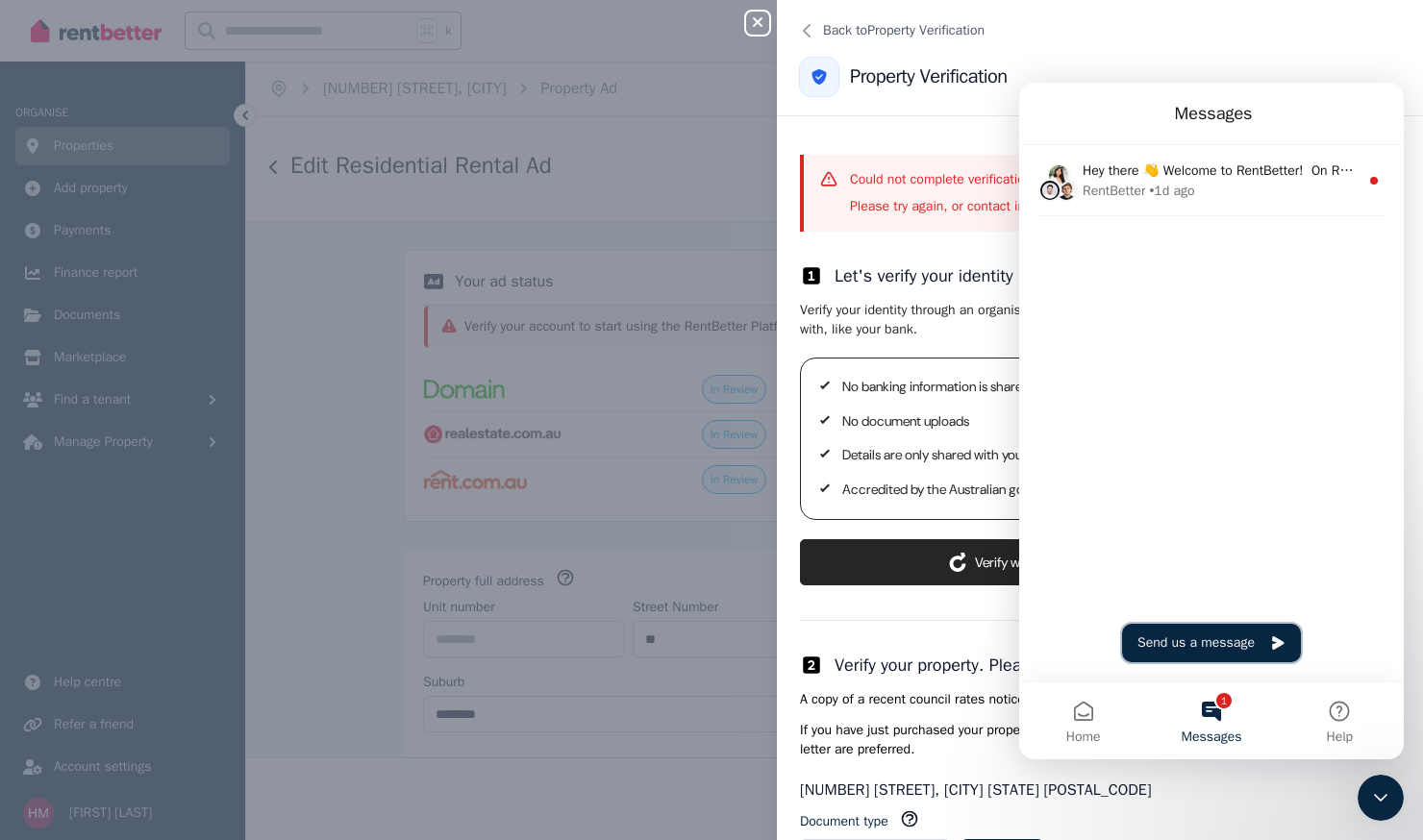 click 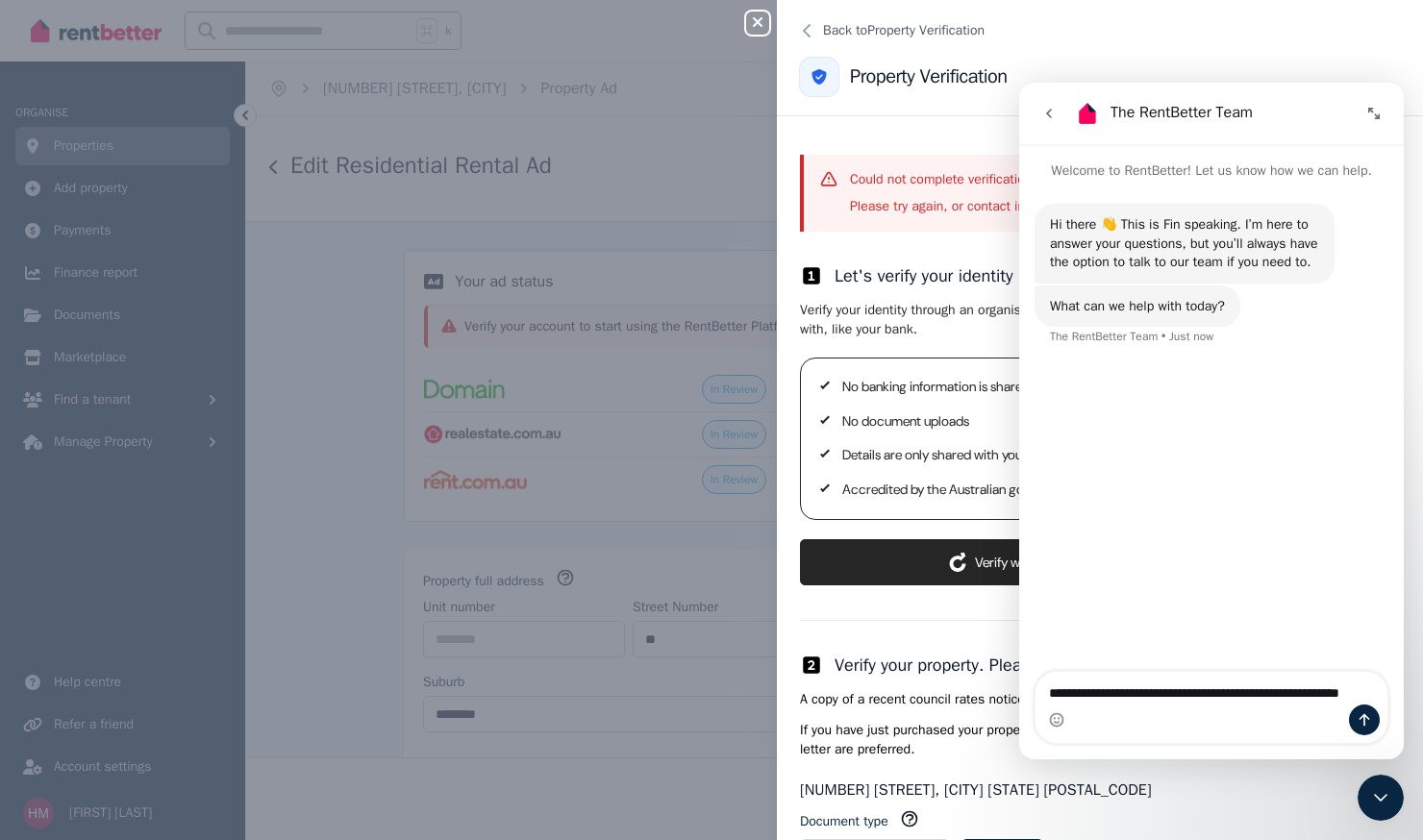 scroll, scrollTop: 0, scrollLeft: 0, axis: both 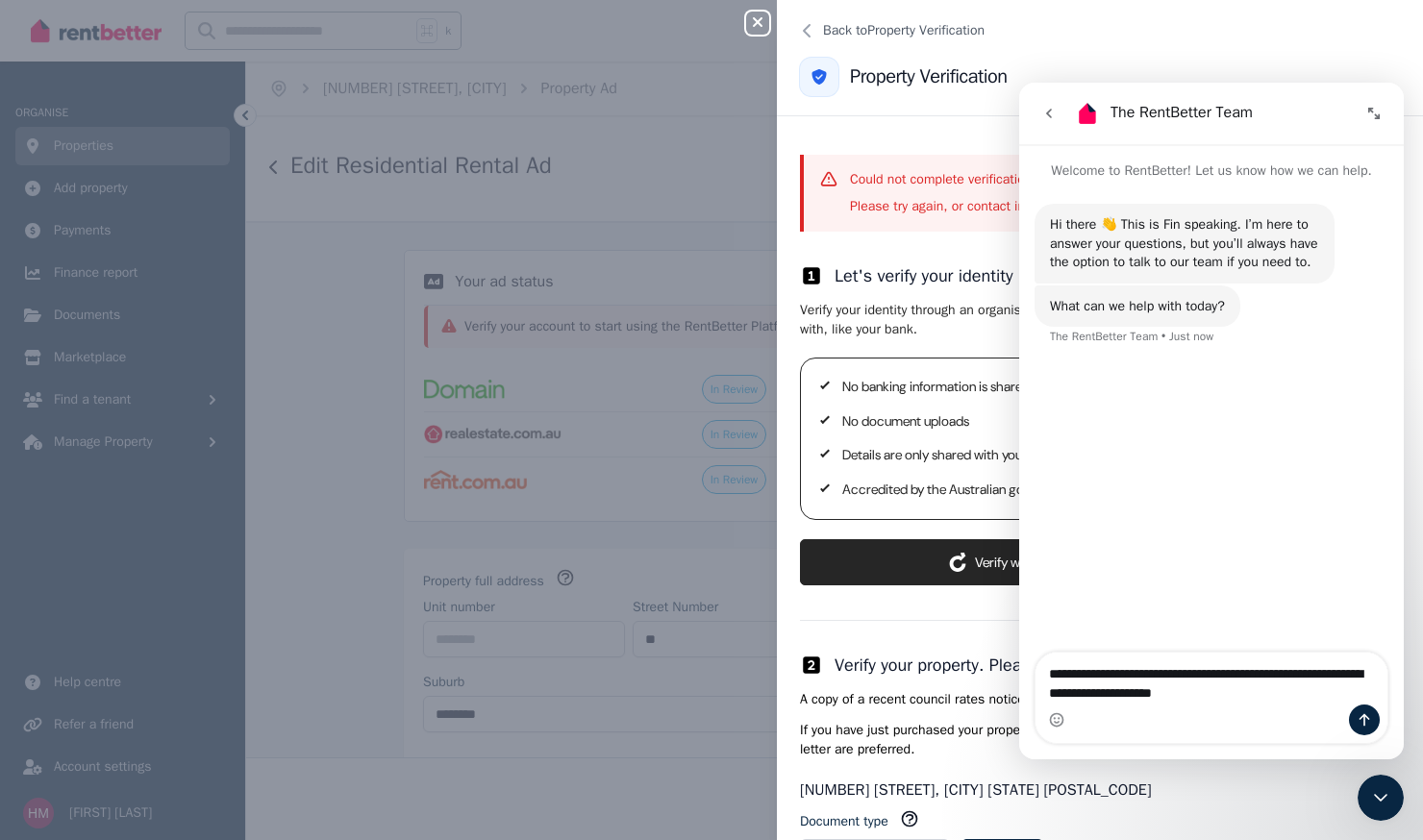 type on "**********" 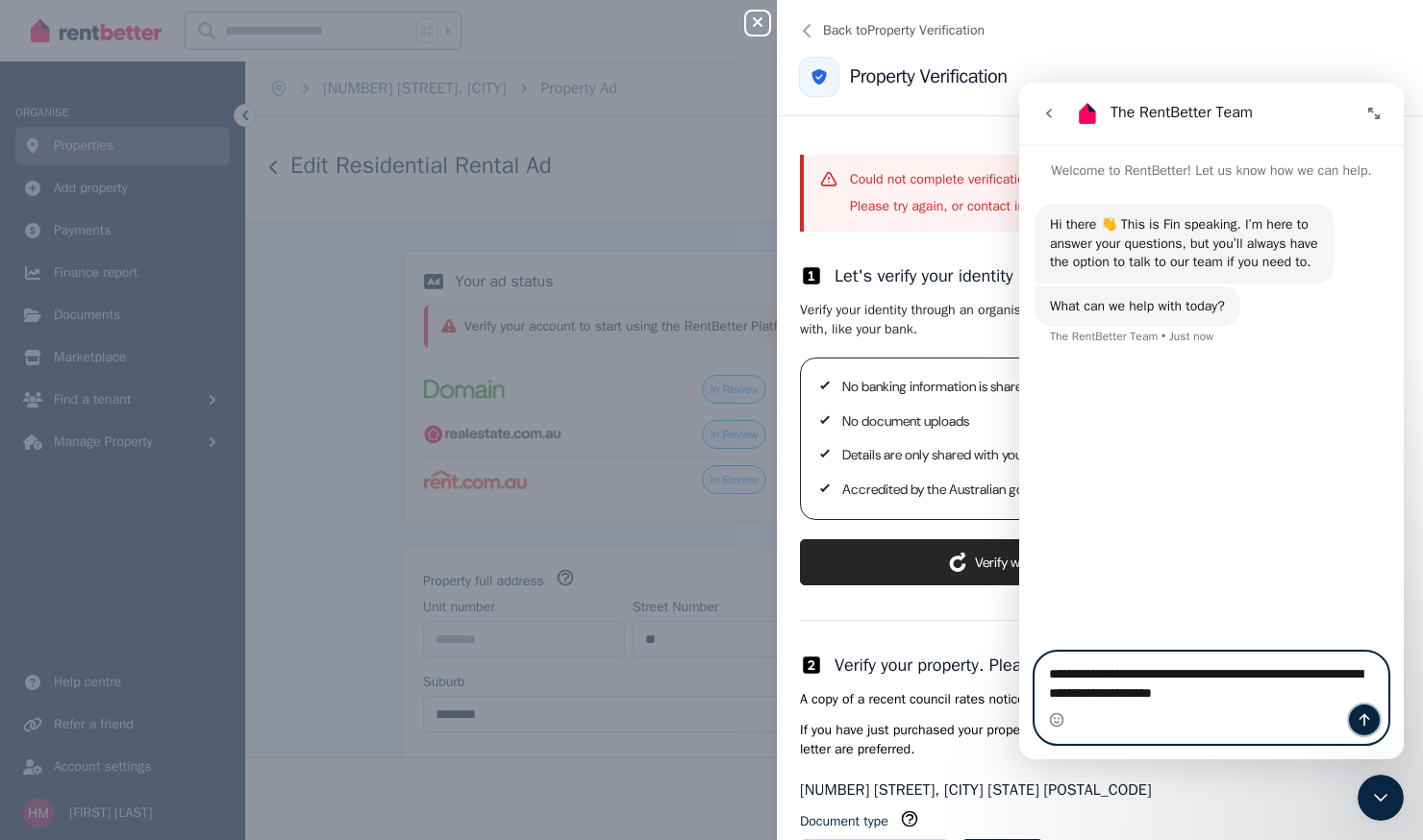click 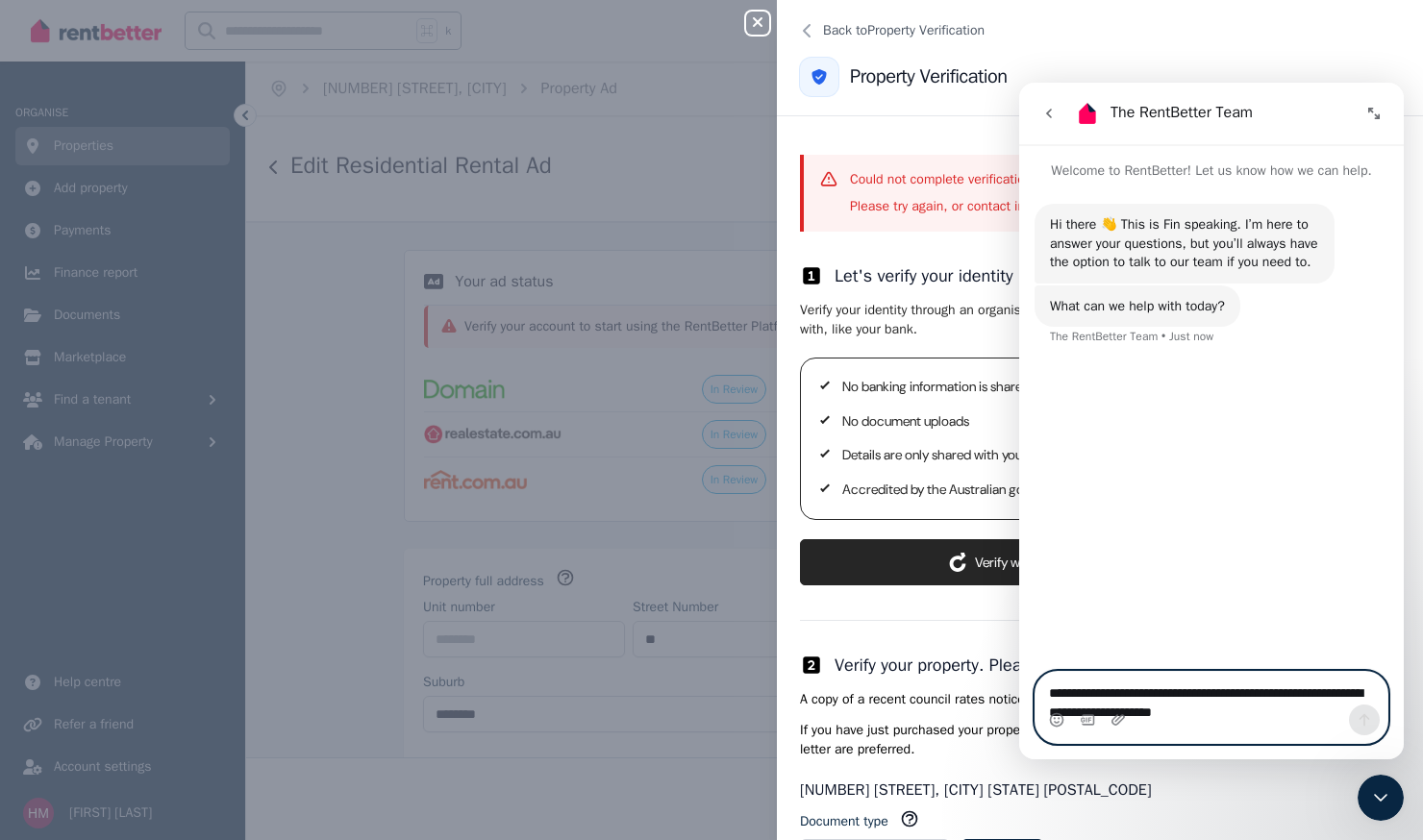 type 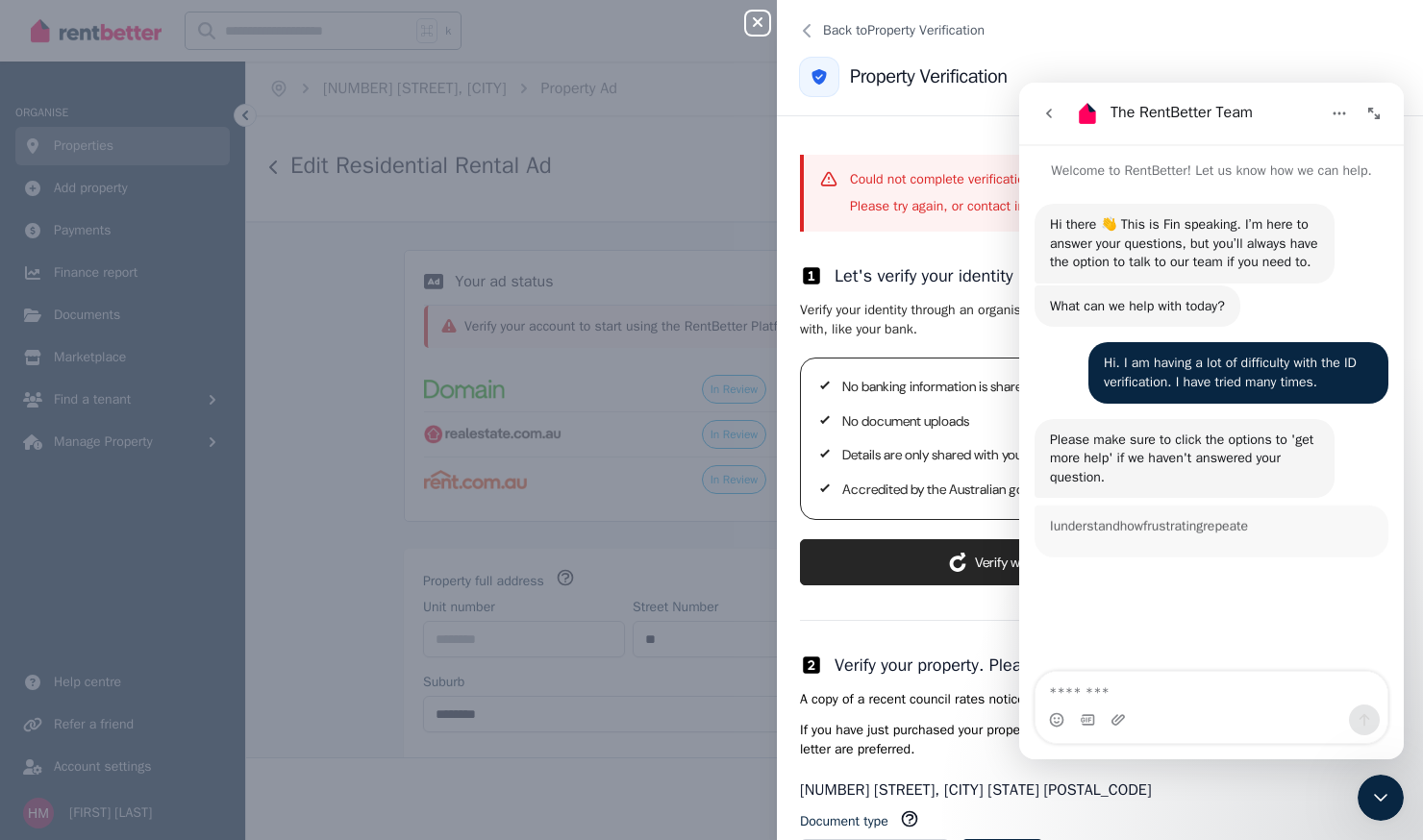 scroll, scrollTop: 3, scrollLeft: 0, axis: vertical 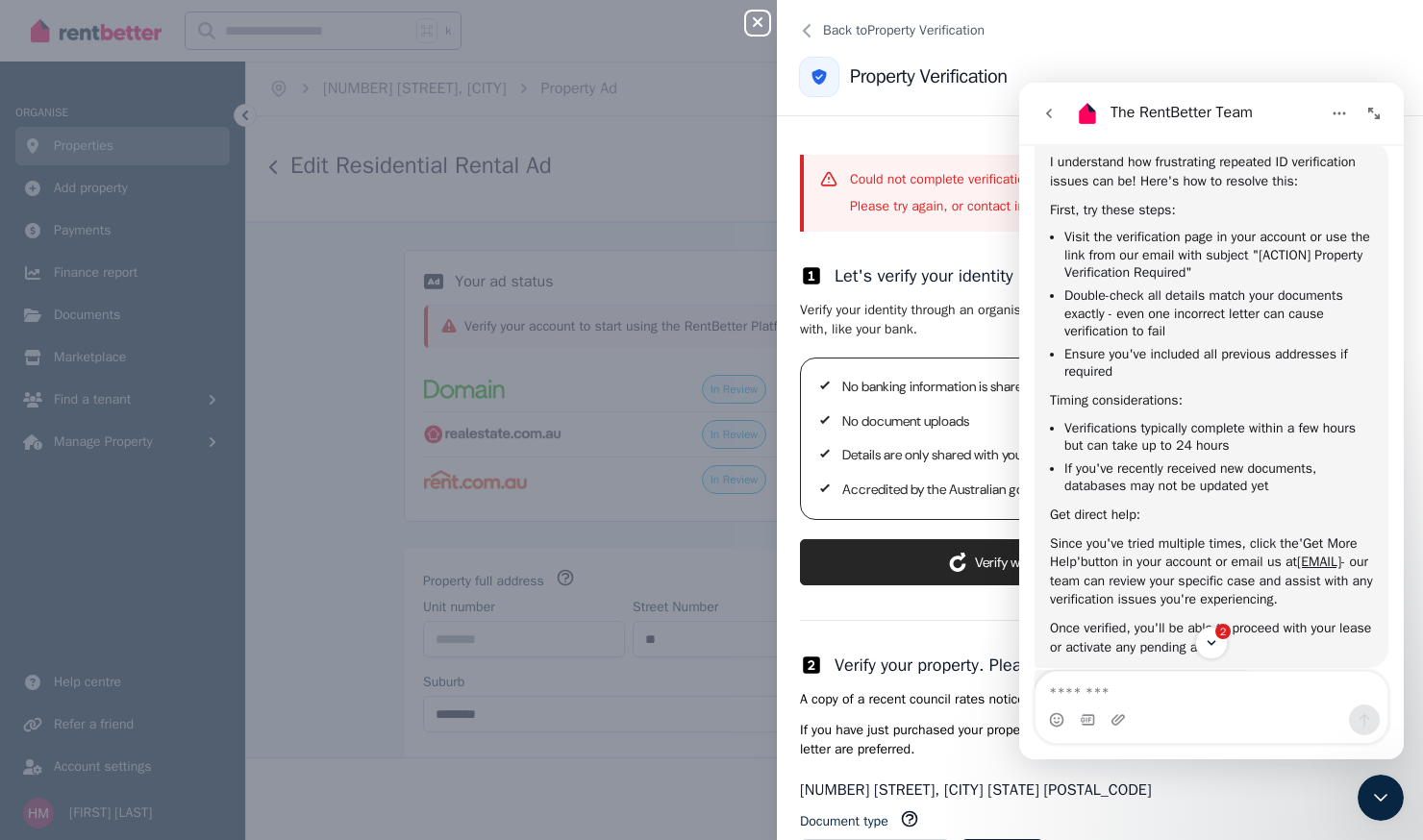 click 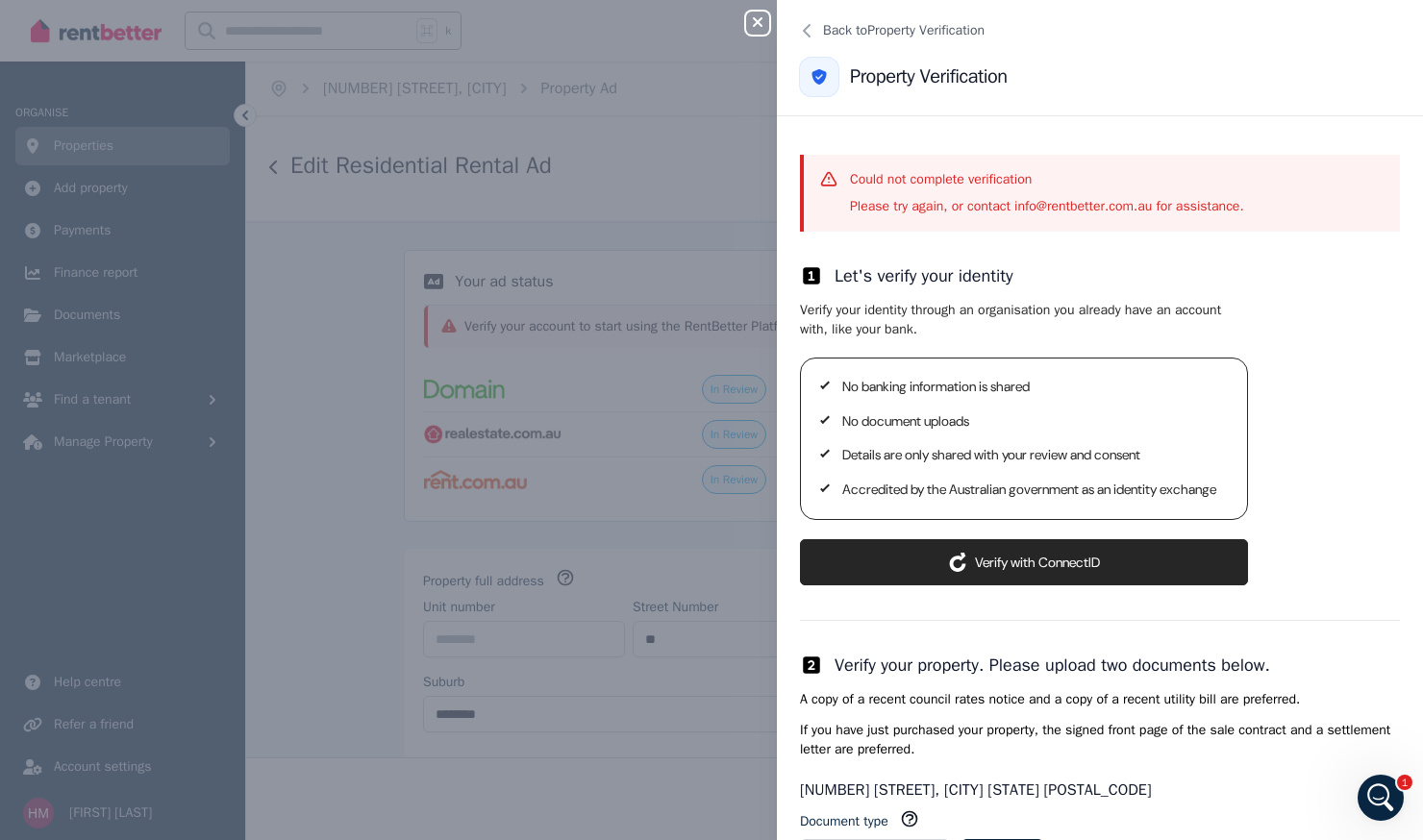 scroll, scrollTop: 0, scrollLeft: 0, axis: both 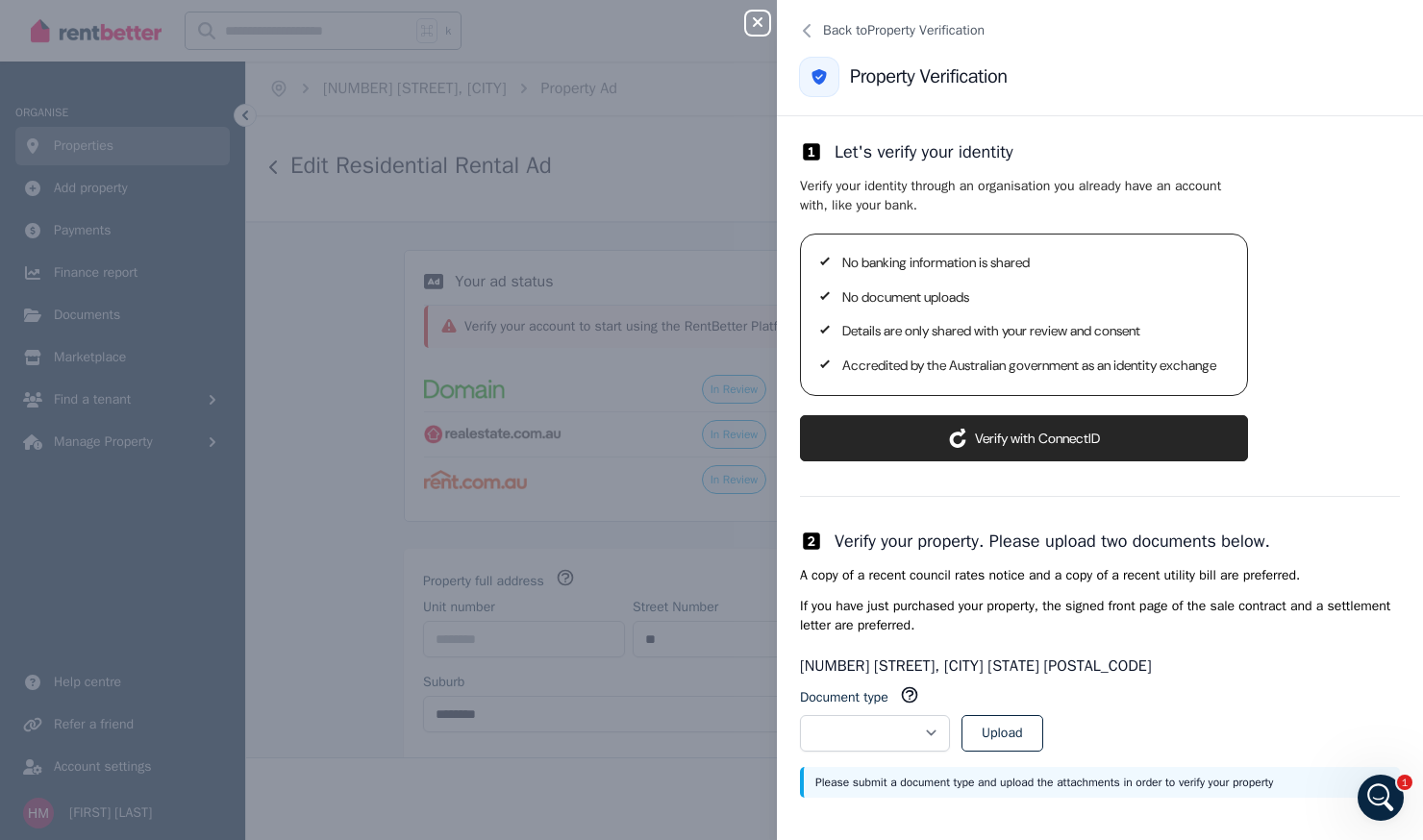 click on "ConnectID logo  Verify with ConnectID" at bounding box center (1024, 438) 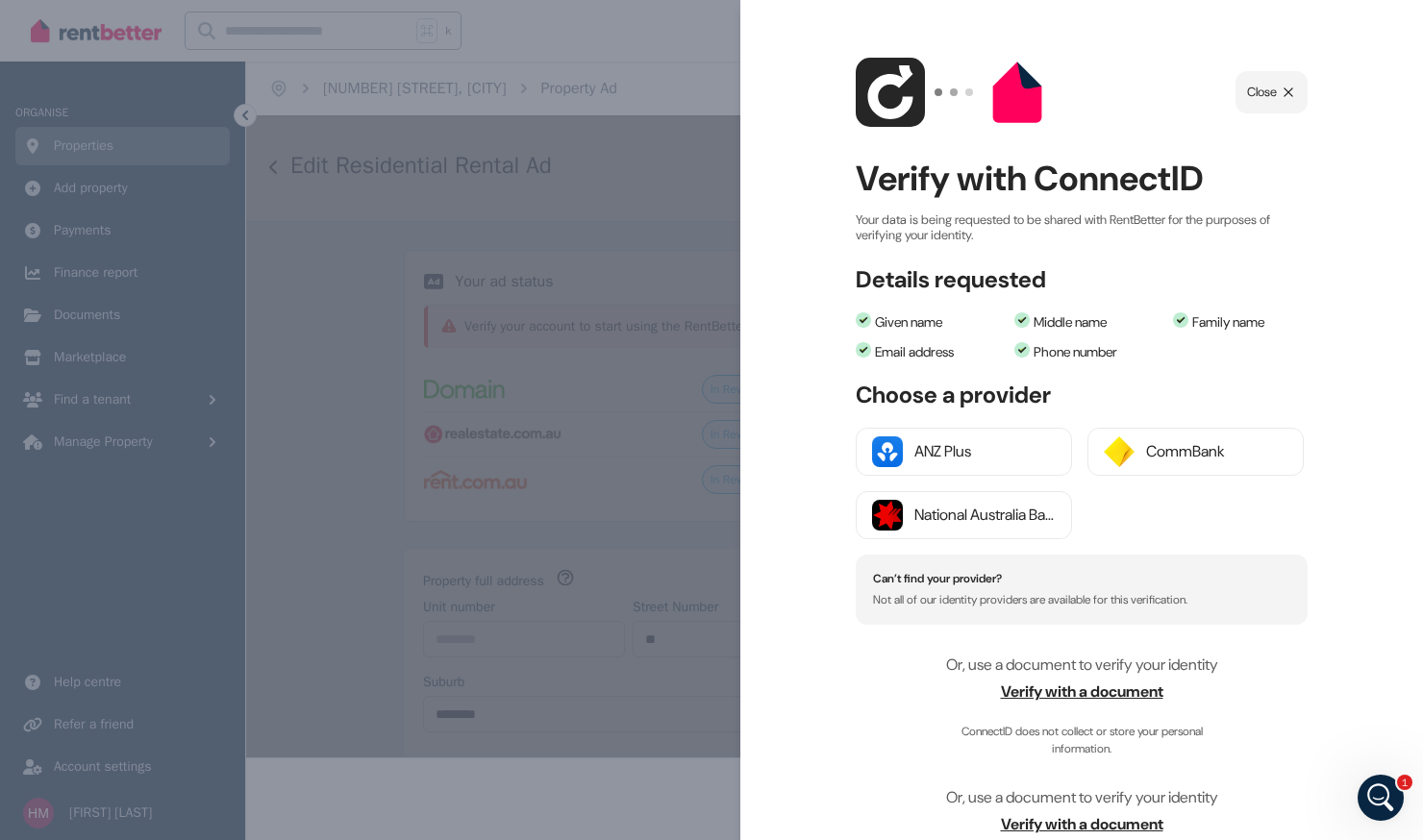 click on "Verify with a document" at bounding box center [1082, 692] 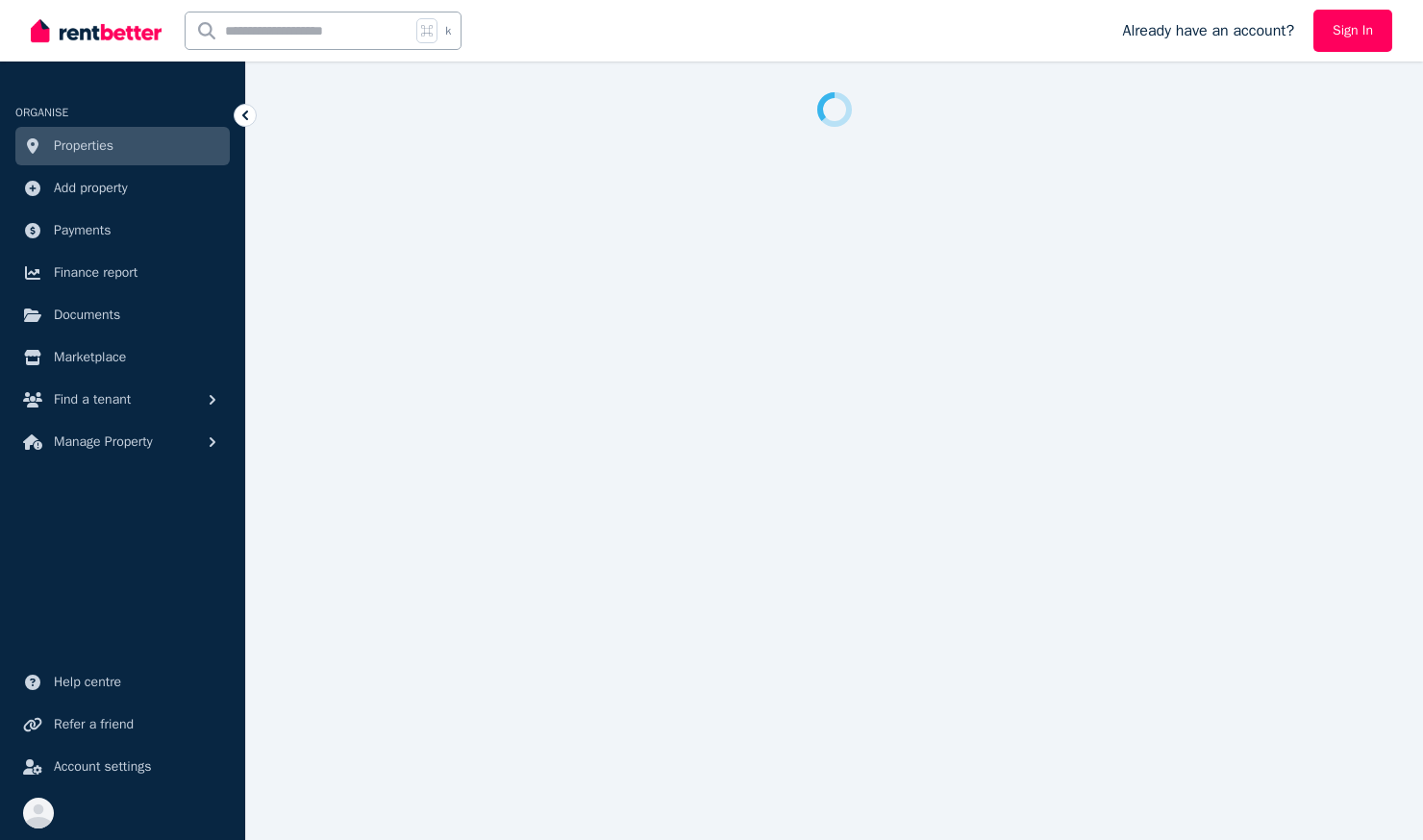 scroll, scrollTop: 0, scrollLeft: 0, axis: both 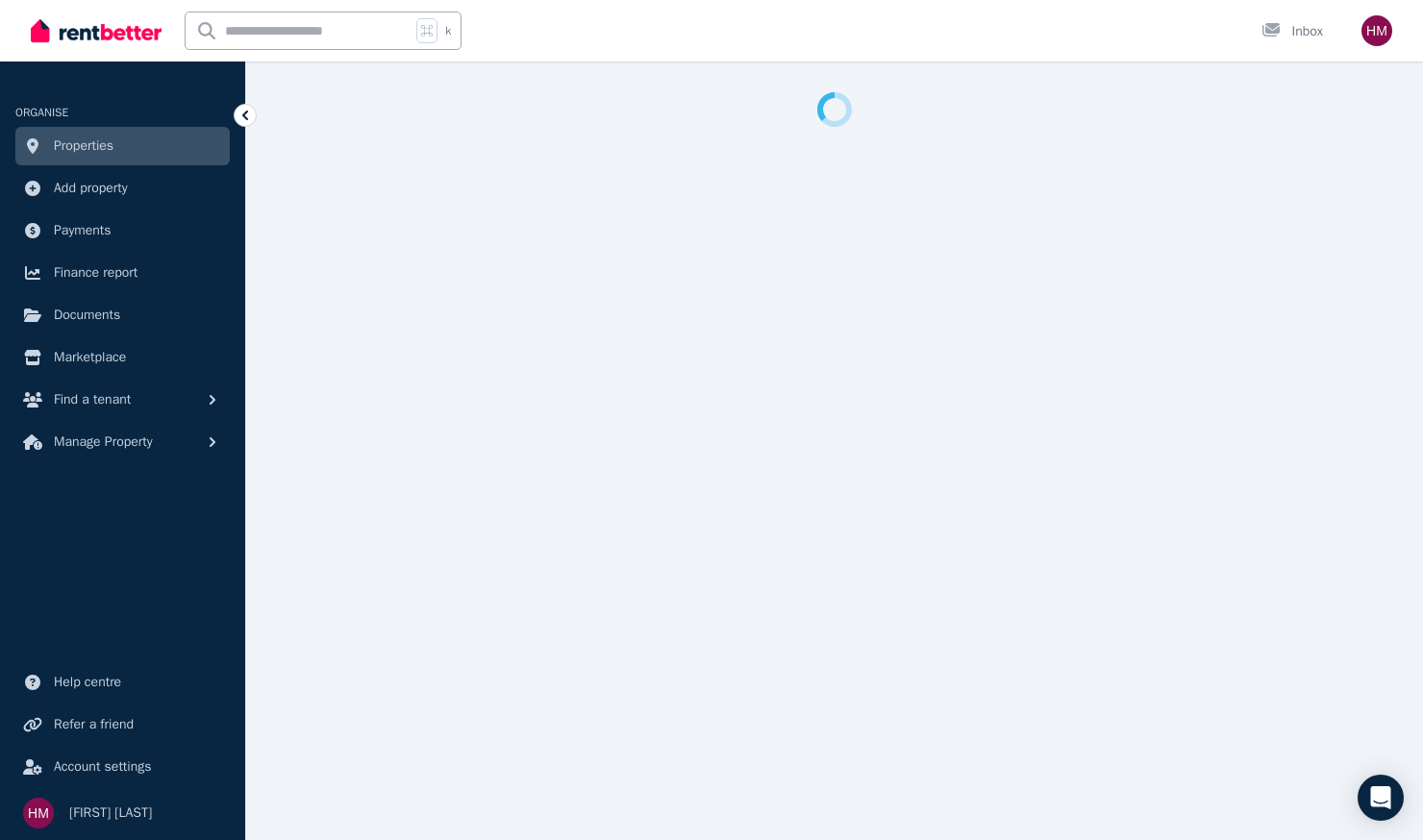 select on "***" 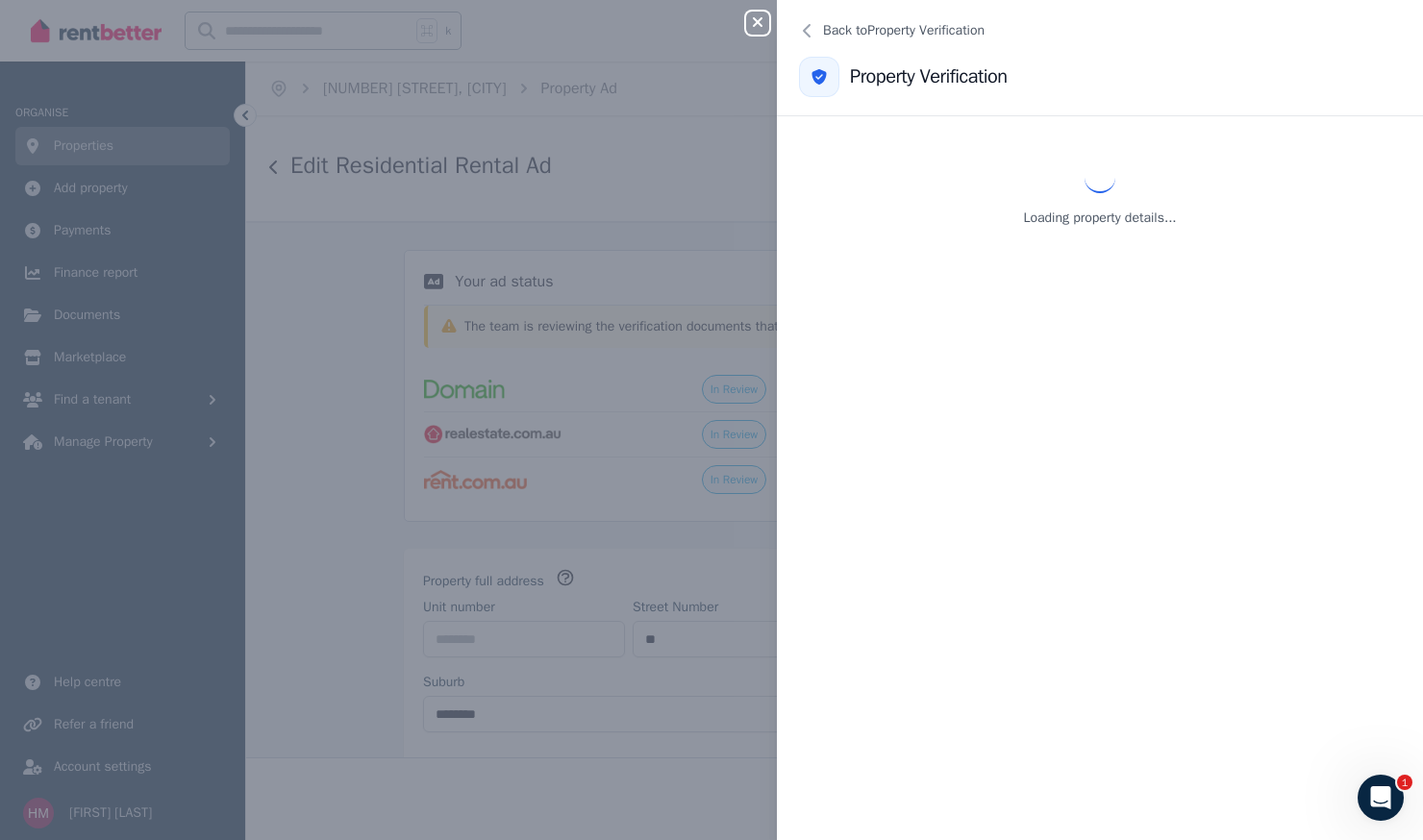 scroll, scrollTop: 0, scrollLeft: 0, axis: both 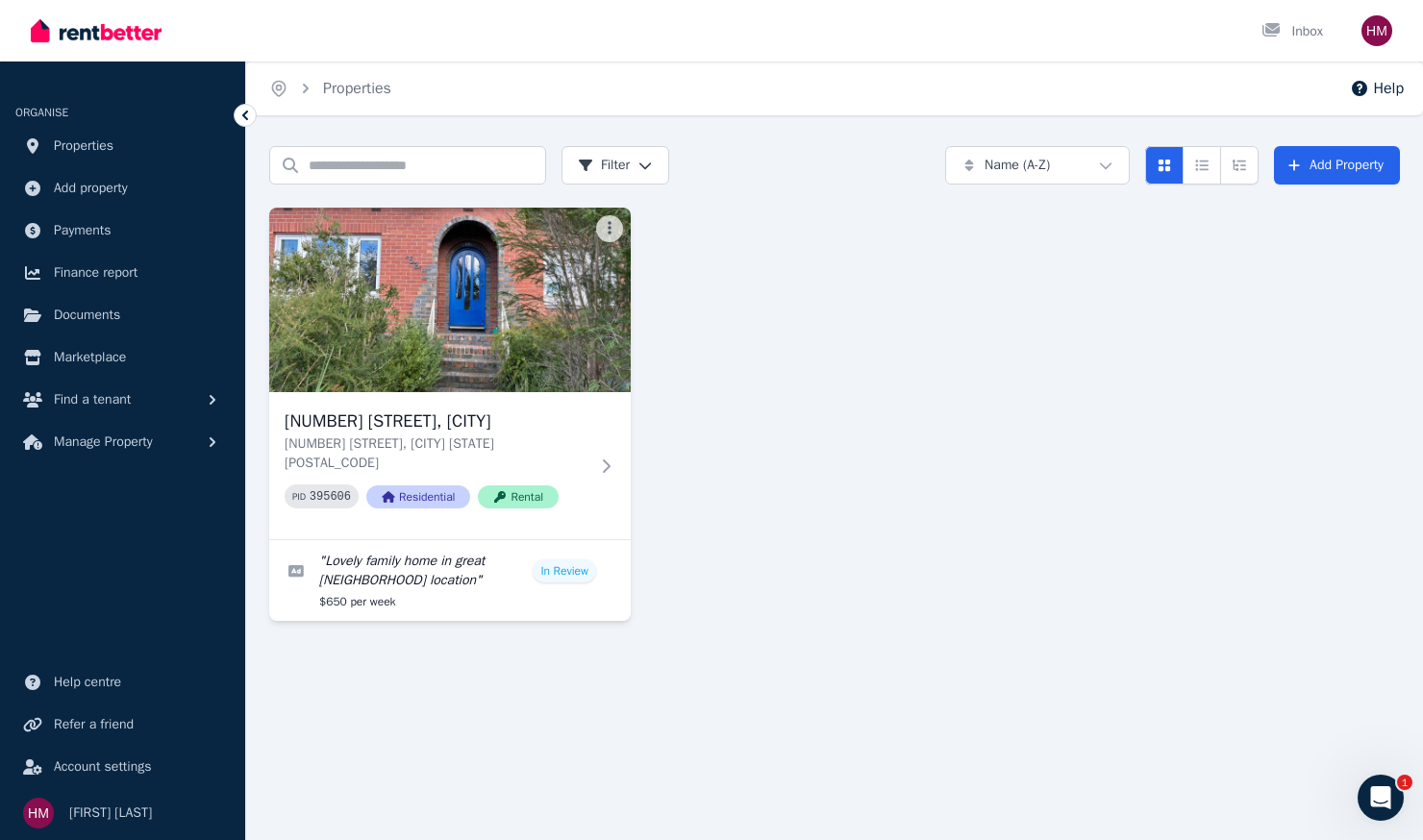 click 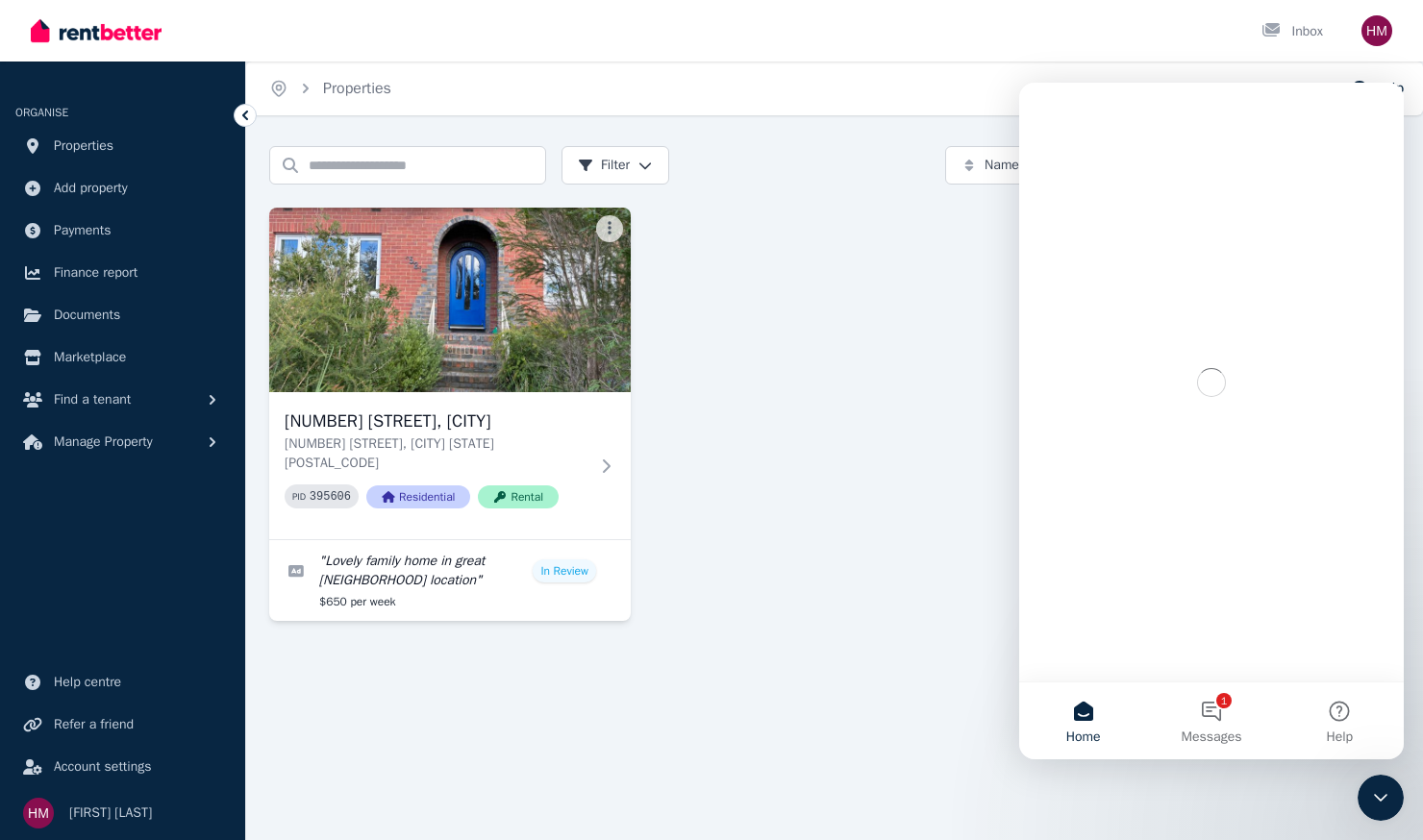 scroll, scrollTop: 0, scrollLeft: 0, axis: both 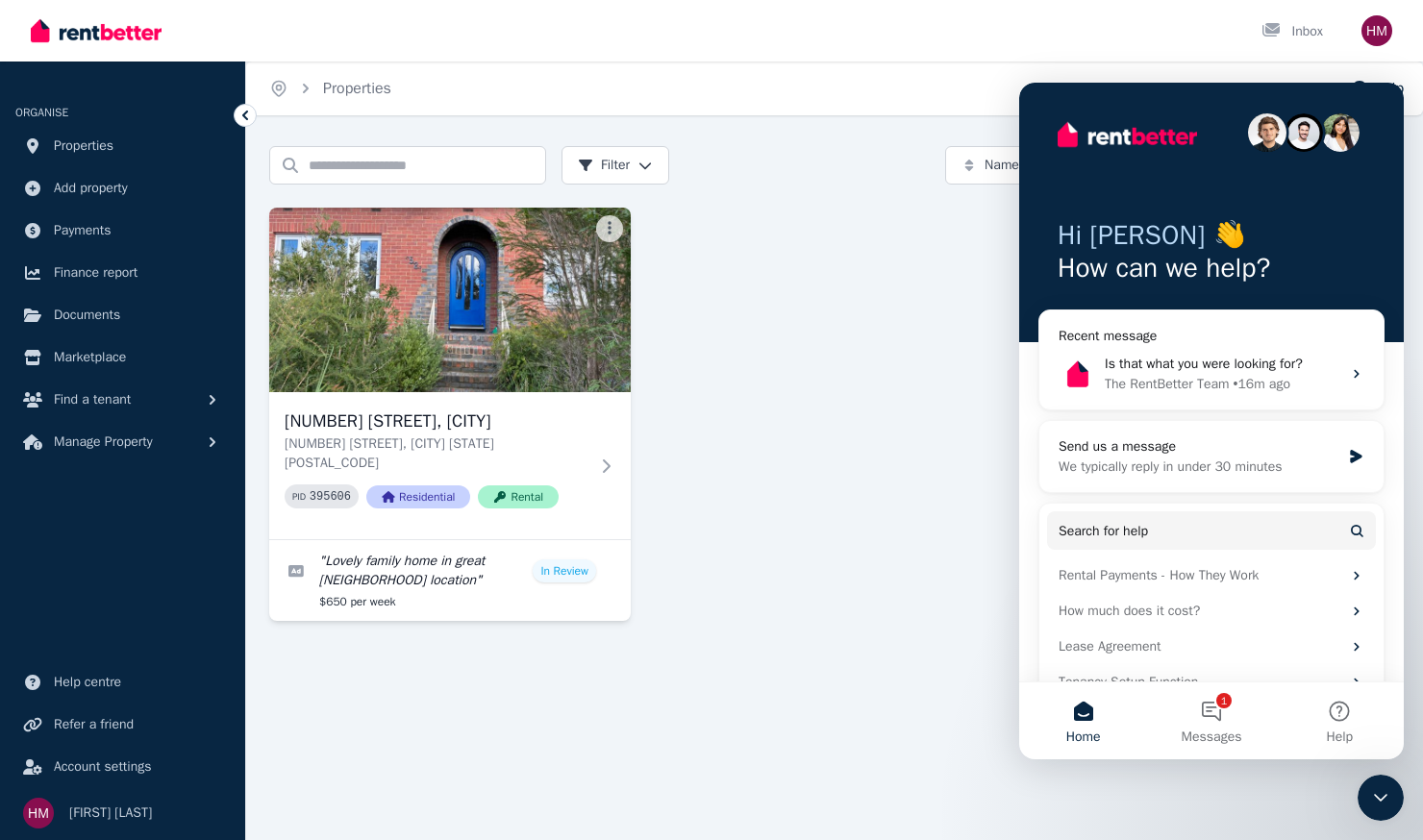 click on "Home" at bounding box center (1083, 721) 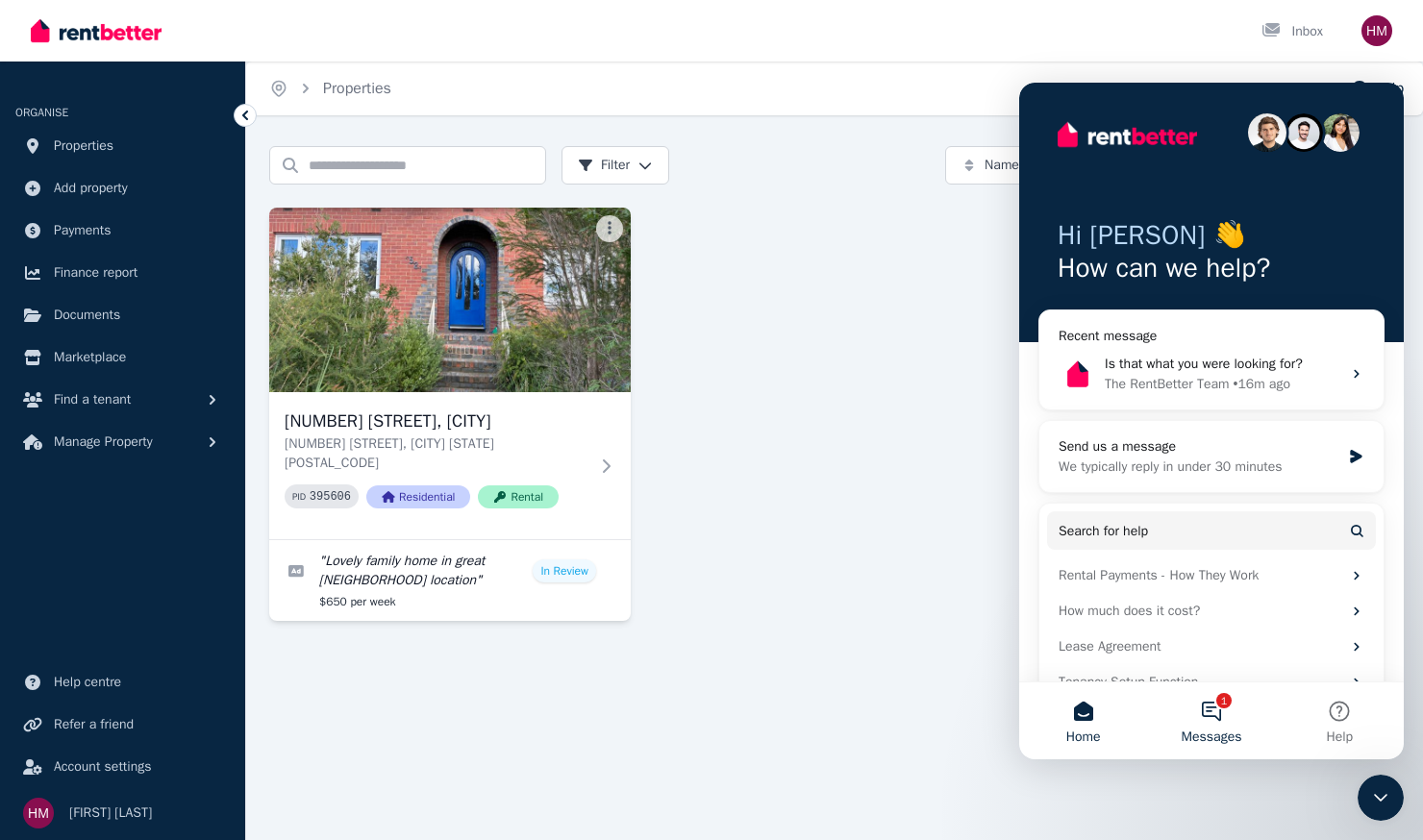 click on "1 Messages" at bounding box center [1211, 721] 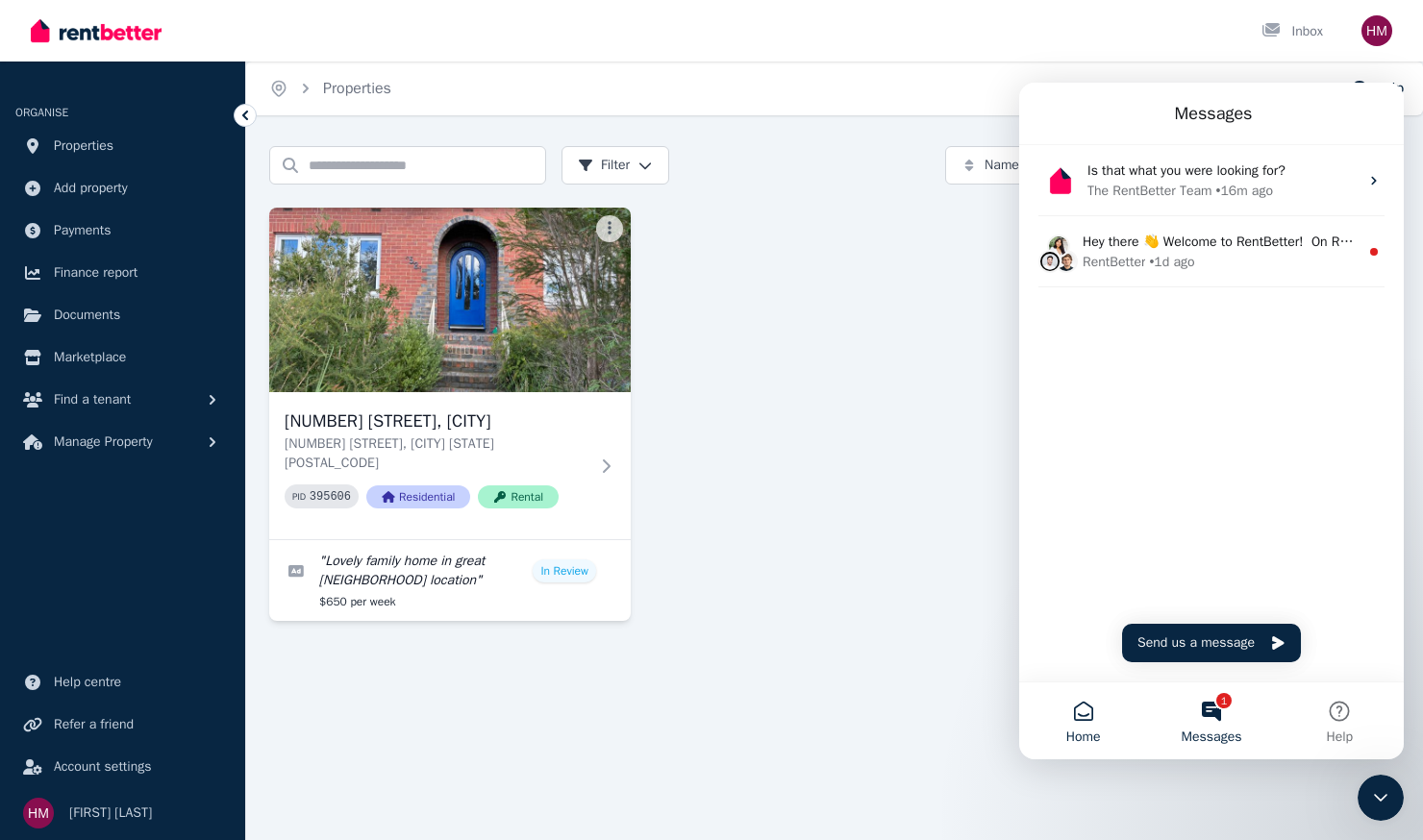 click on "Home" at bounding box center (1083, 721) 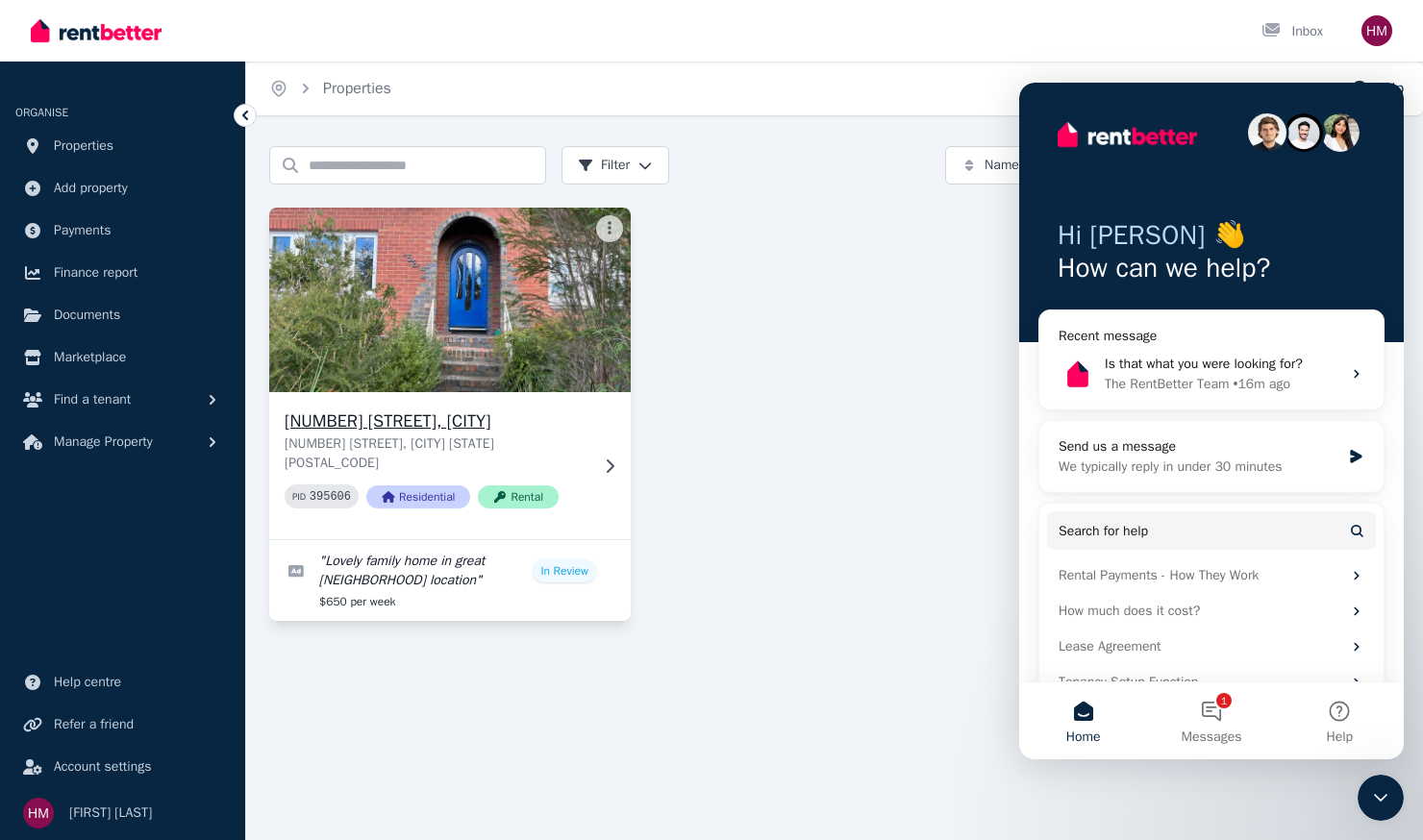 click on "[NUMBER] [STREET], [CITY] [STATE] [POSTAL_CODE]" at bounding box center (437, 454) 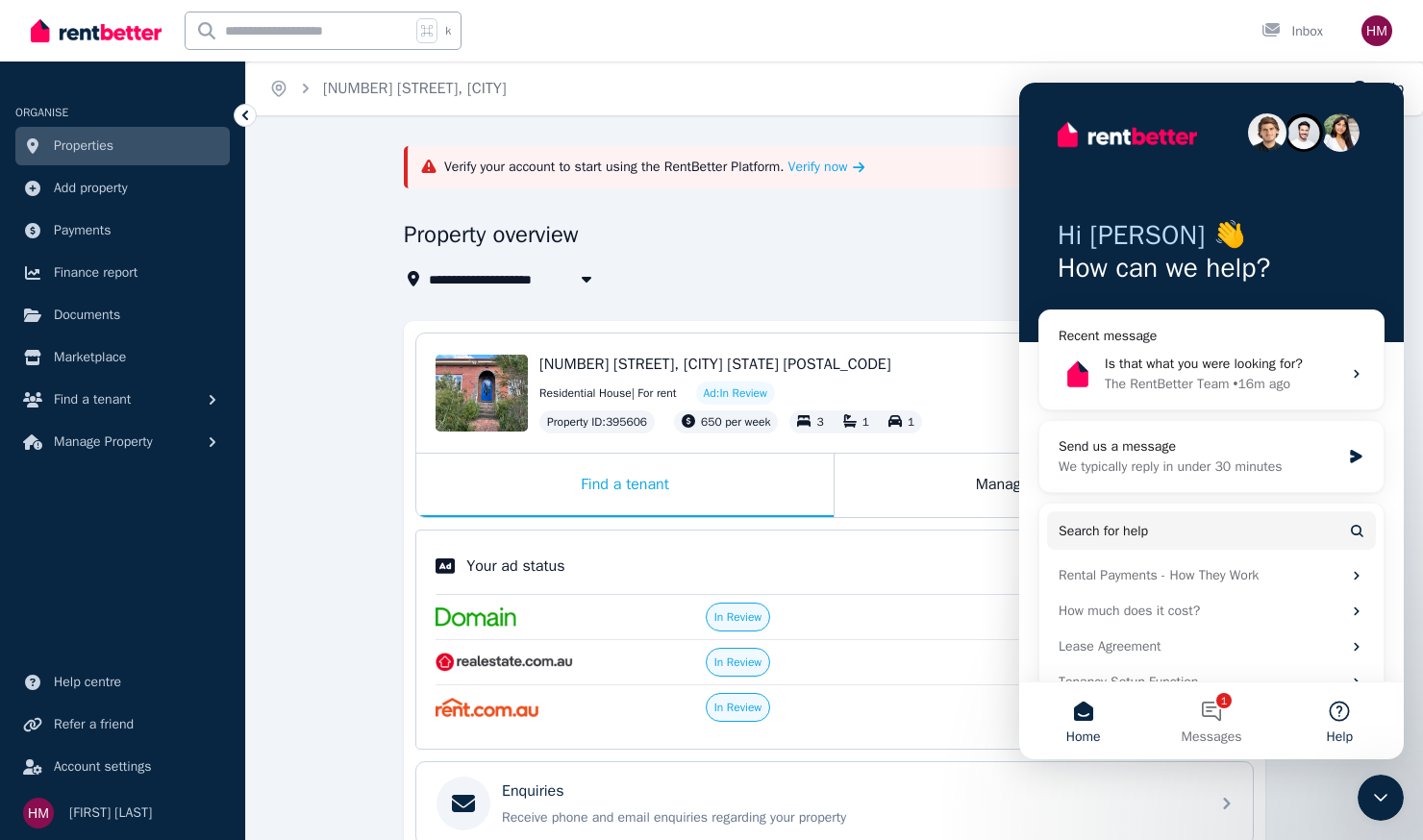 scroll, scrollTop: 0, scrollLeft: 0, axis: both 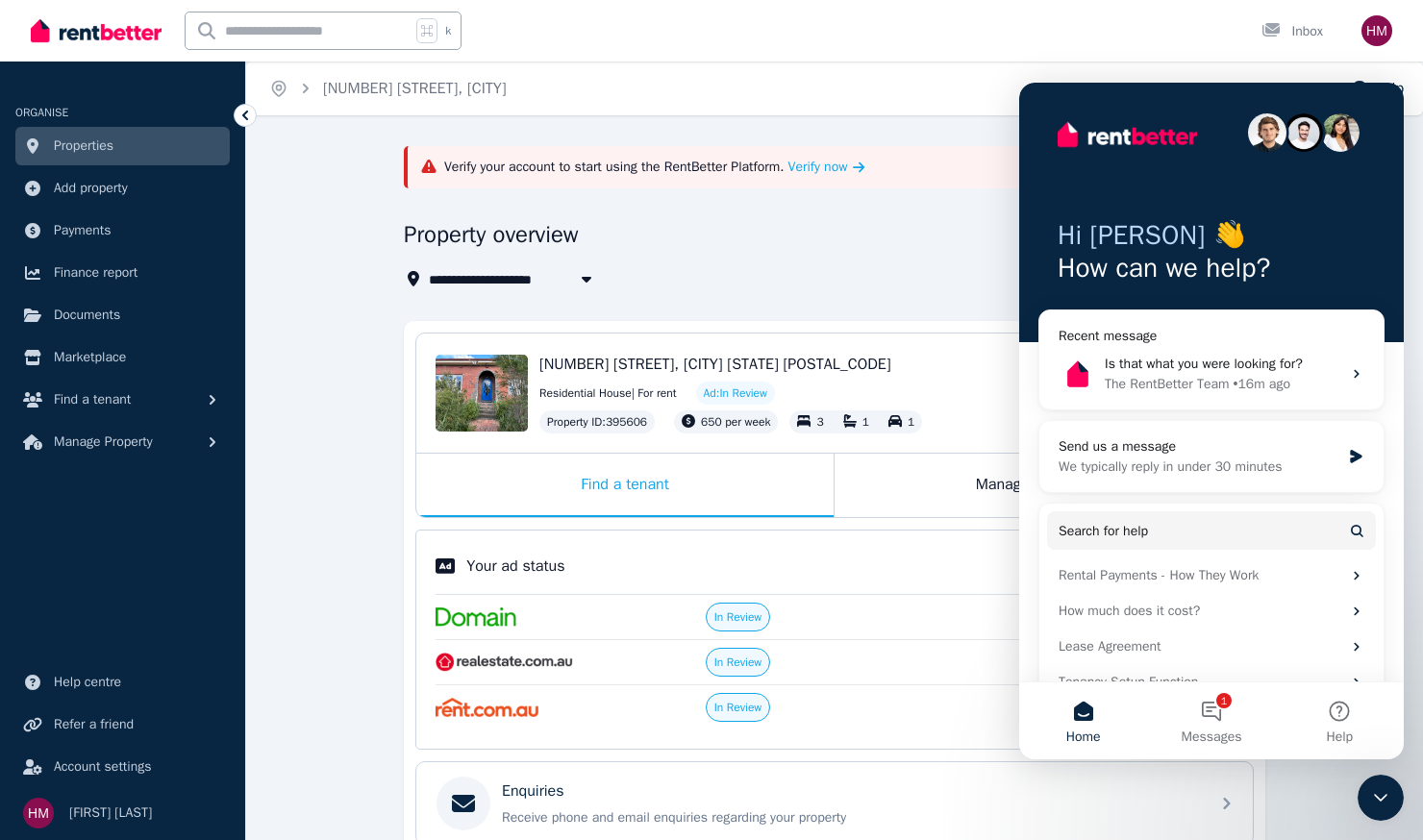 click 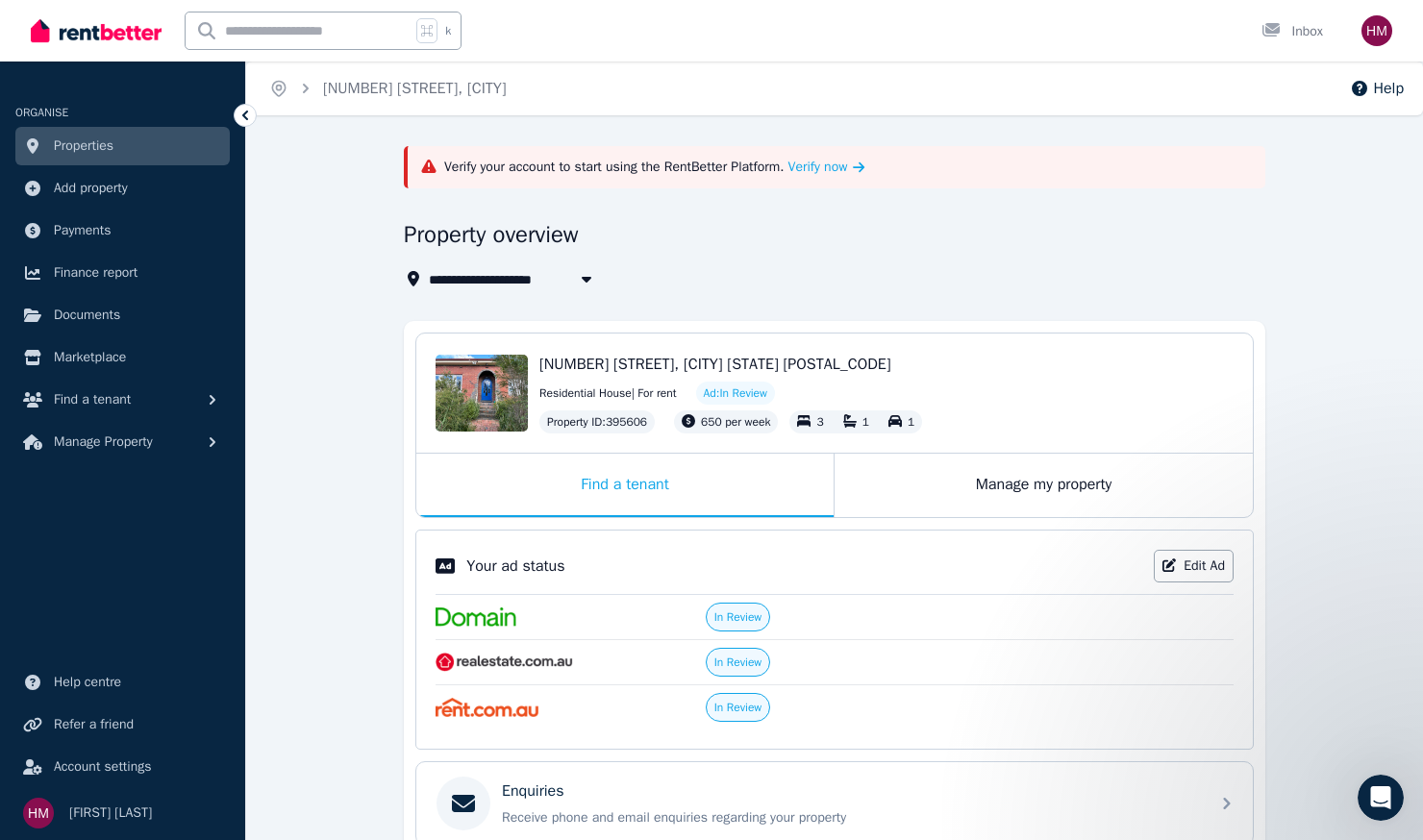 scroll, scrollTop: 0, scrollLeft: 0, axis: both 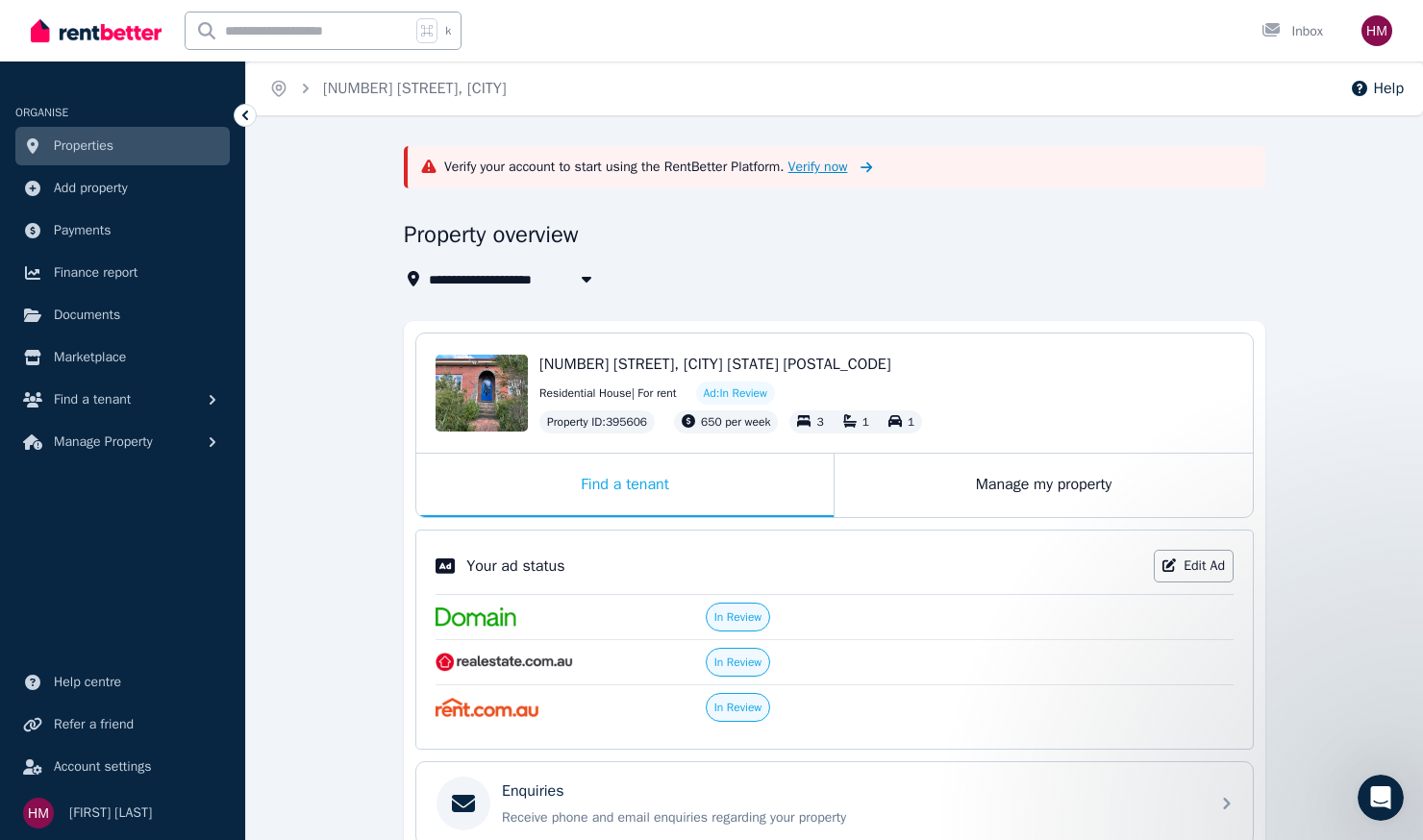 click on "Verify now" at bounding box center (818, 167) 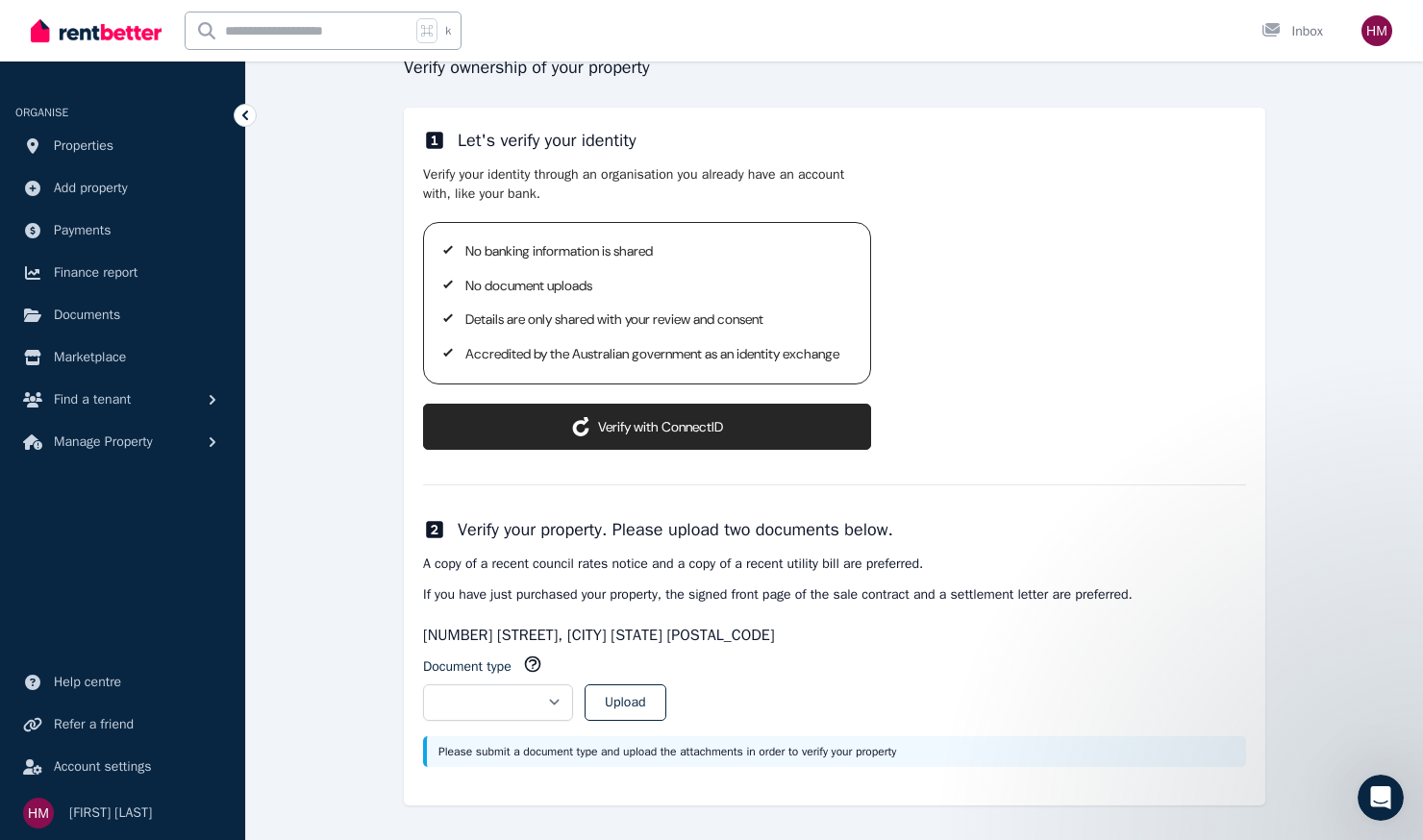 scroll, scrollTop: 231, scrollLeft: 0, axis: vertical 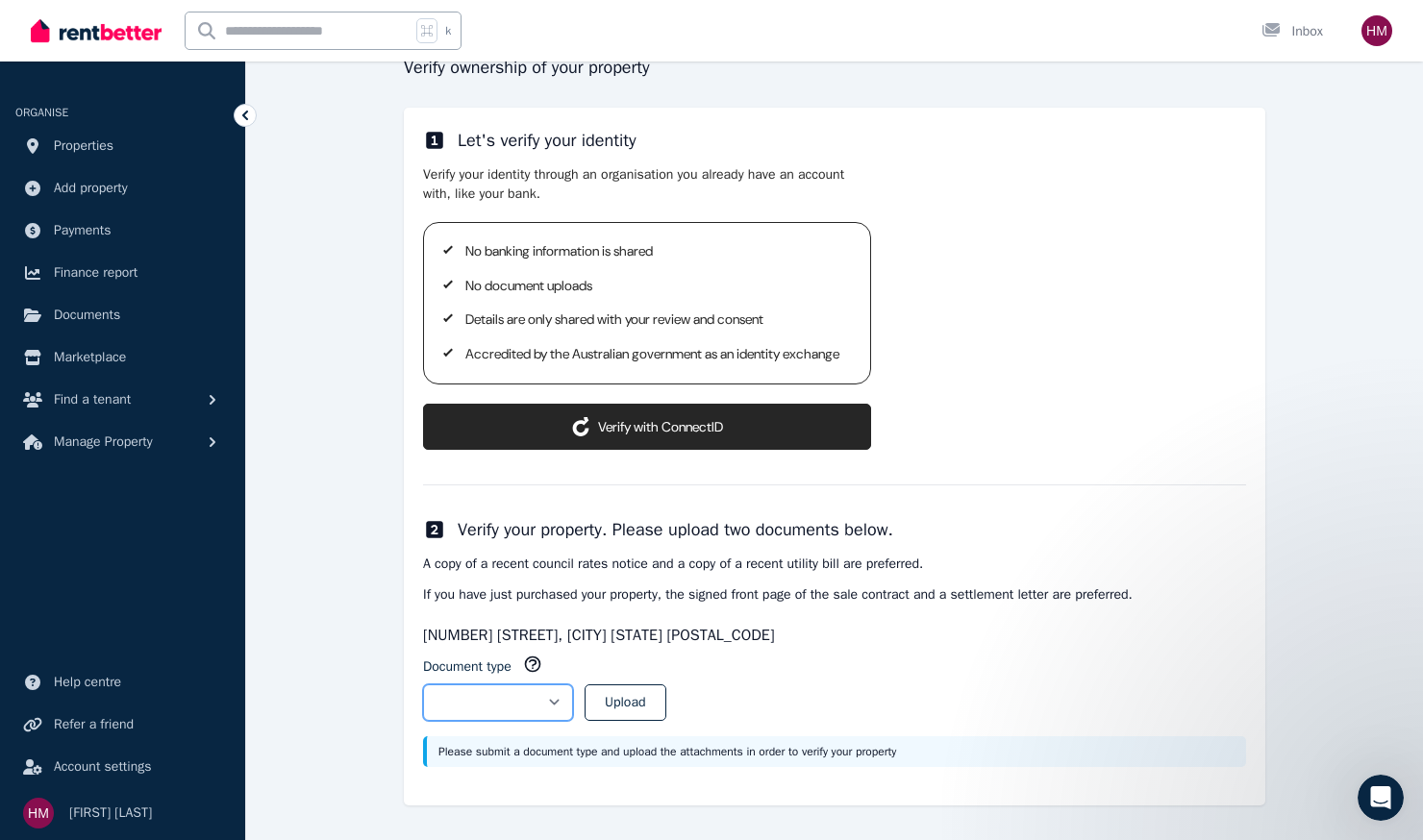 select on "**********" 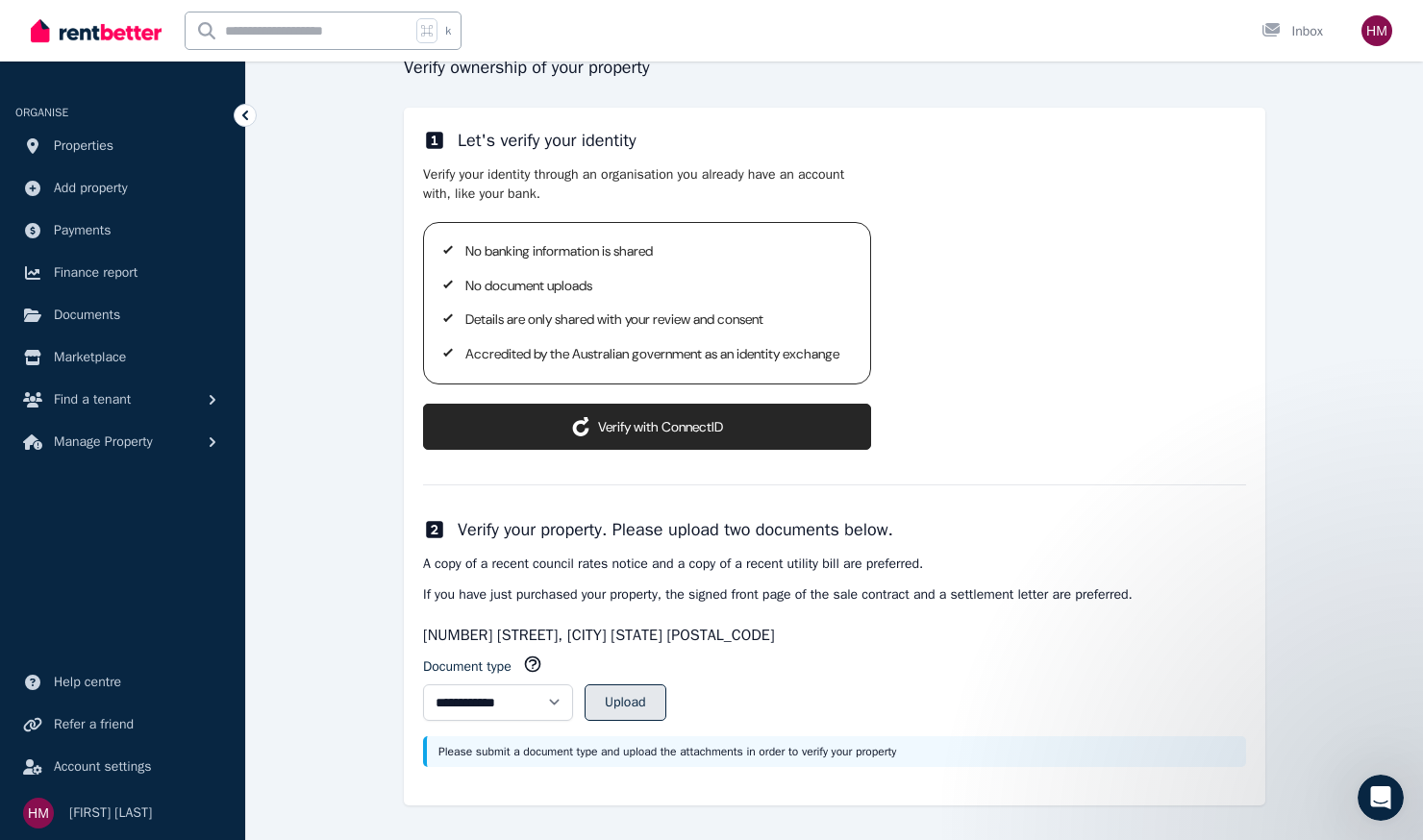 click on "Upload" at bounding box center (625, 703) 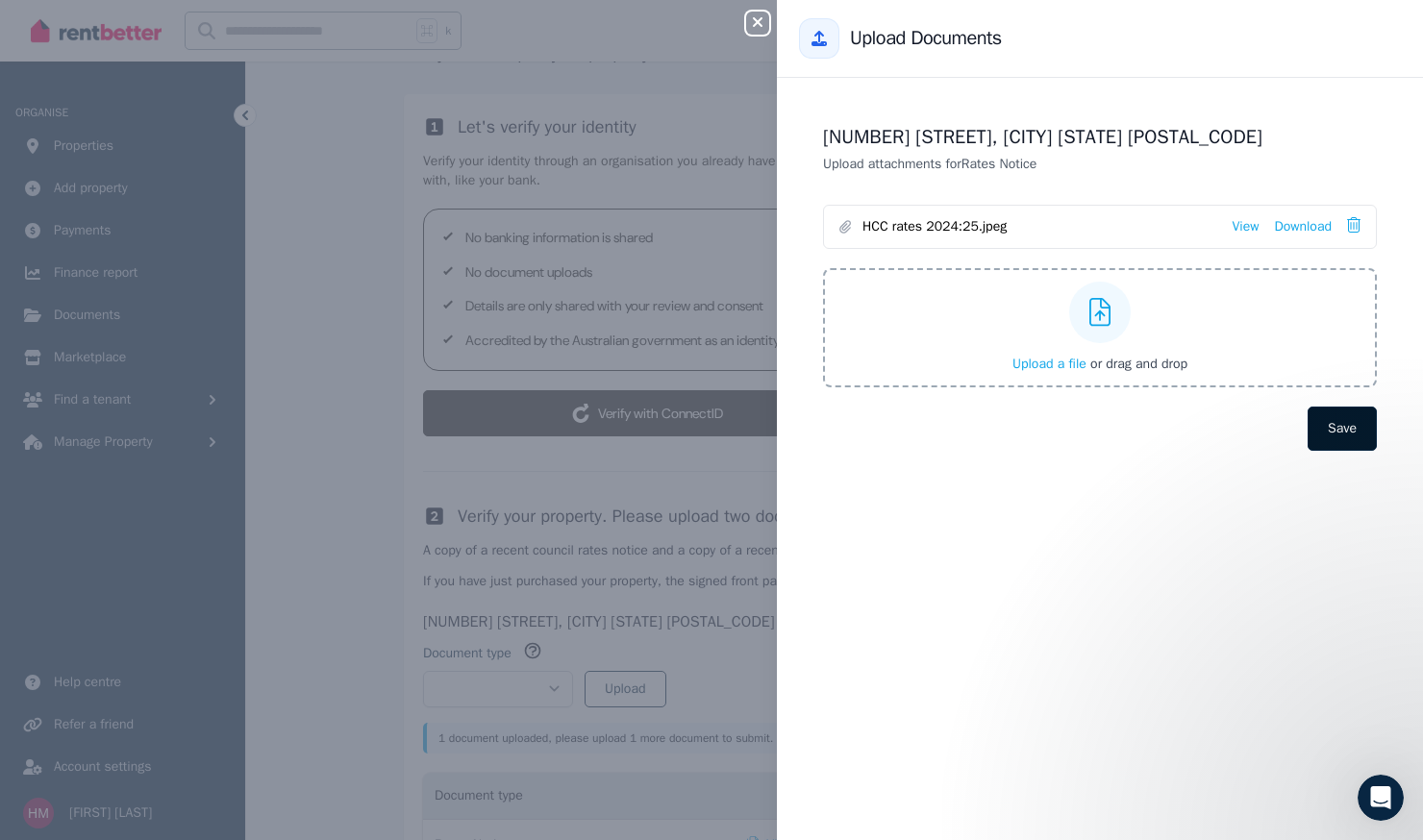click on "Save" at bounding box center [1342, 429] 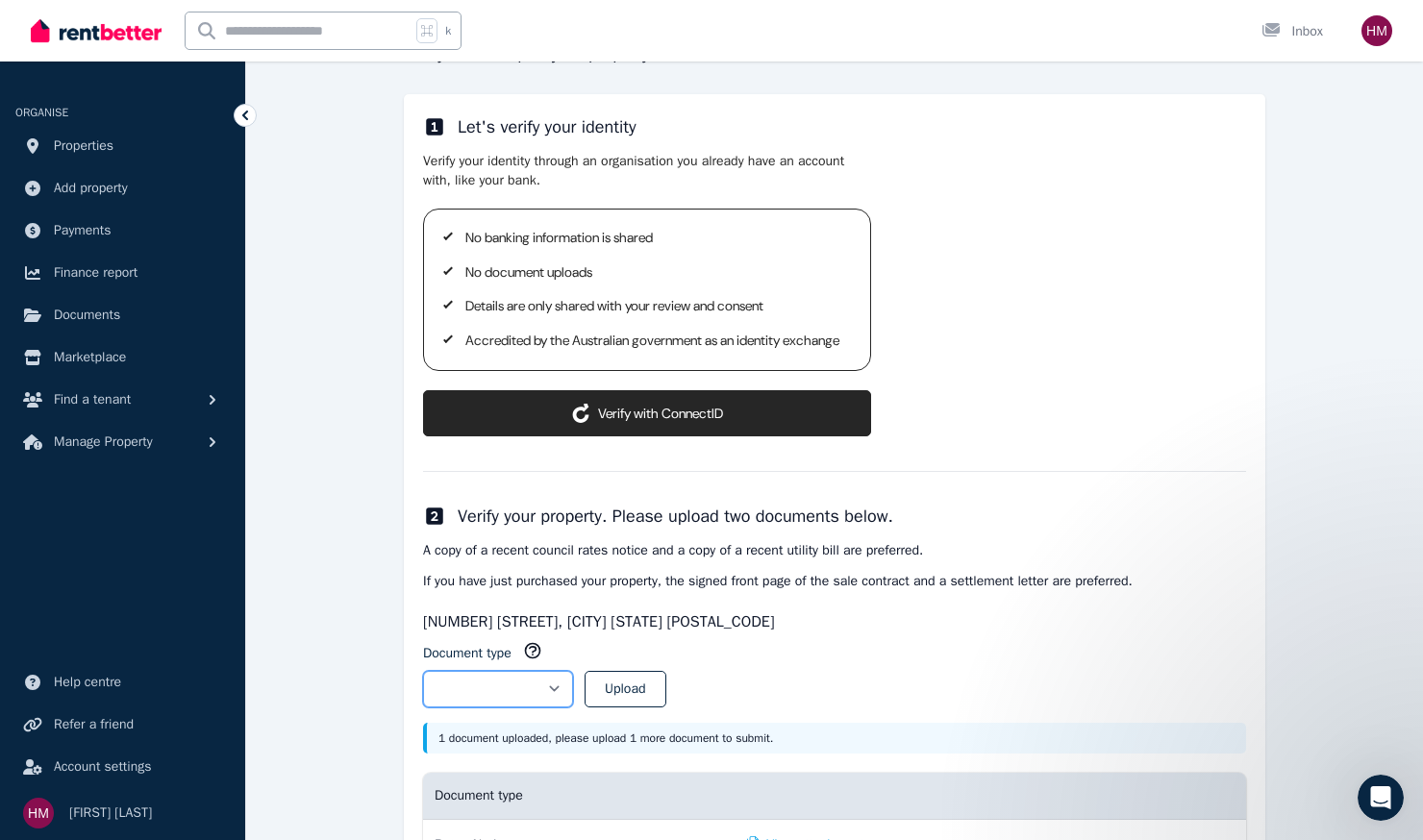 select on "**********" 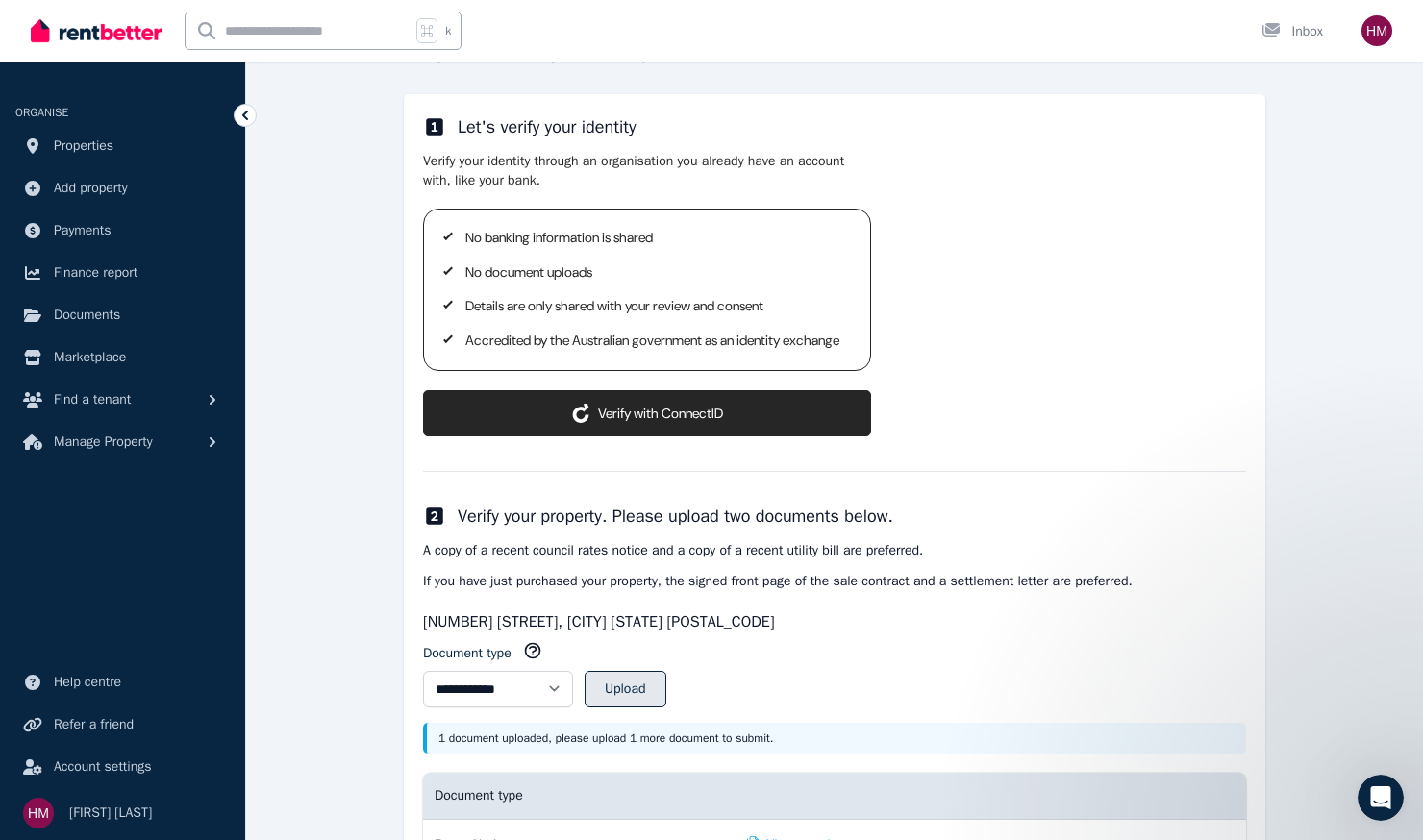 click on "Upload" at bounding box center [625, 689] 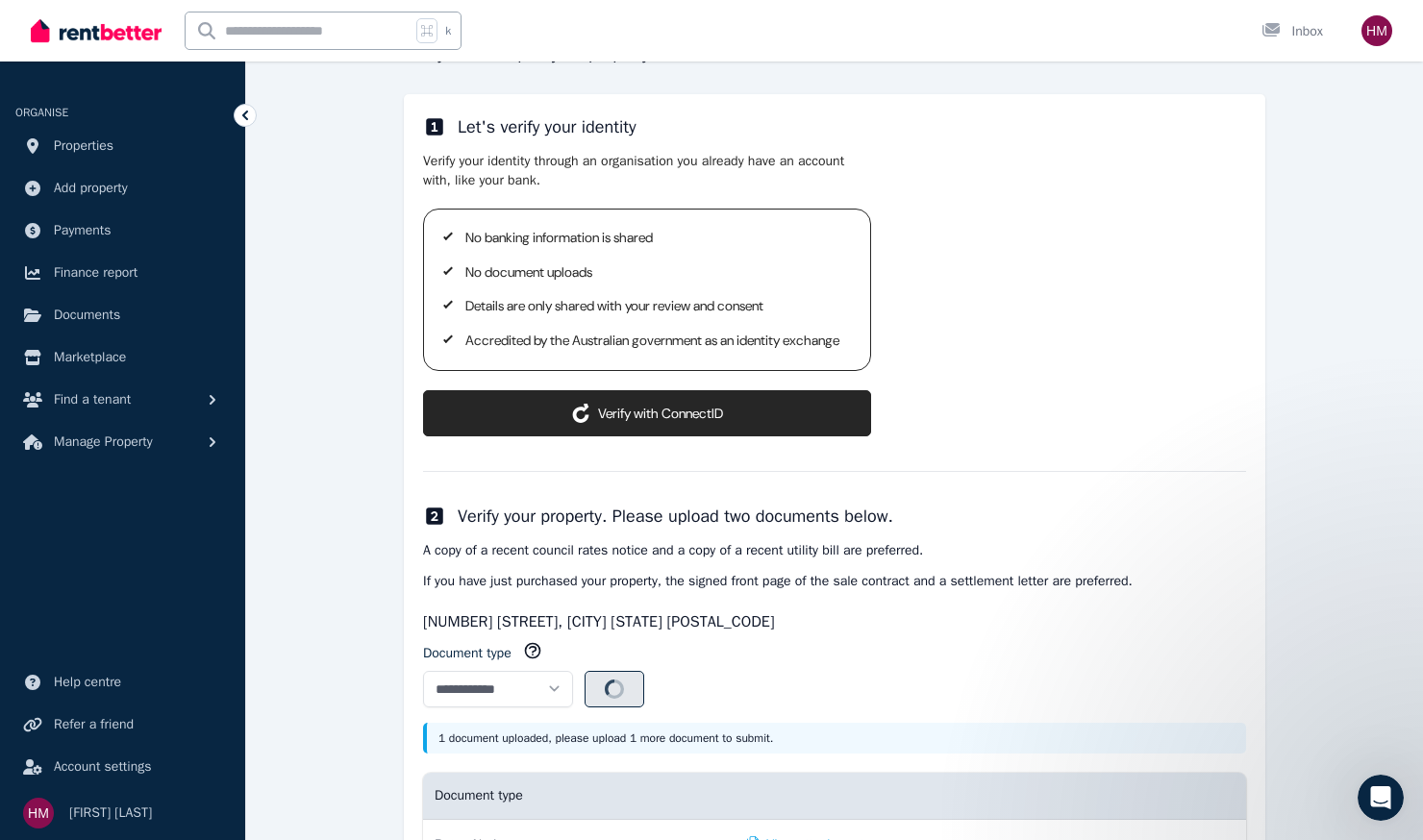 select 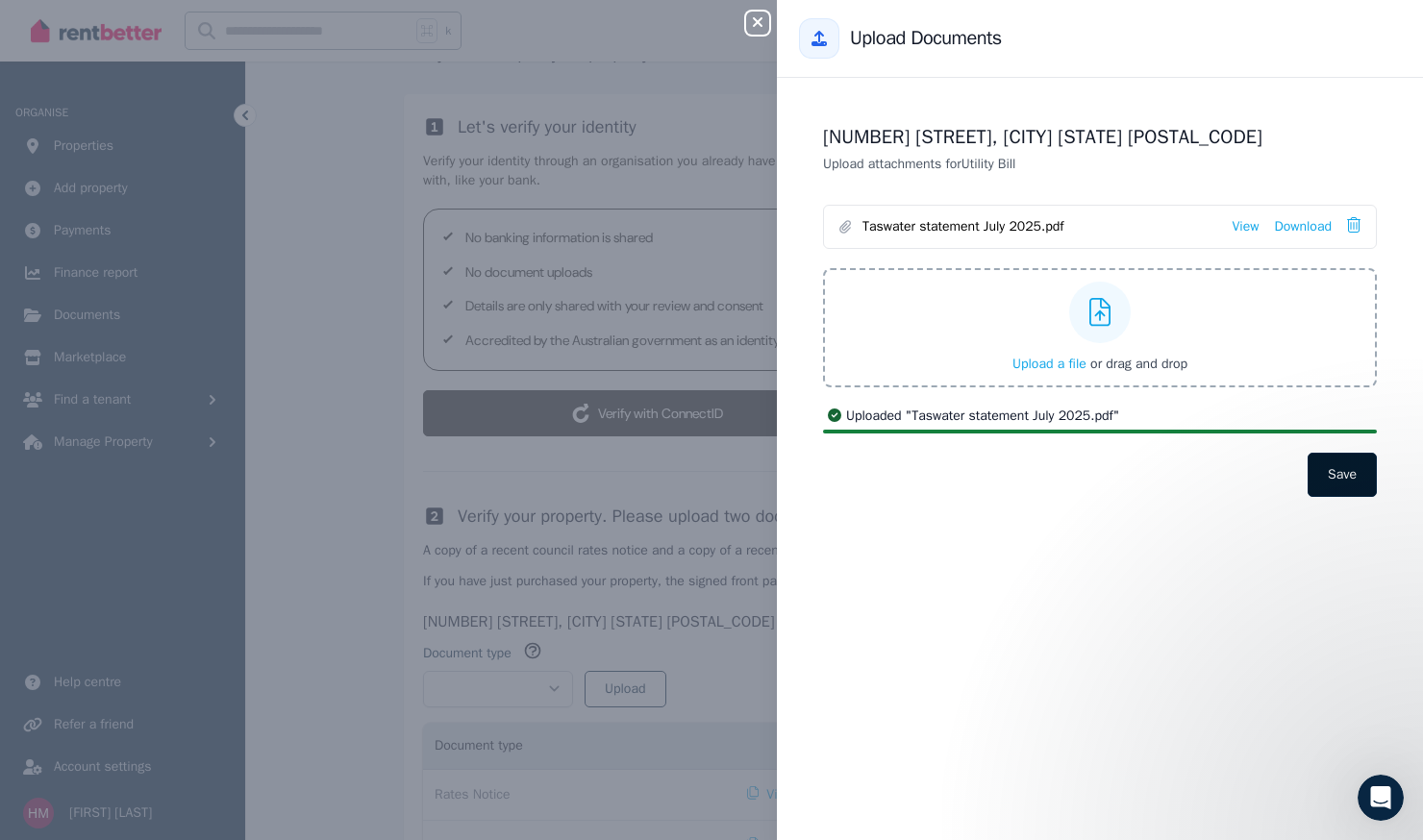 click on "Save" at bounding box center [1342, 475] 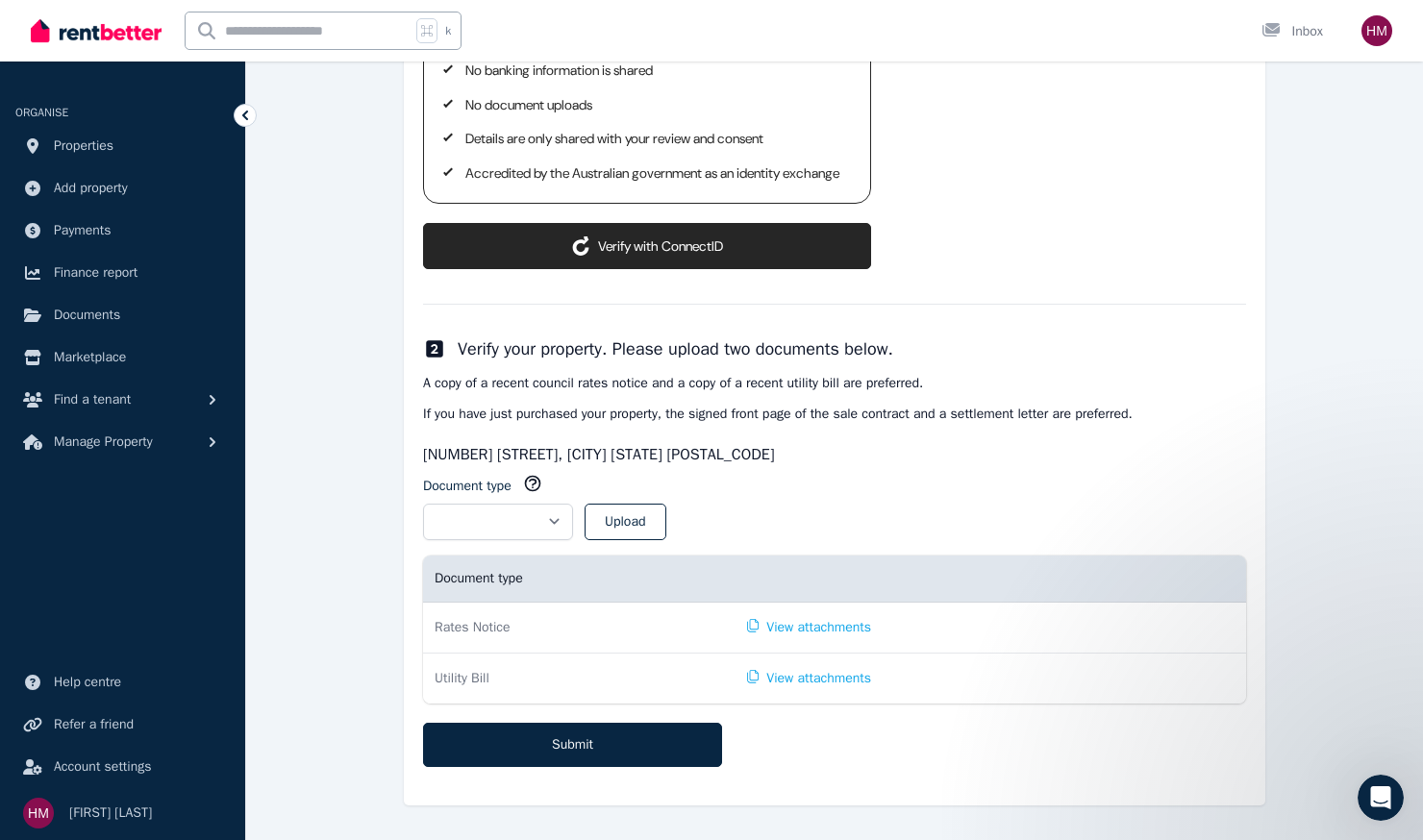 scroll, scrollTop: 411, scrollLeft: 0, axis: vertical 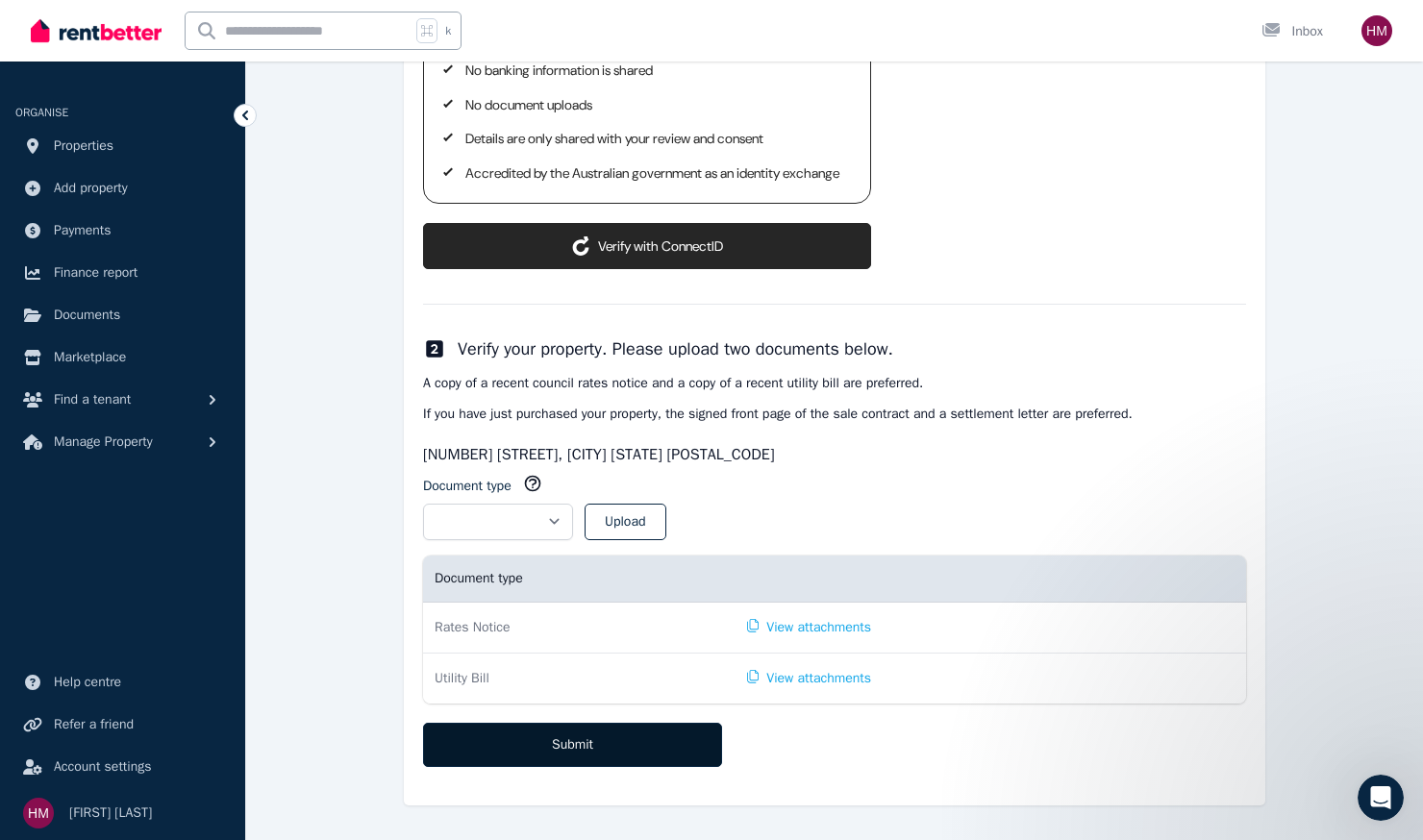 click on "Submit" at bounding box center [572, 745] 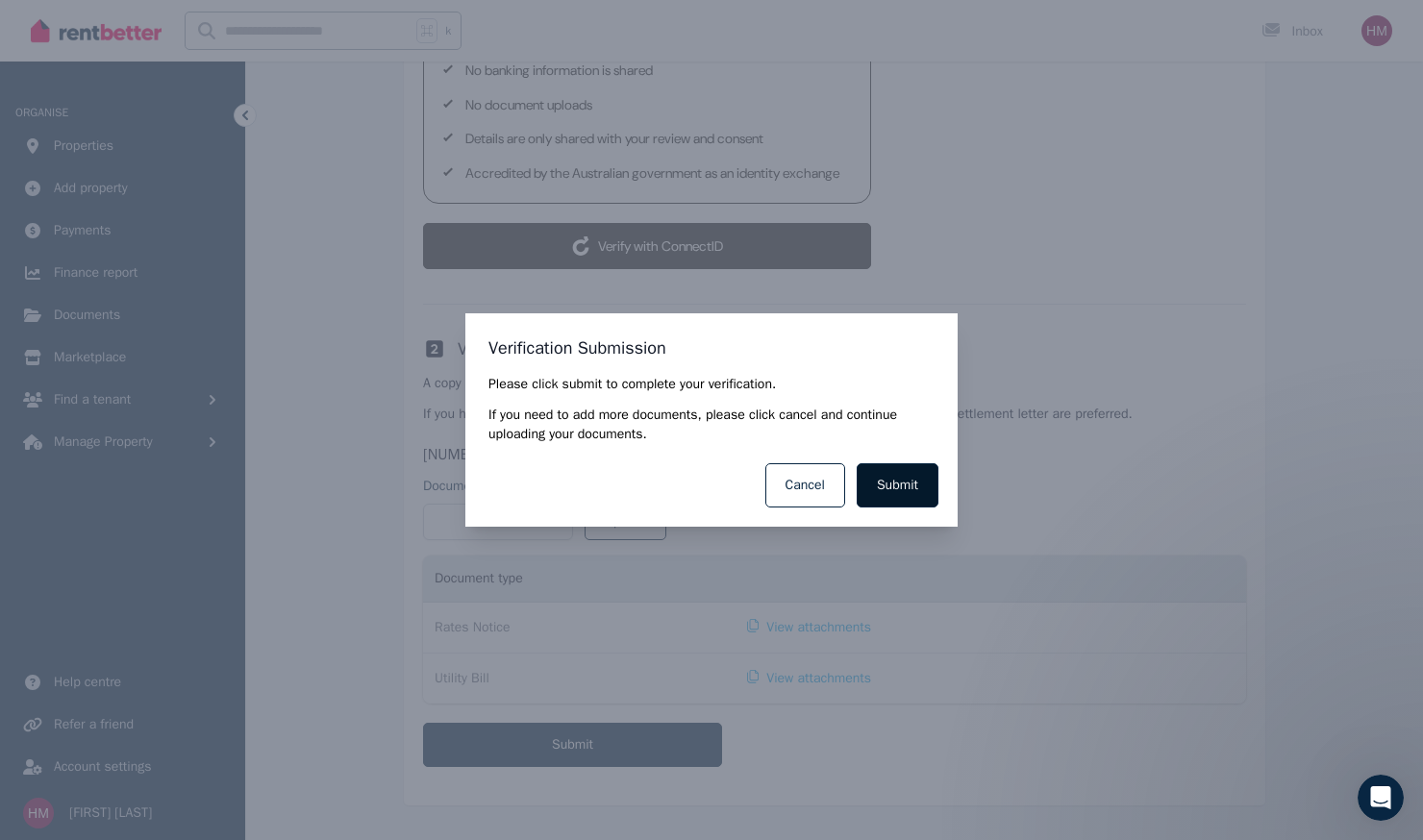 click on "Submit" at bounding box center (897, 485) 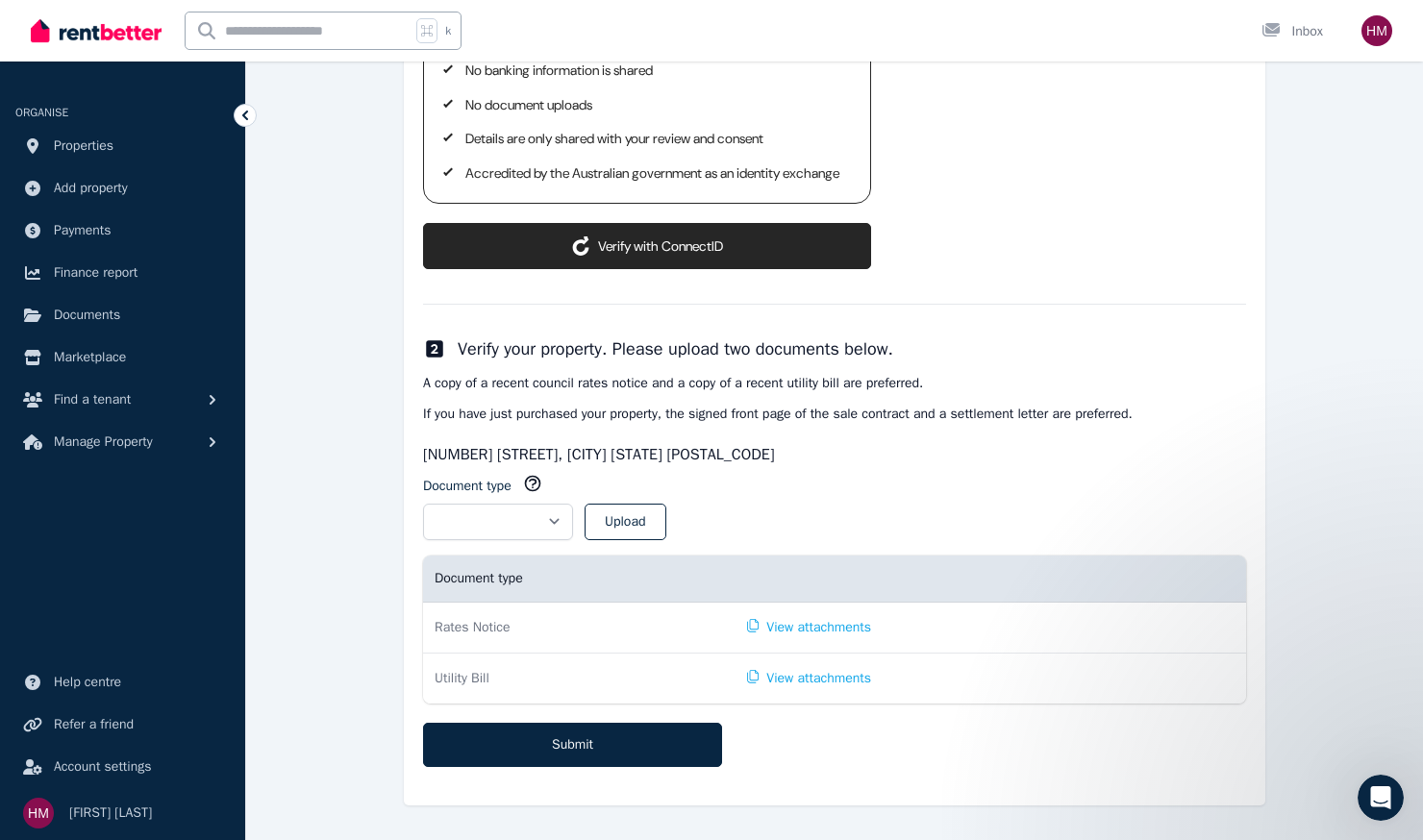 scroll, scrollTop: 411, scrollLeft: 0, axis: vertical 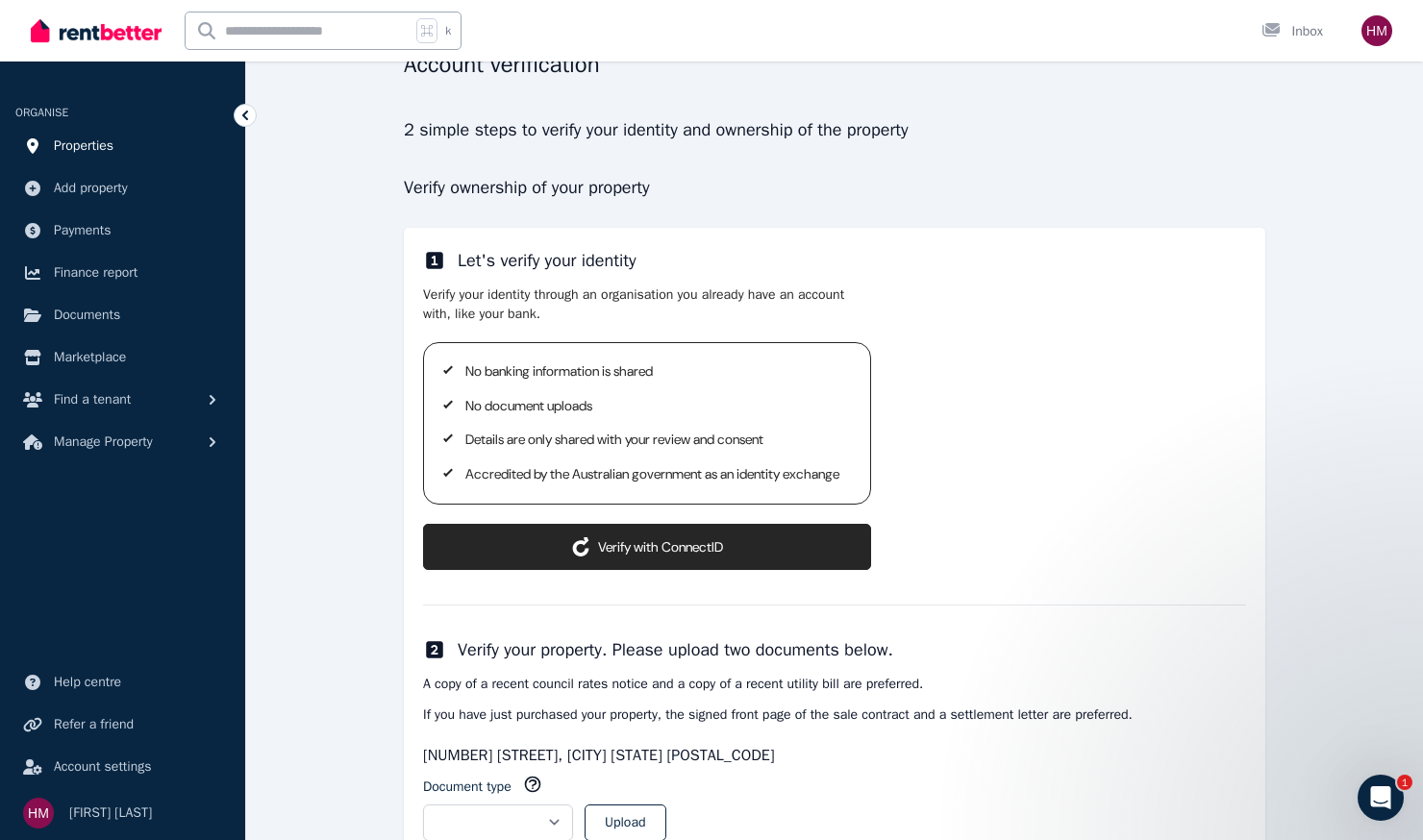 click on "Properties" at bounding box center [84, 146] 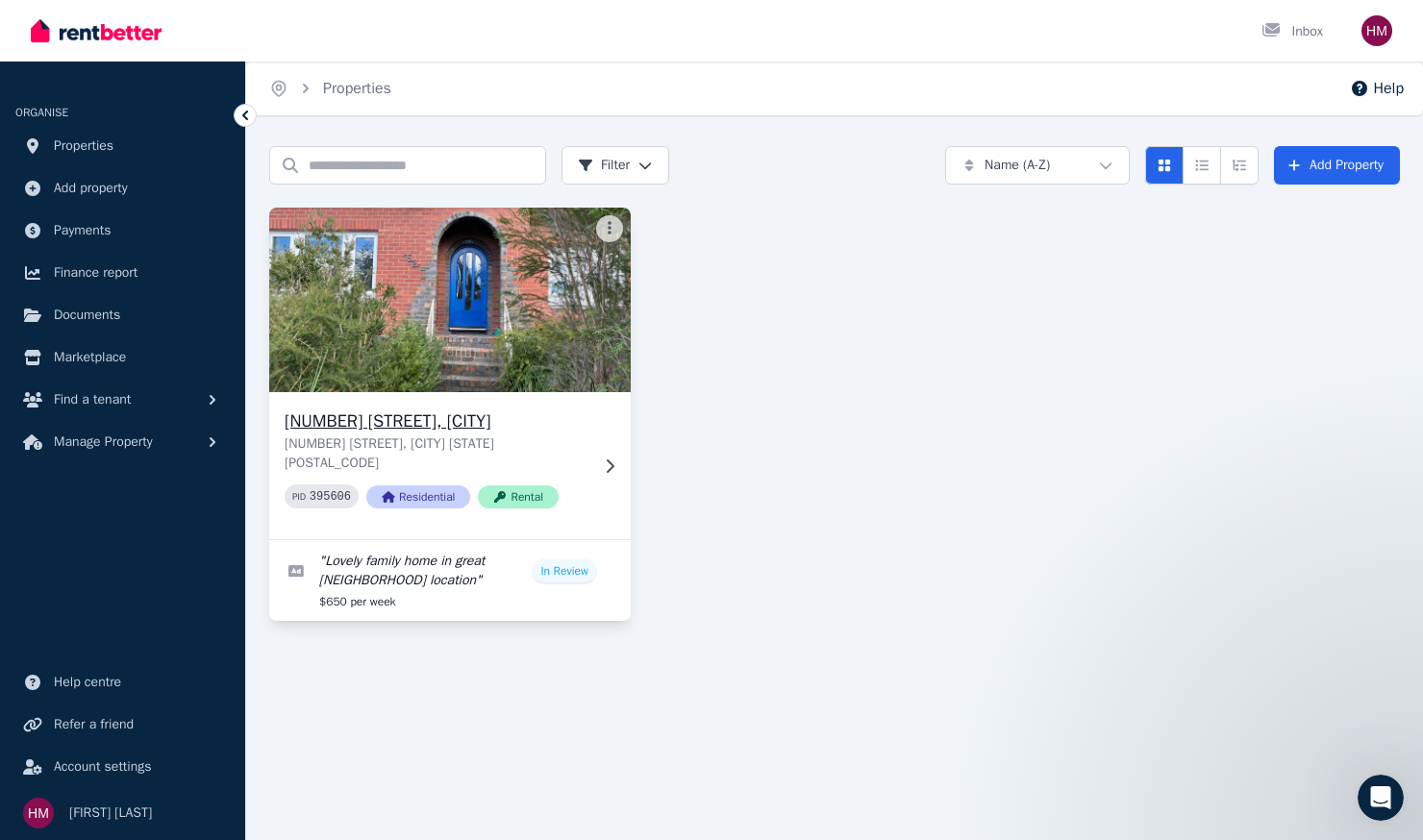 click at bounding box center (450, 300) 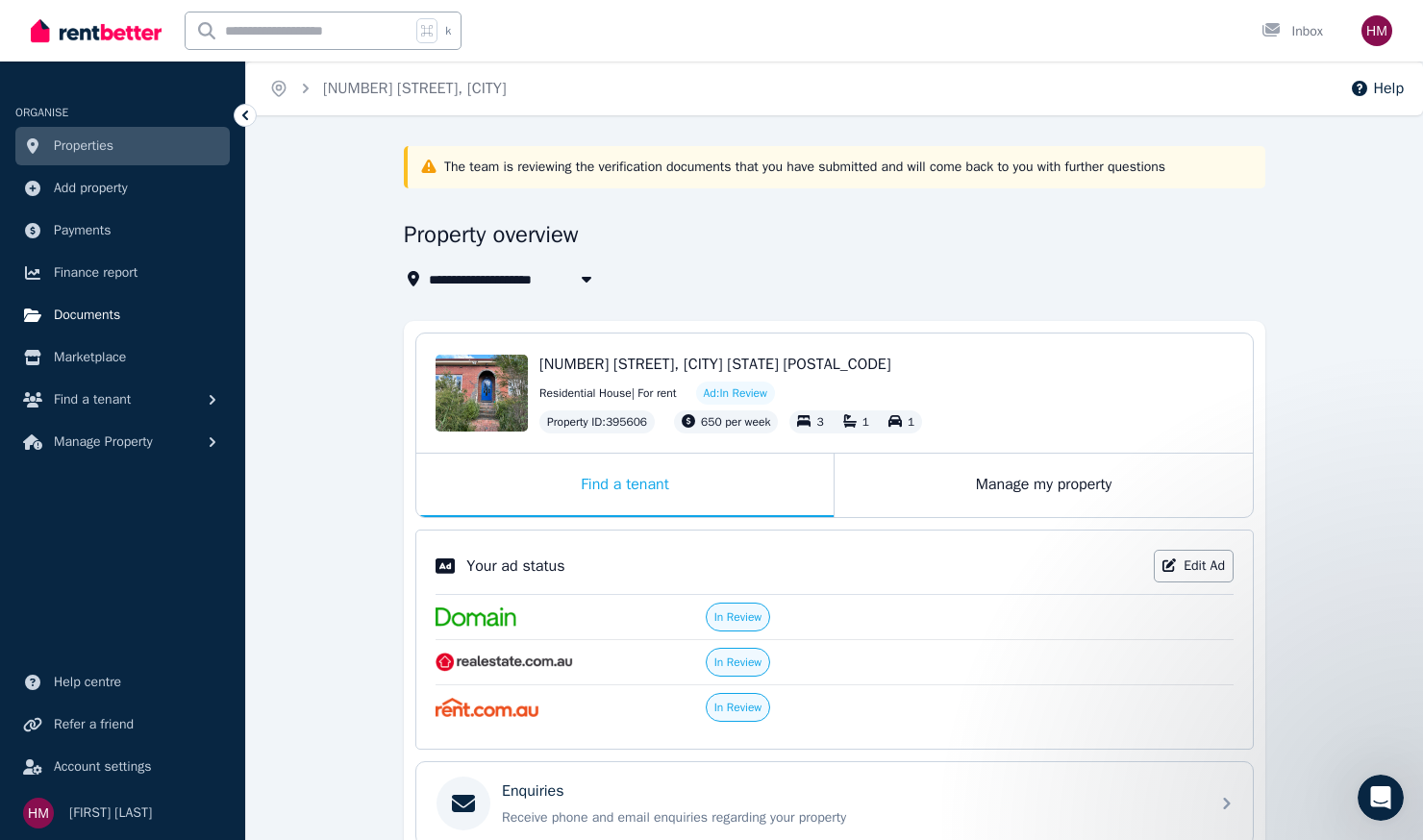 click on "Documents" at bounding box center [87, 315] 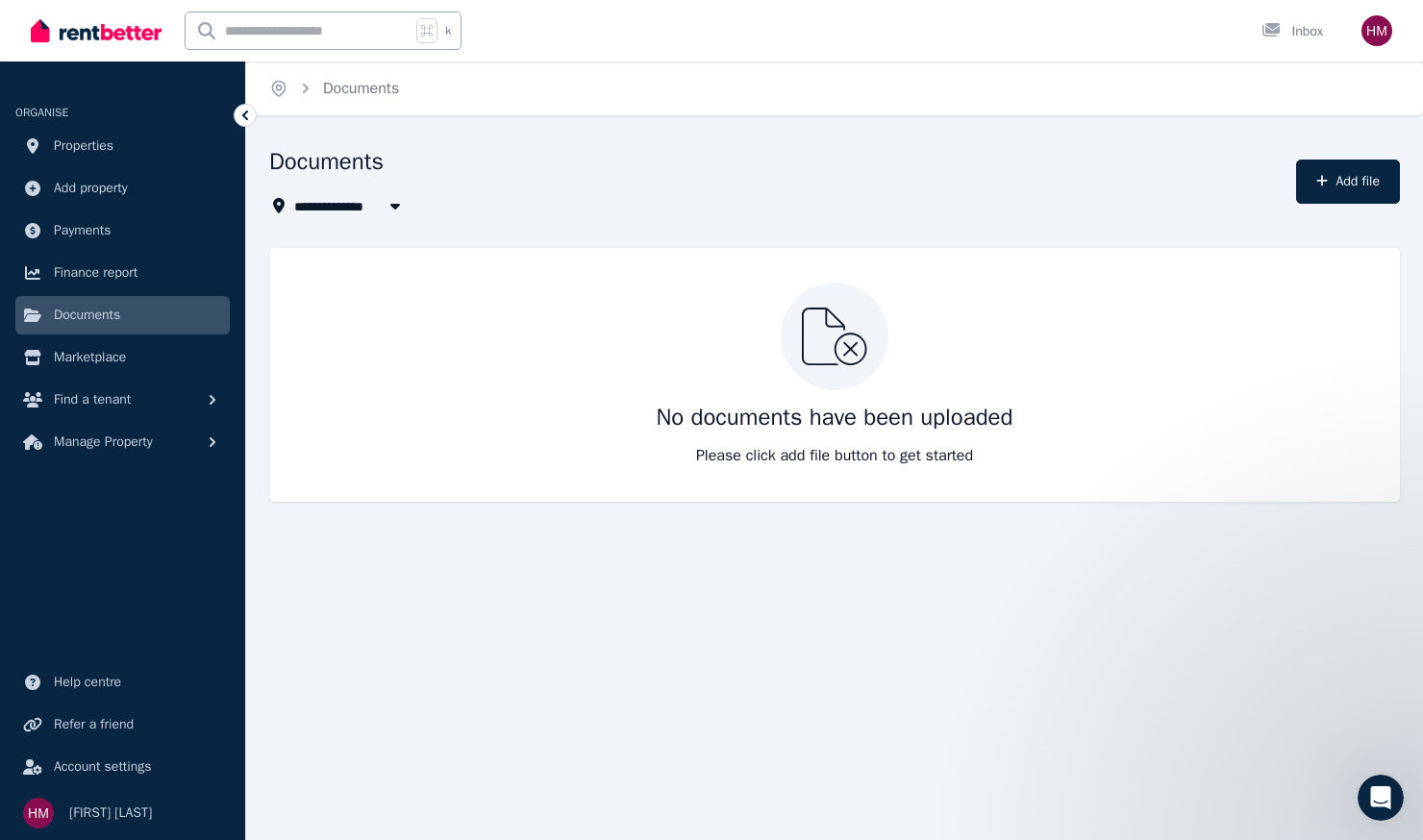 scroll, scrollTop: 0, scrollLeft: 0, axis: both 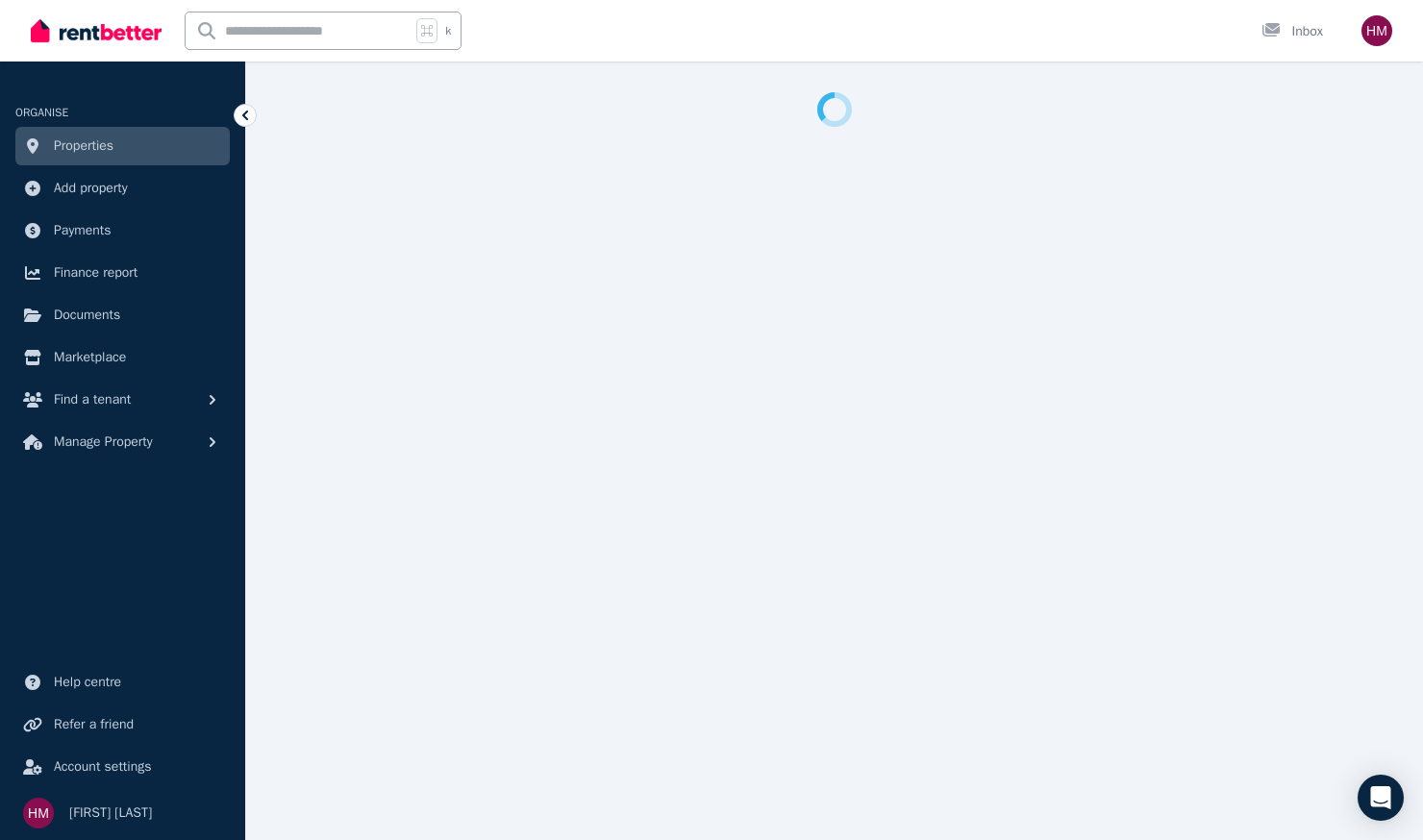 select on "***" 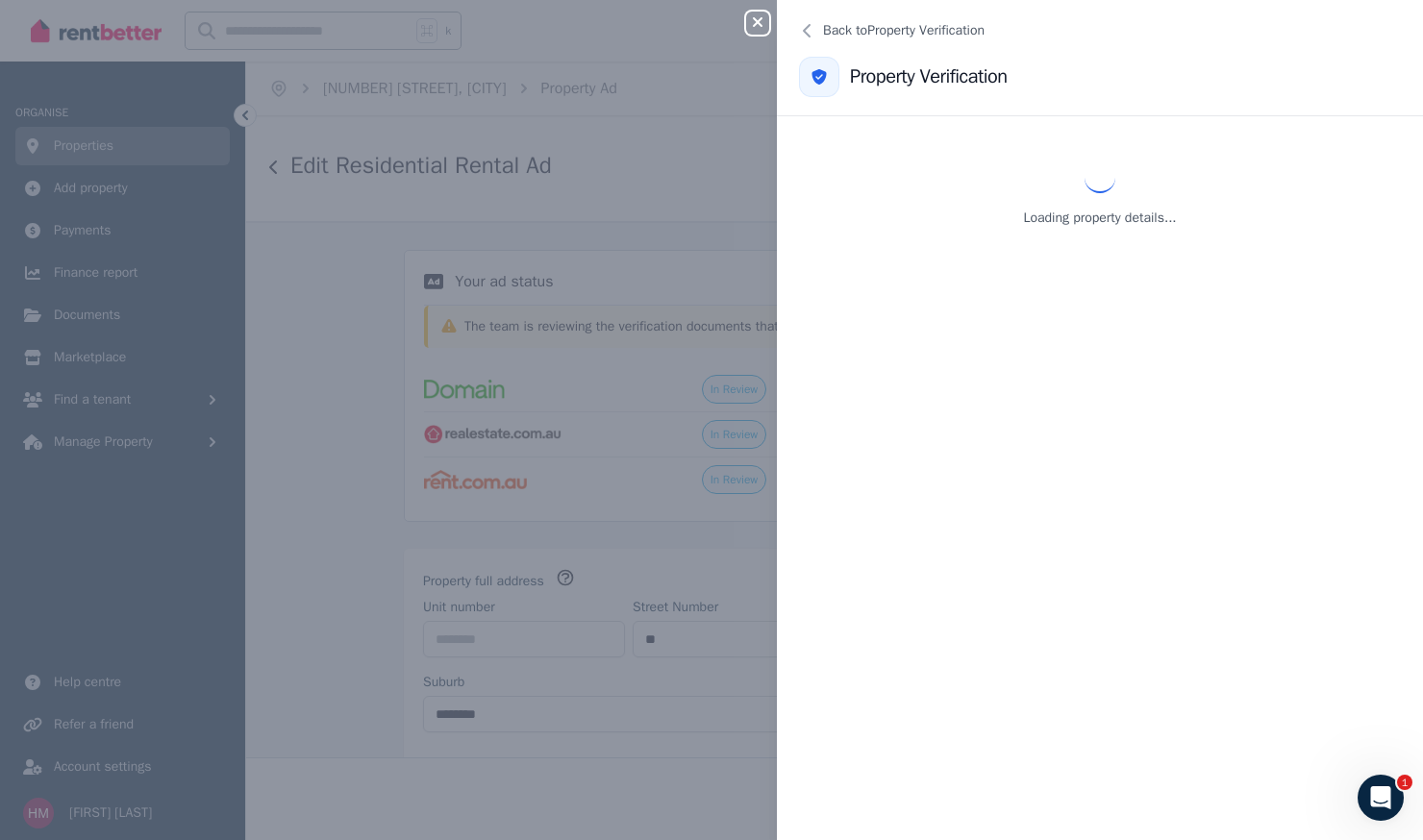 scroll, scrollTop: 0, scrollLeft: 0, axis: both 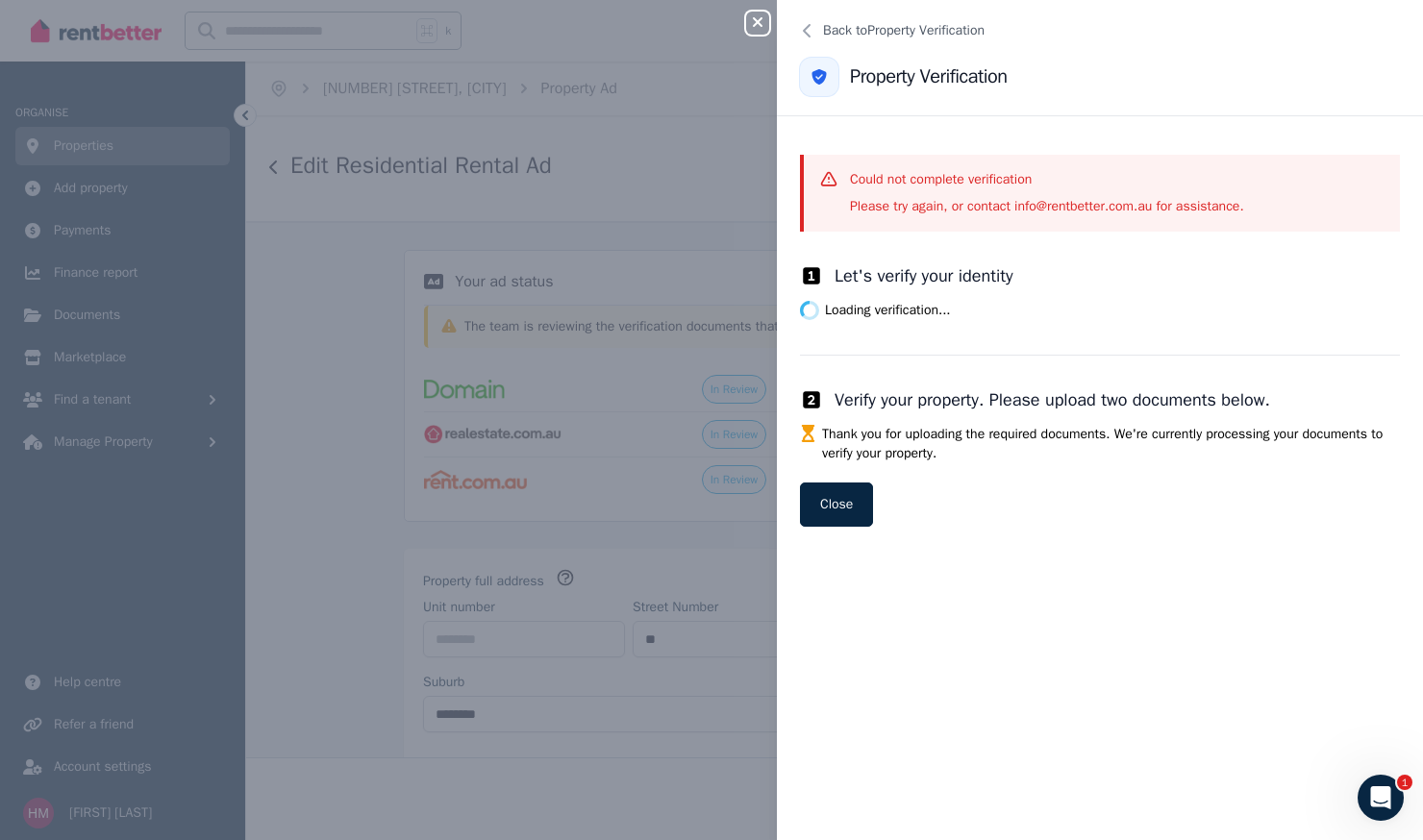 click 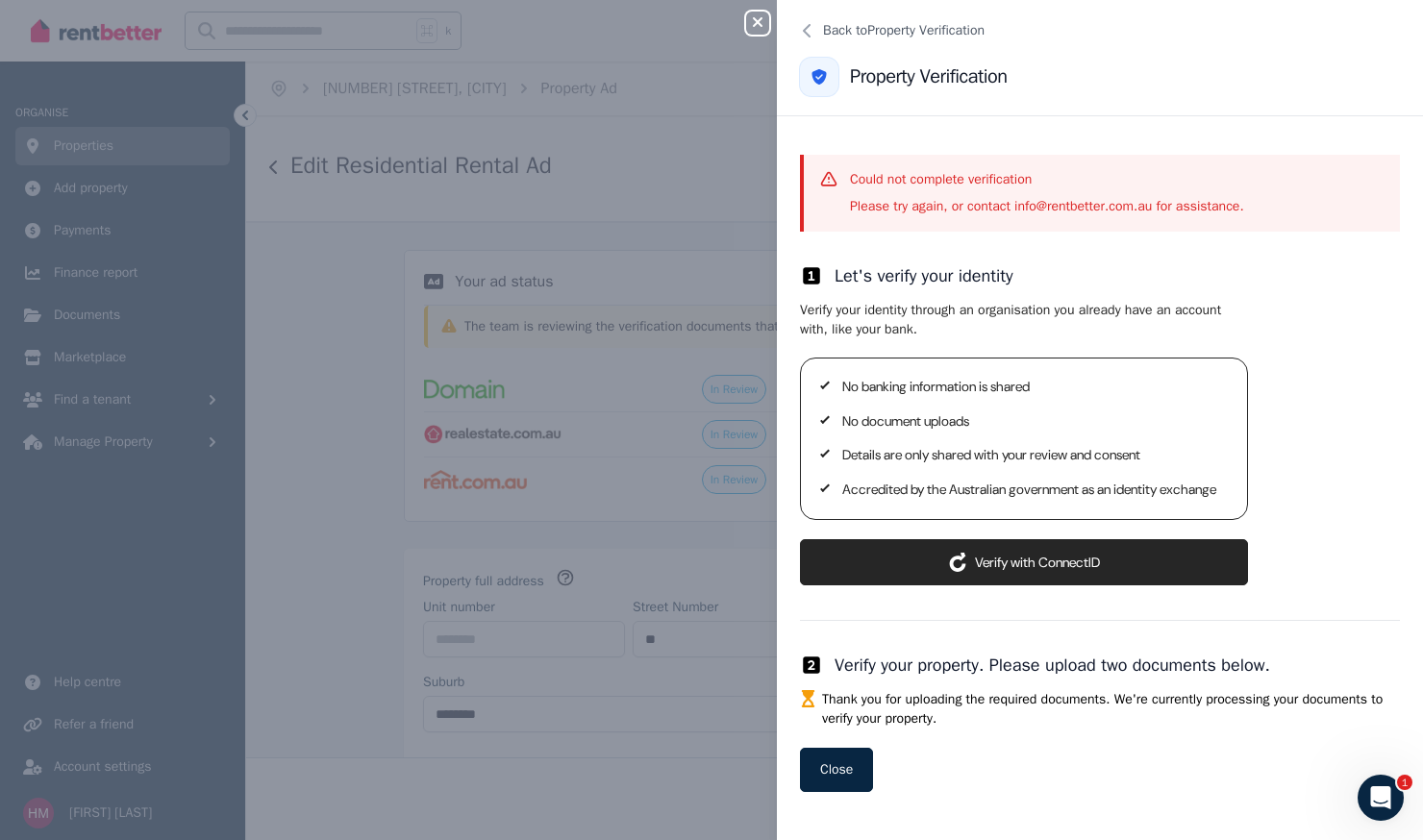 click 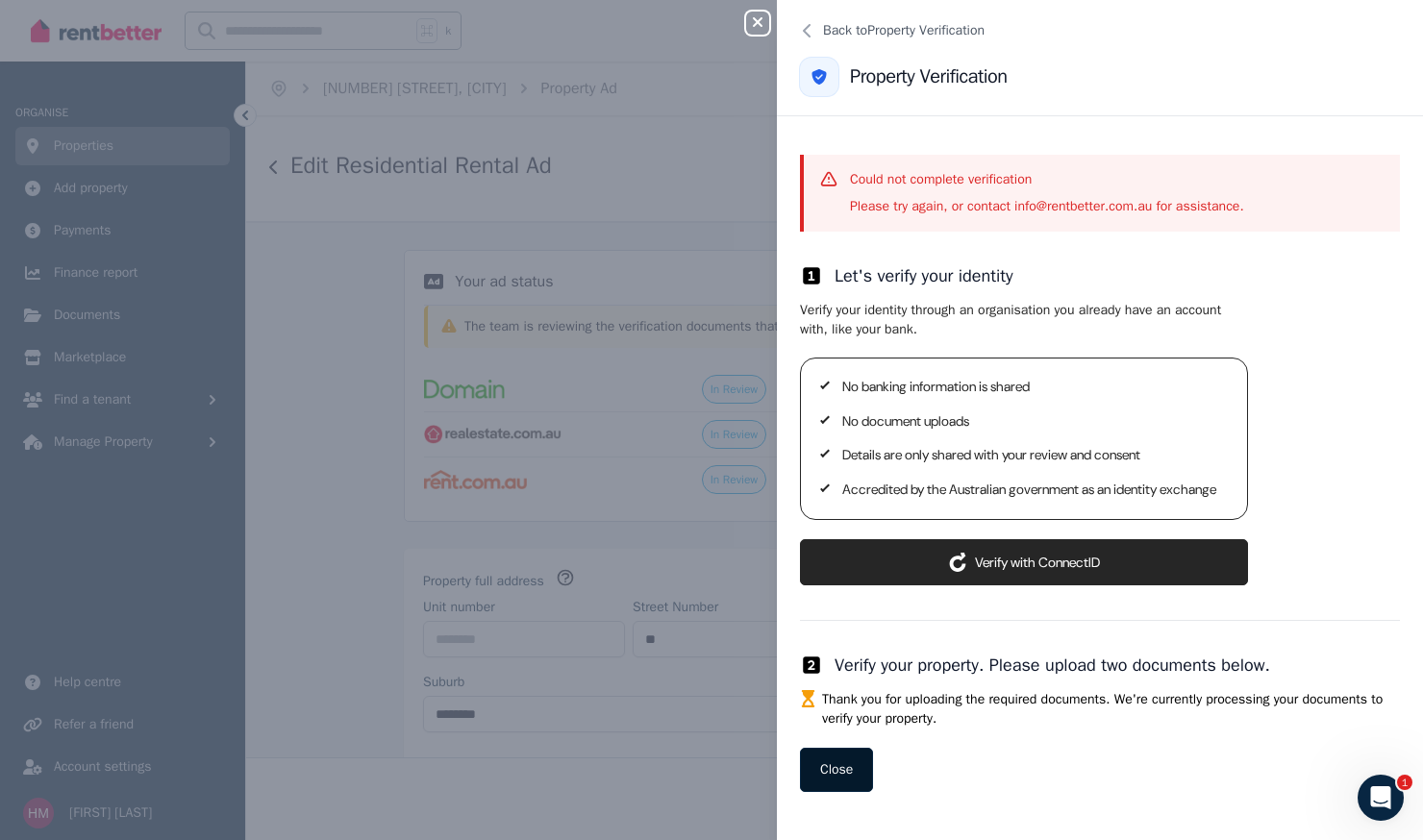 click on "Close" at bounding box center [836, 770] 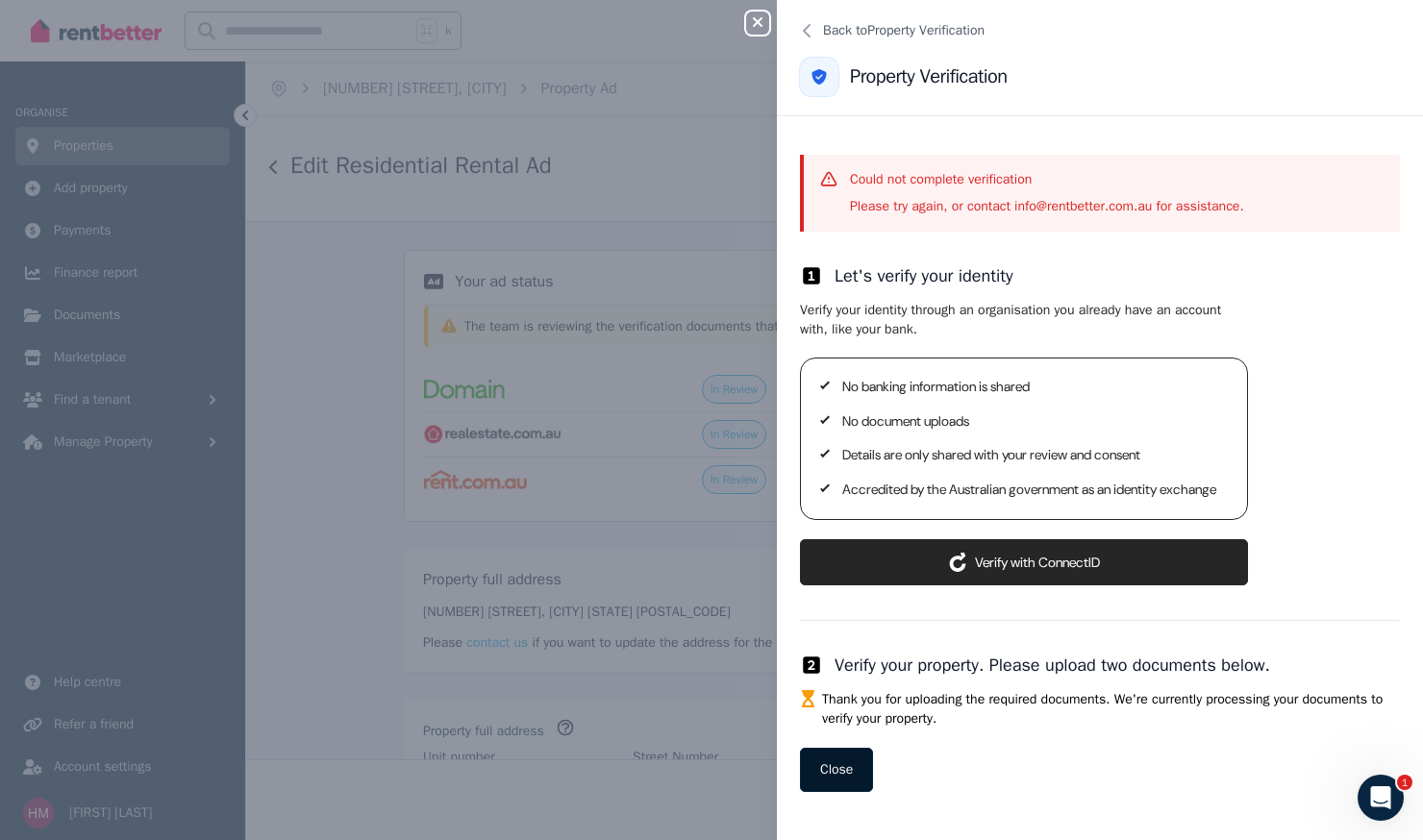 click on "Close" at bounding box center [836, 770] 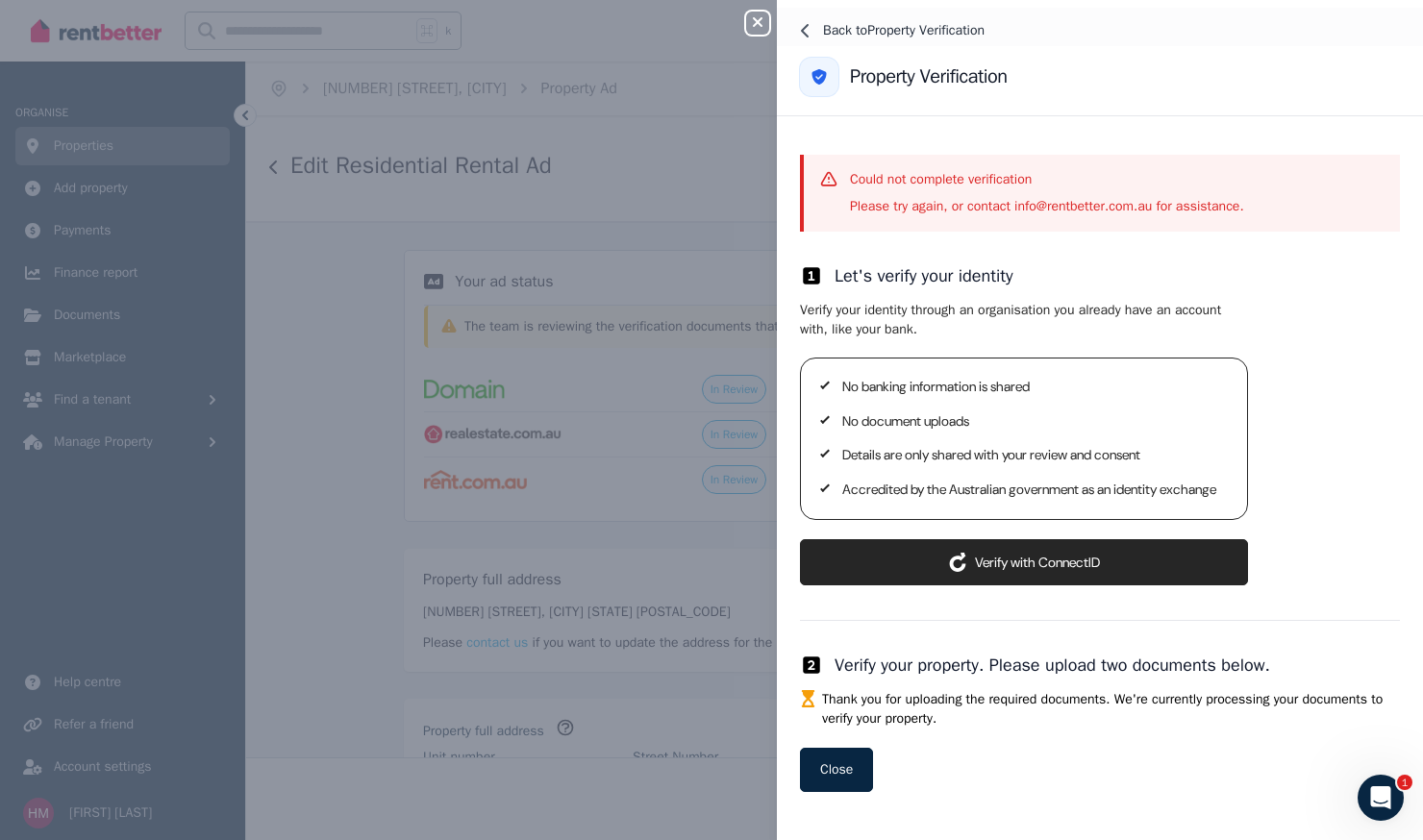 click 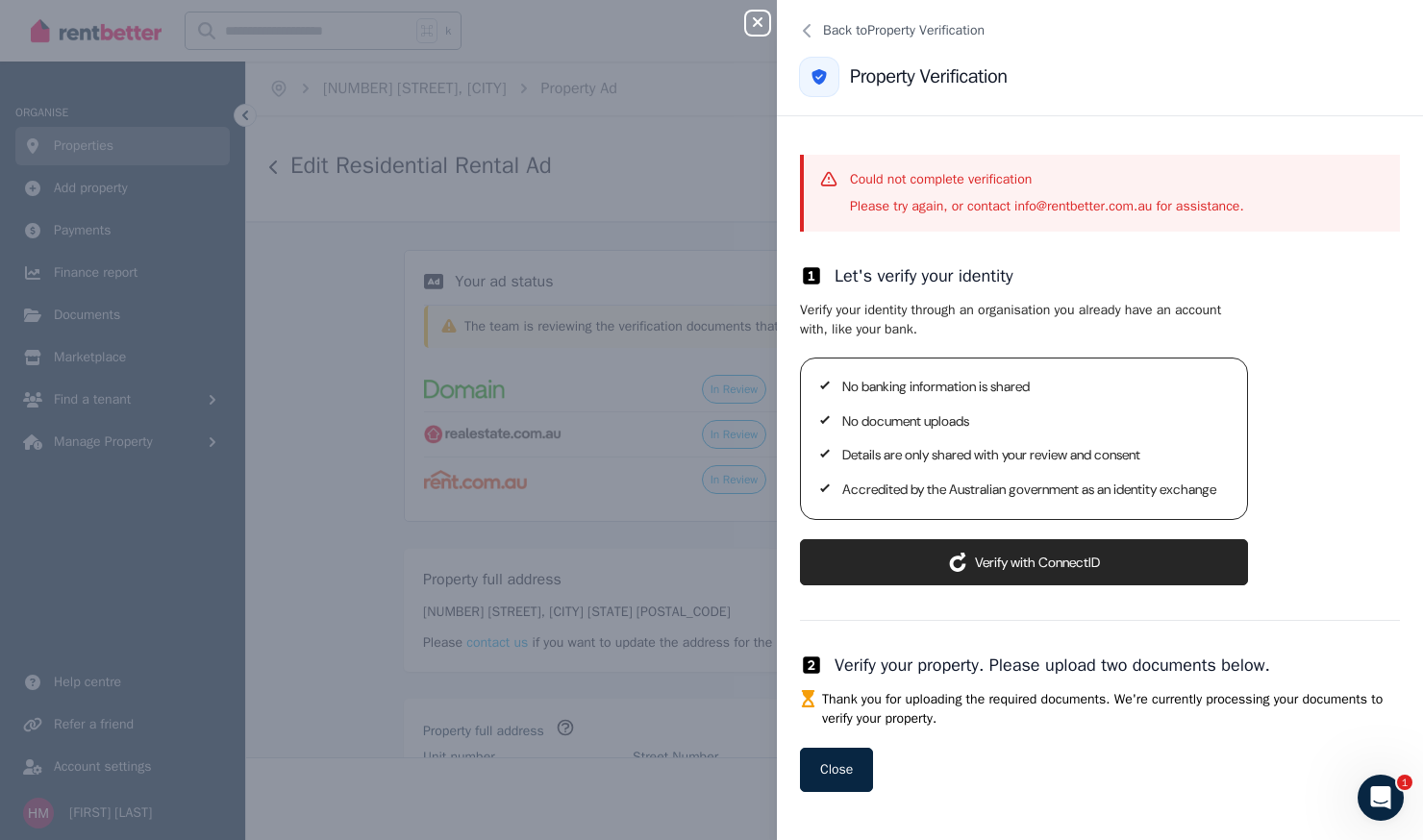 scroll, scrollTop: 0, scrollLeft: 0, axis: both 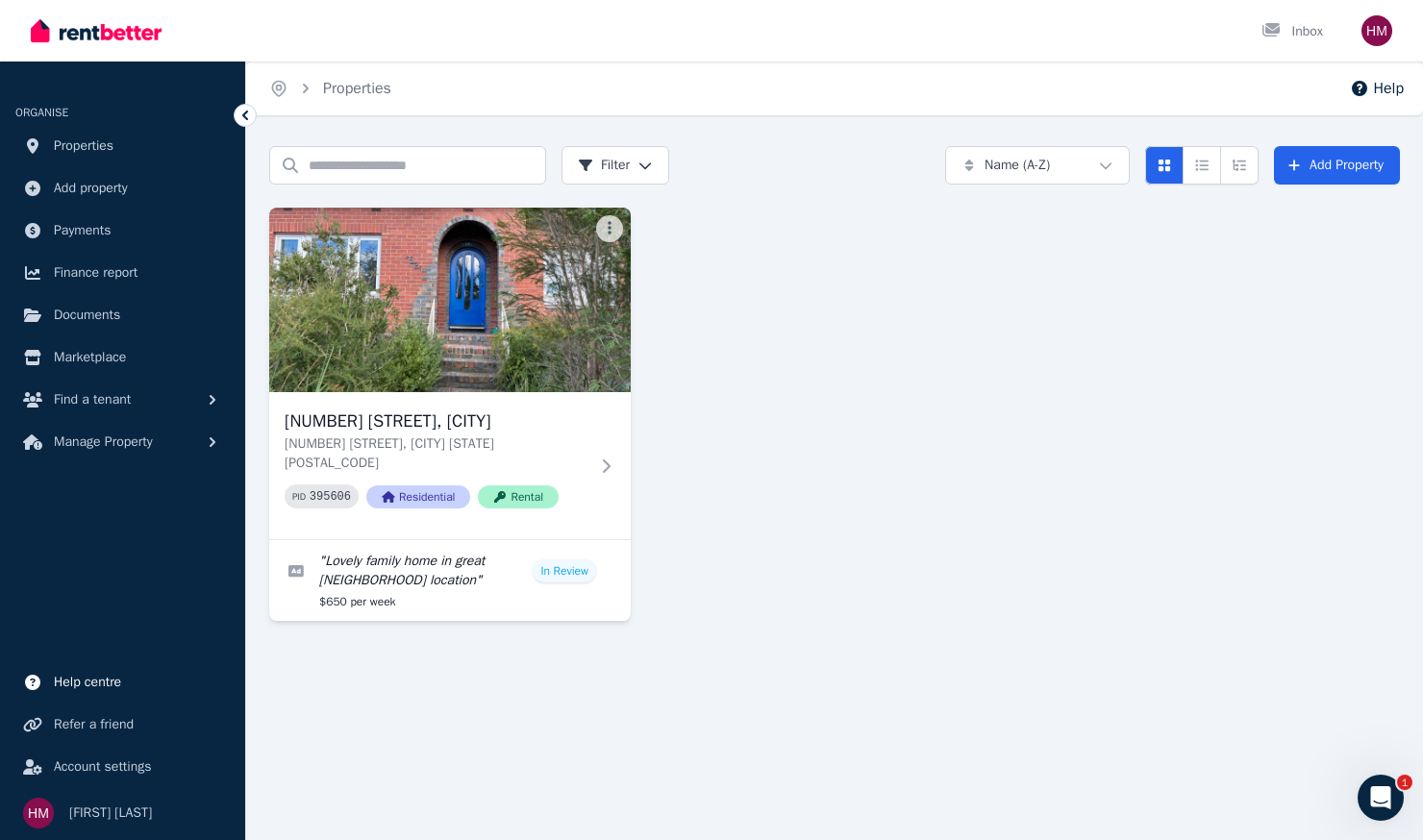 click on "Help centre" at bounding box center [87, 682] 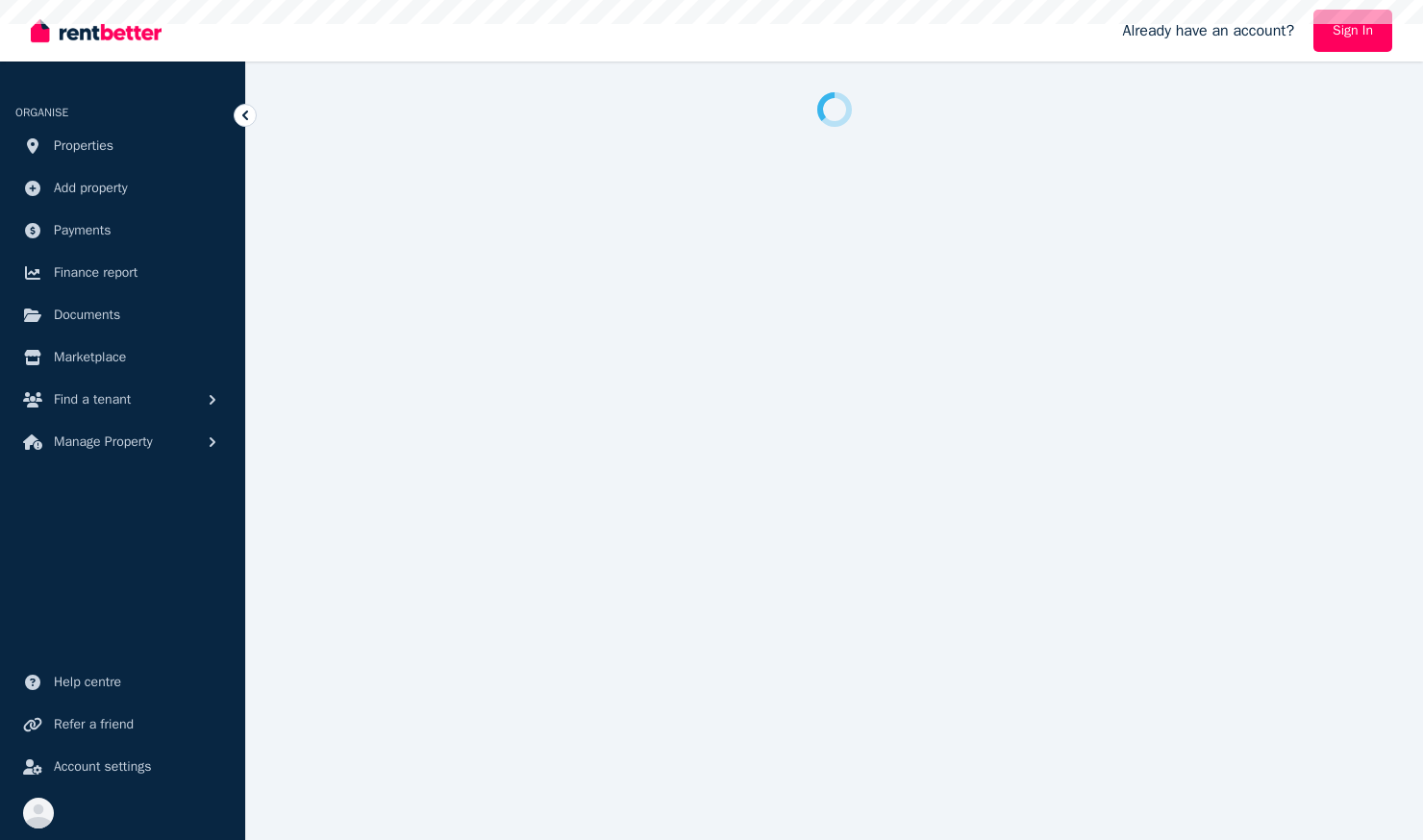 scroll, scrollTop: 0, scrollLeft: 0, axis: both 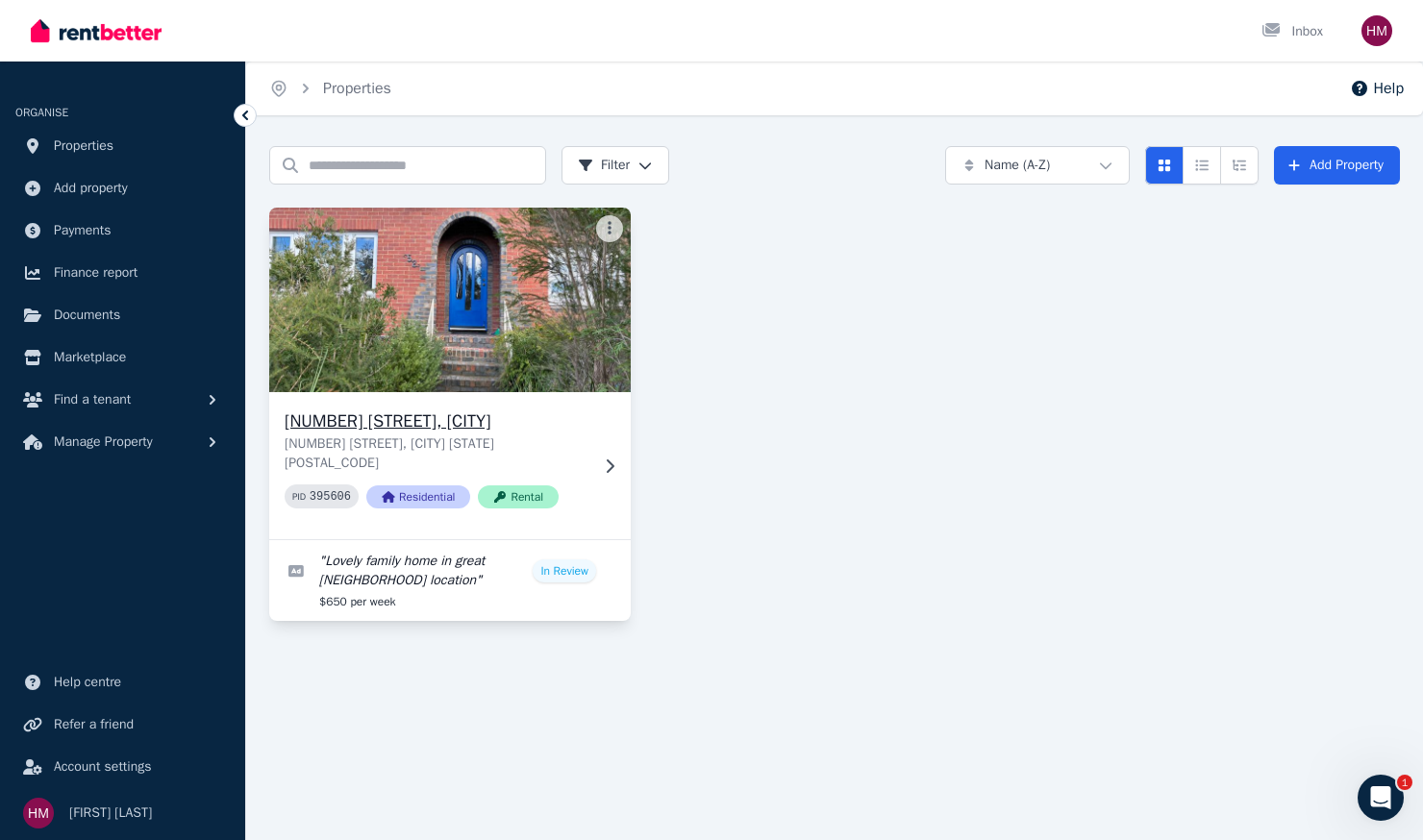 click at bounding box center [450, 300] 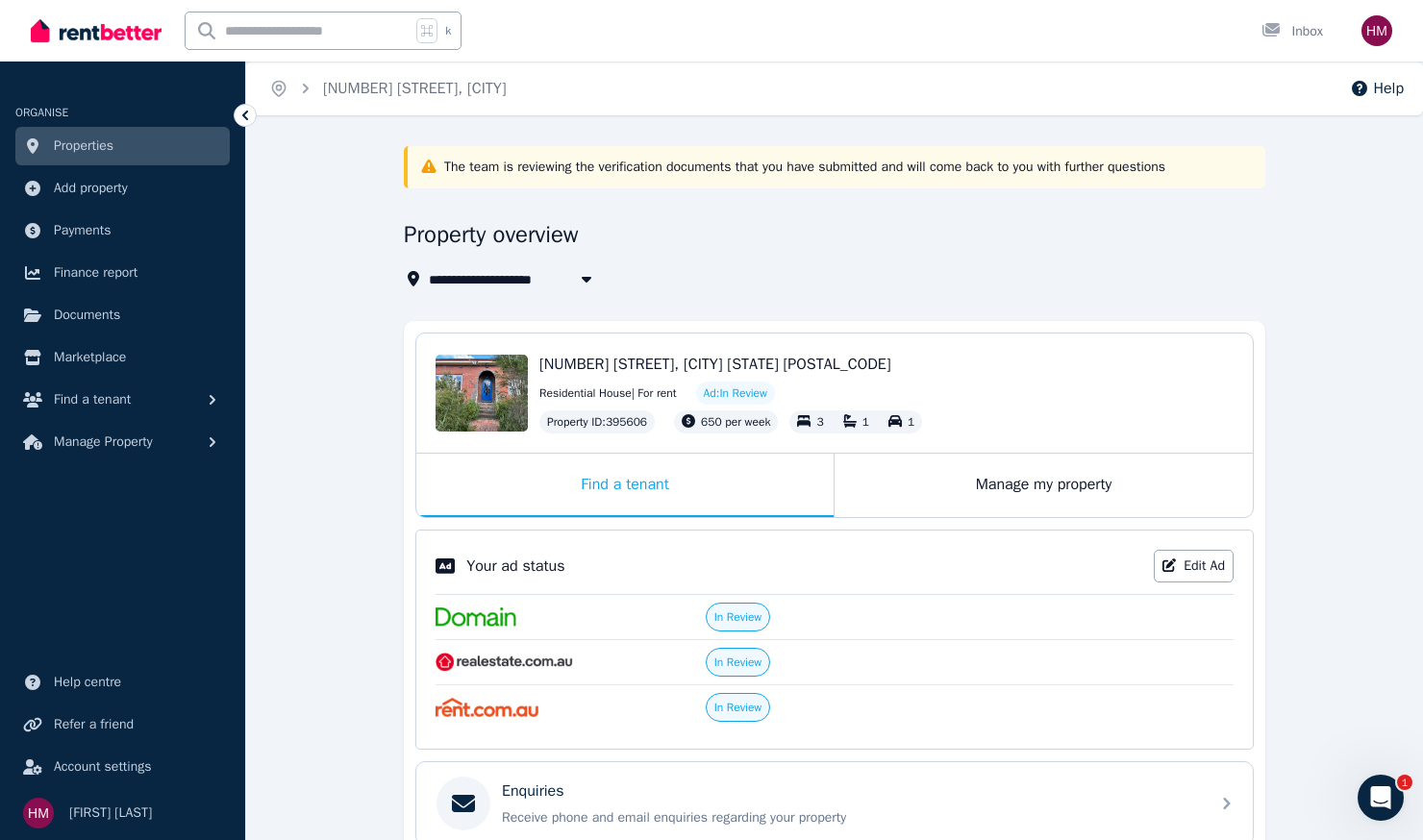 click 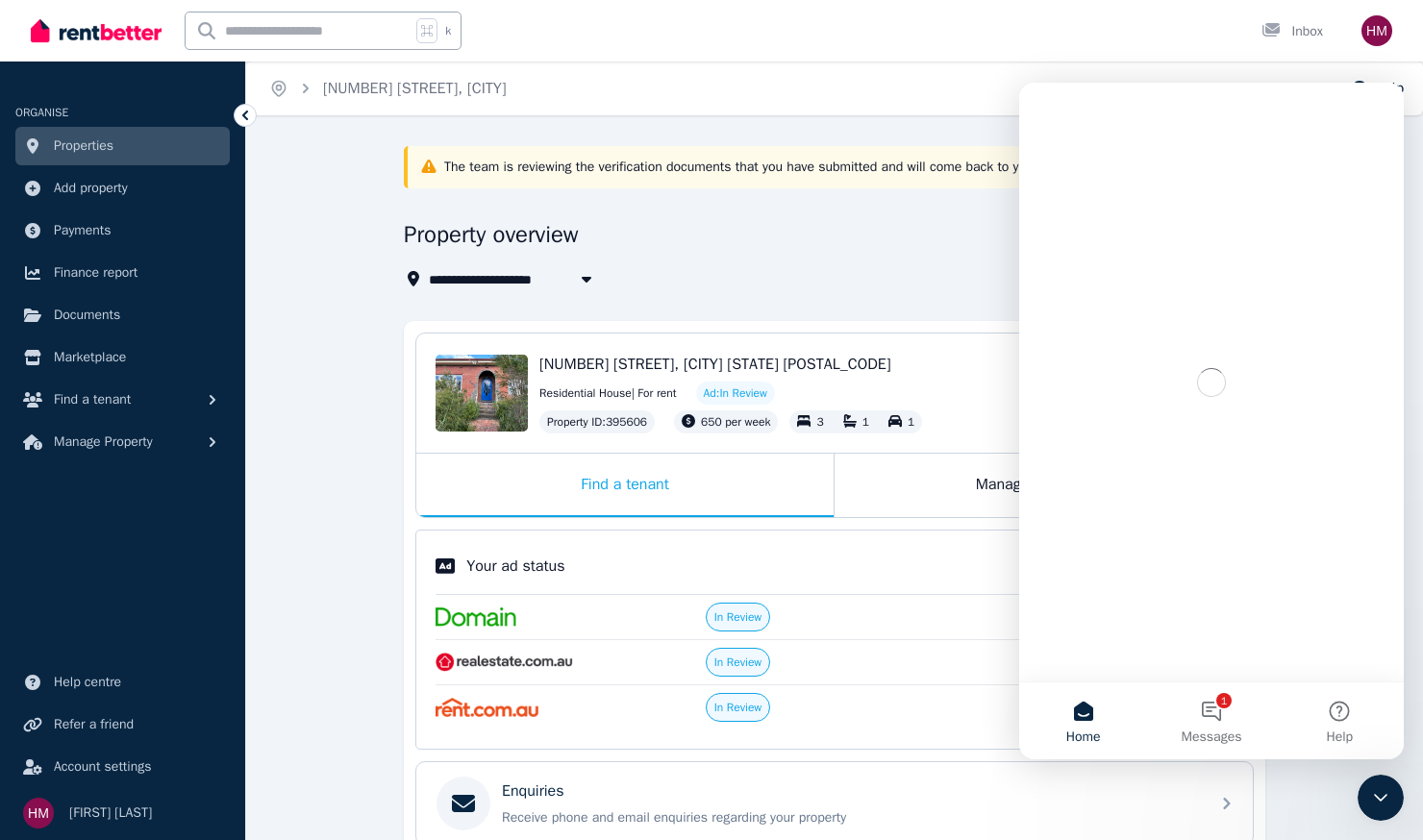 scroll, scrollTop: 0, scrollLeft: 0, axis: both 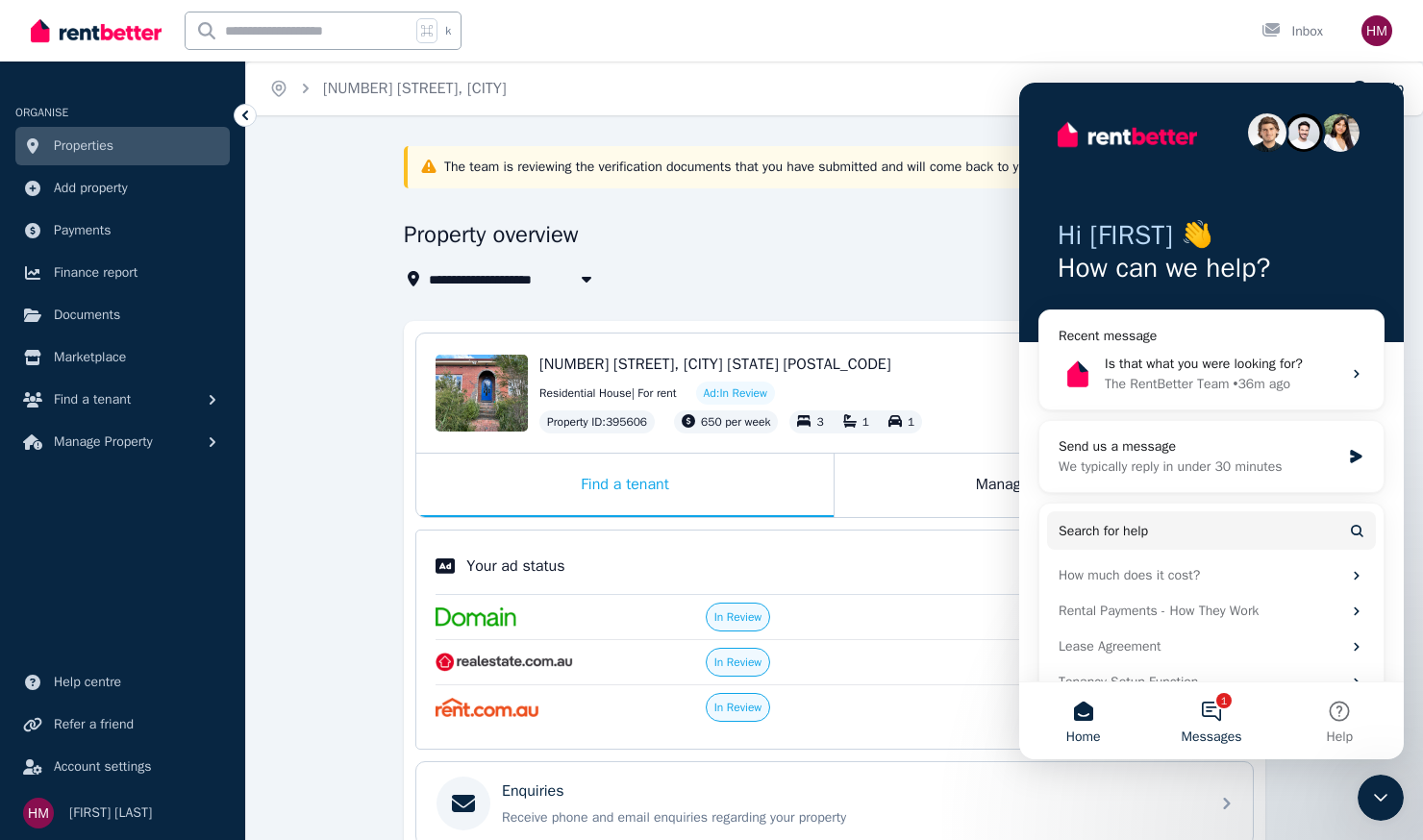 click on "1 Messages" at bounding box center (1211, 721) 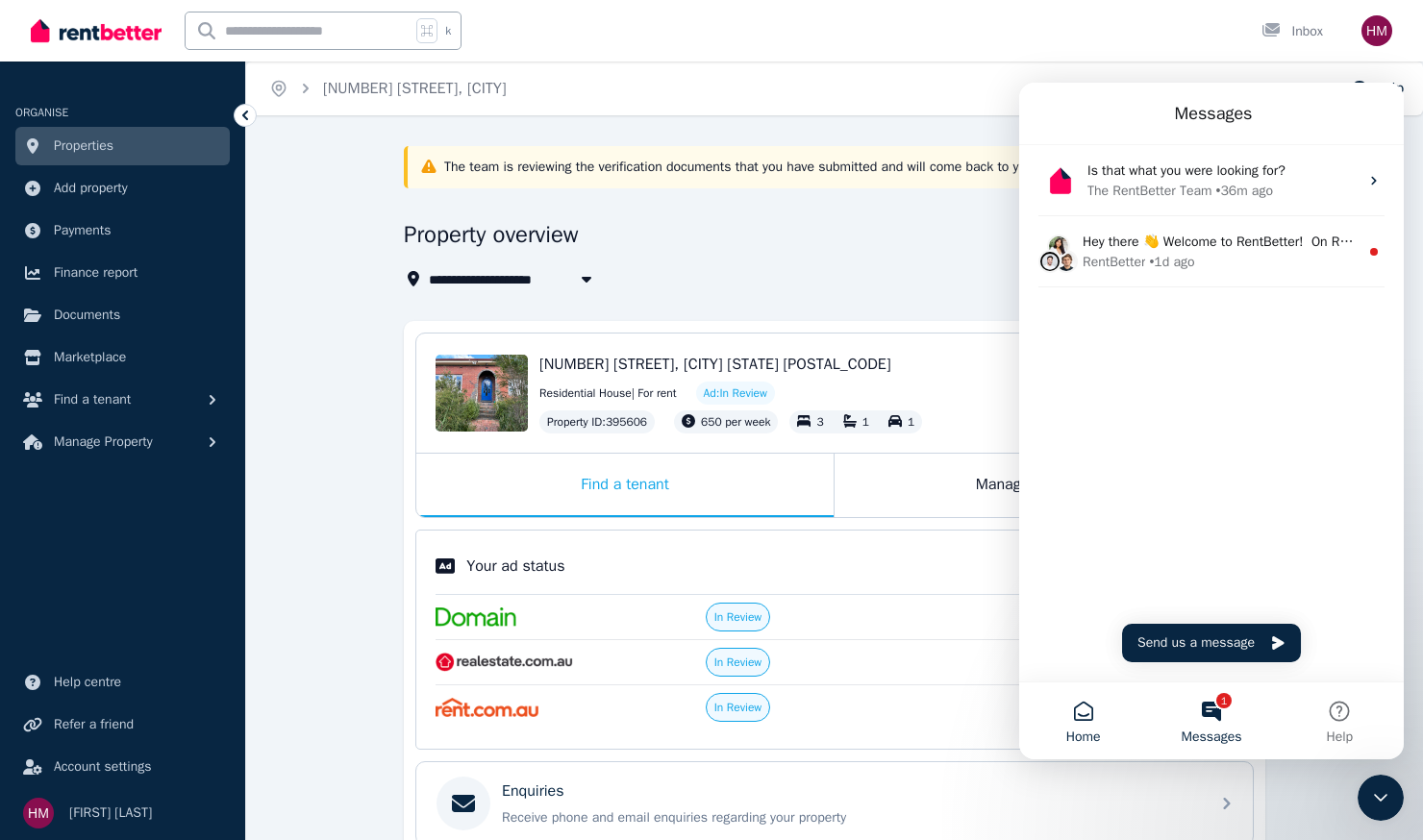 click on "Home" at bounding box center (1083, 721) 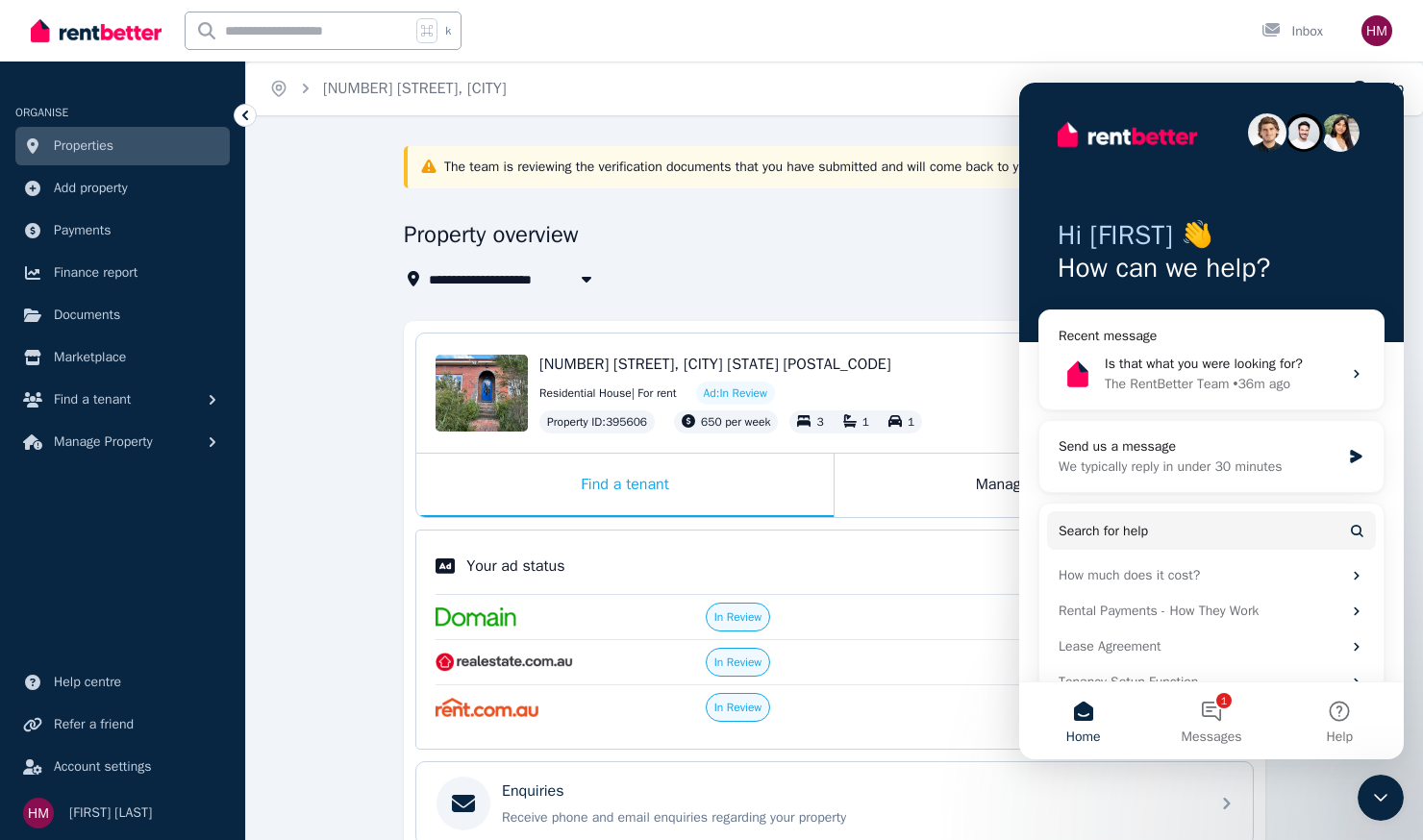 click 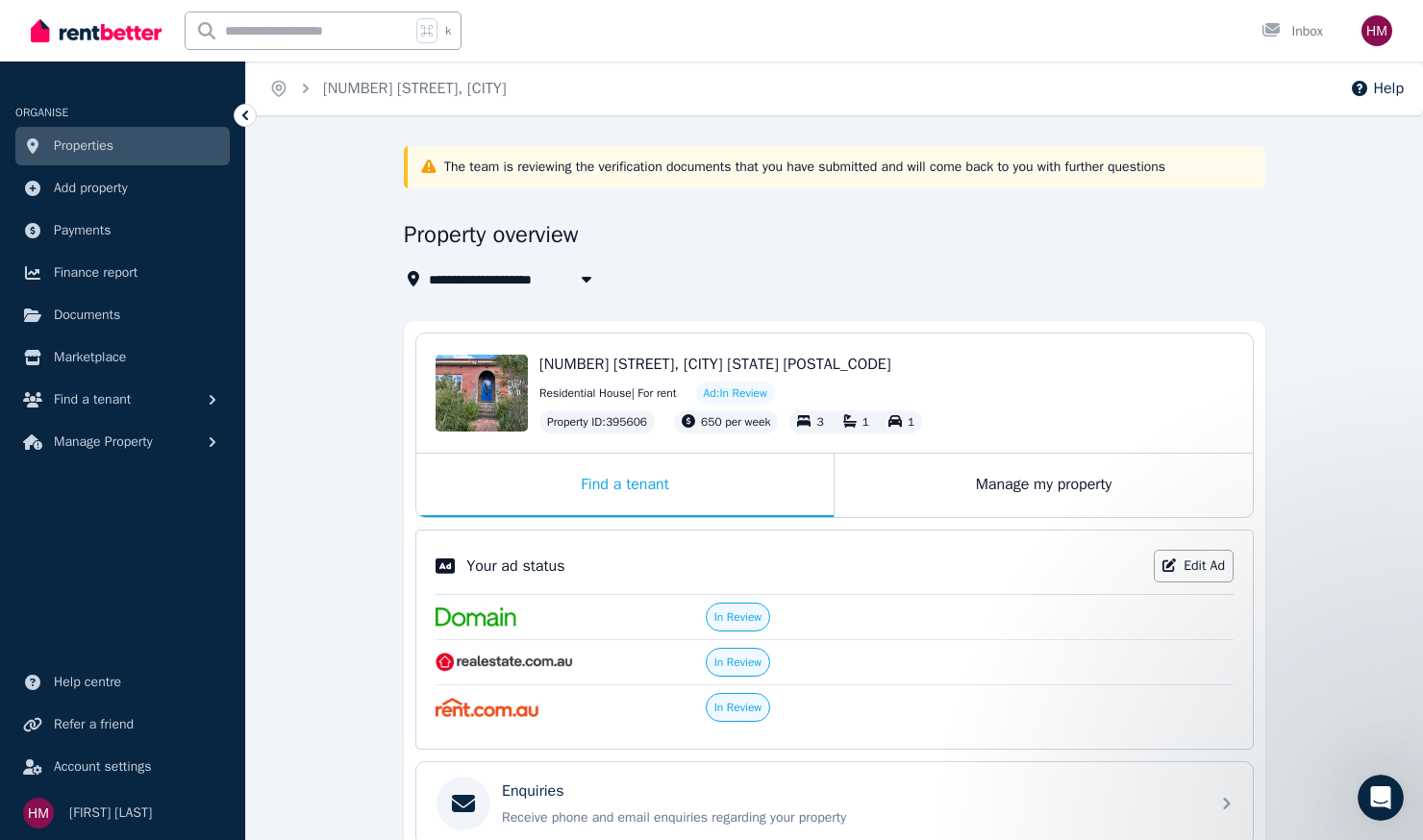 scroll, scrollTop: 0, scrollLeft: 0, axis: both 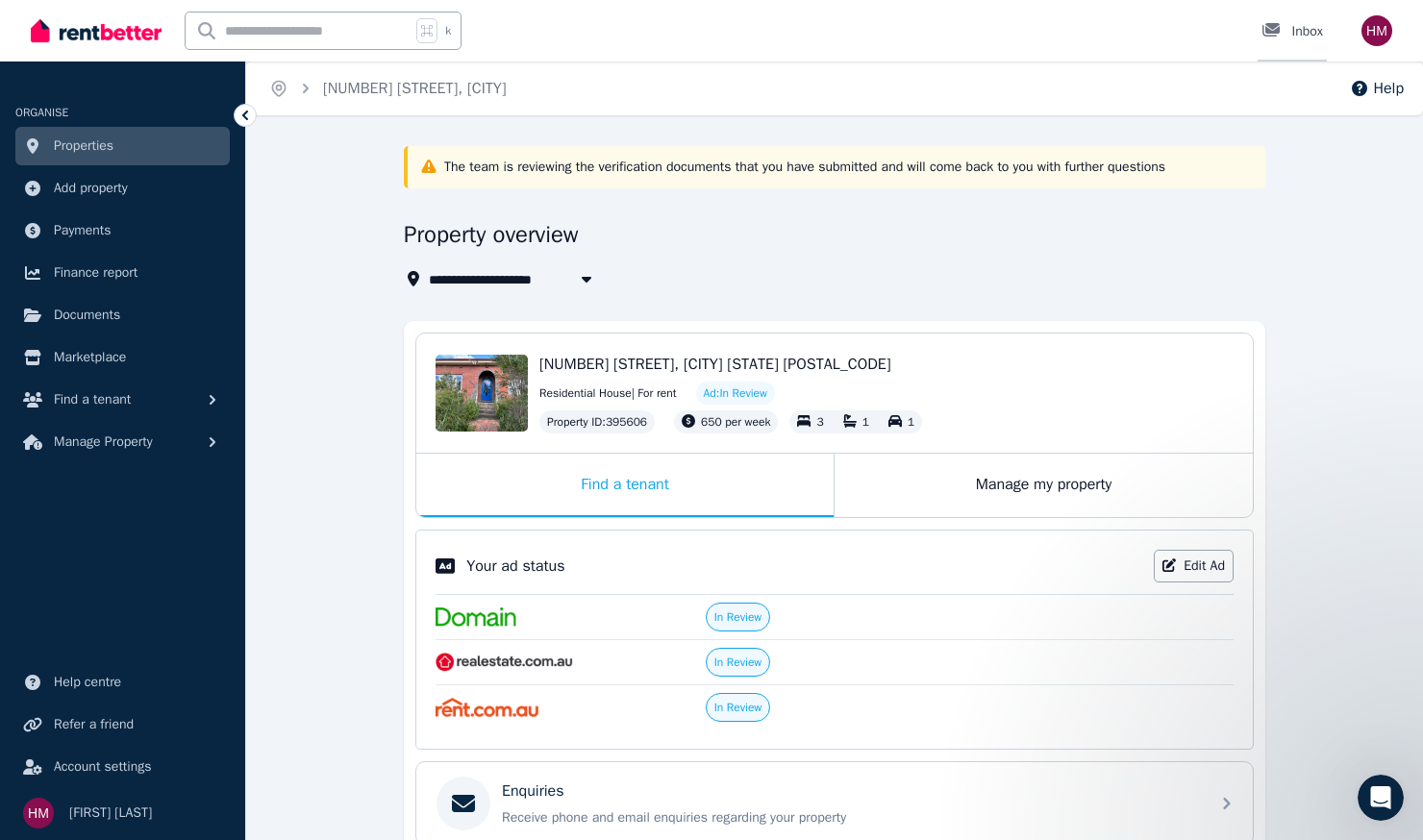 click 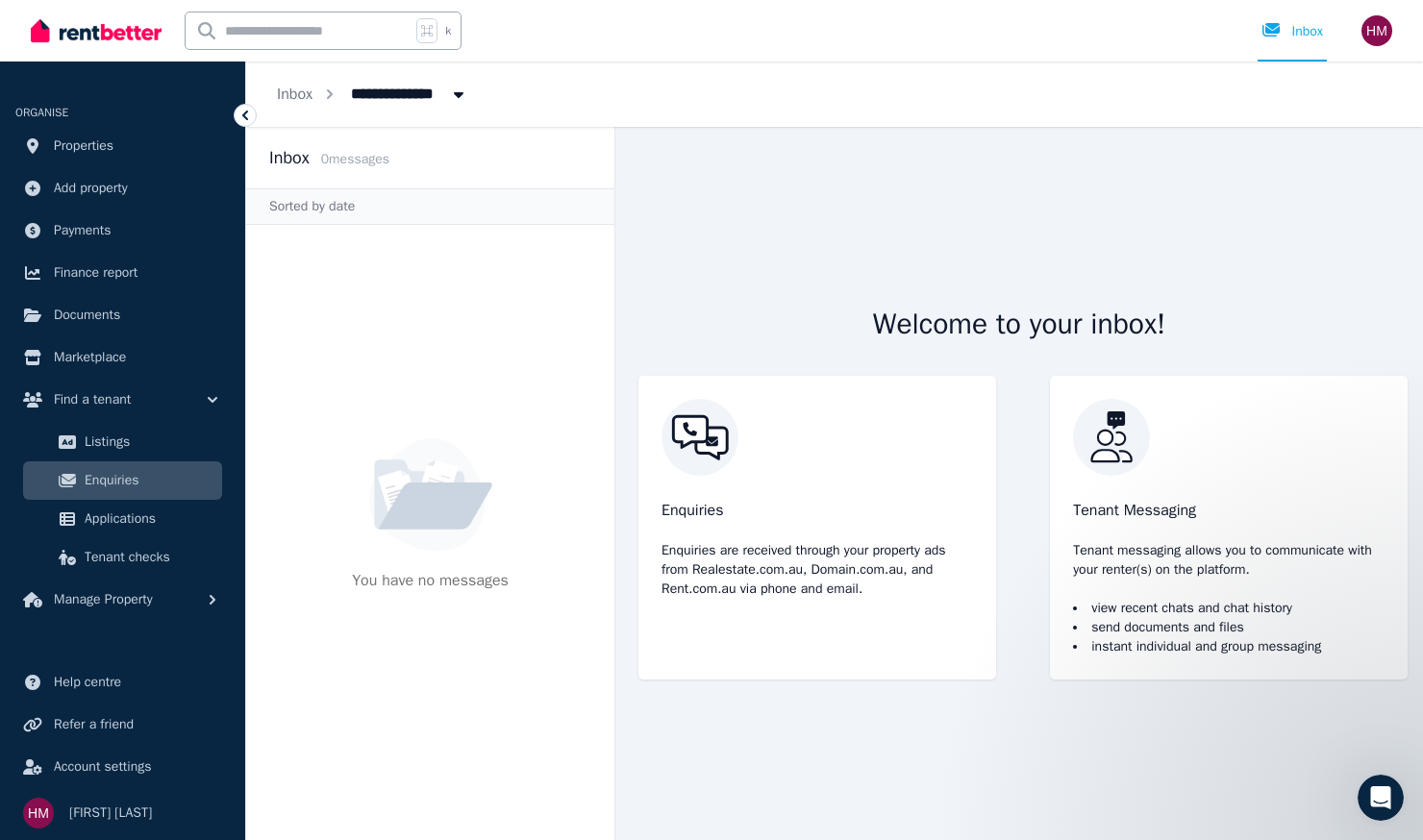 click at bounding box center (1377, 31) 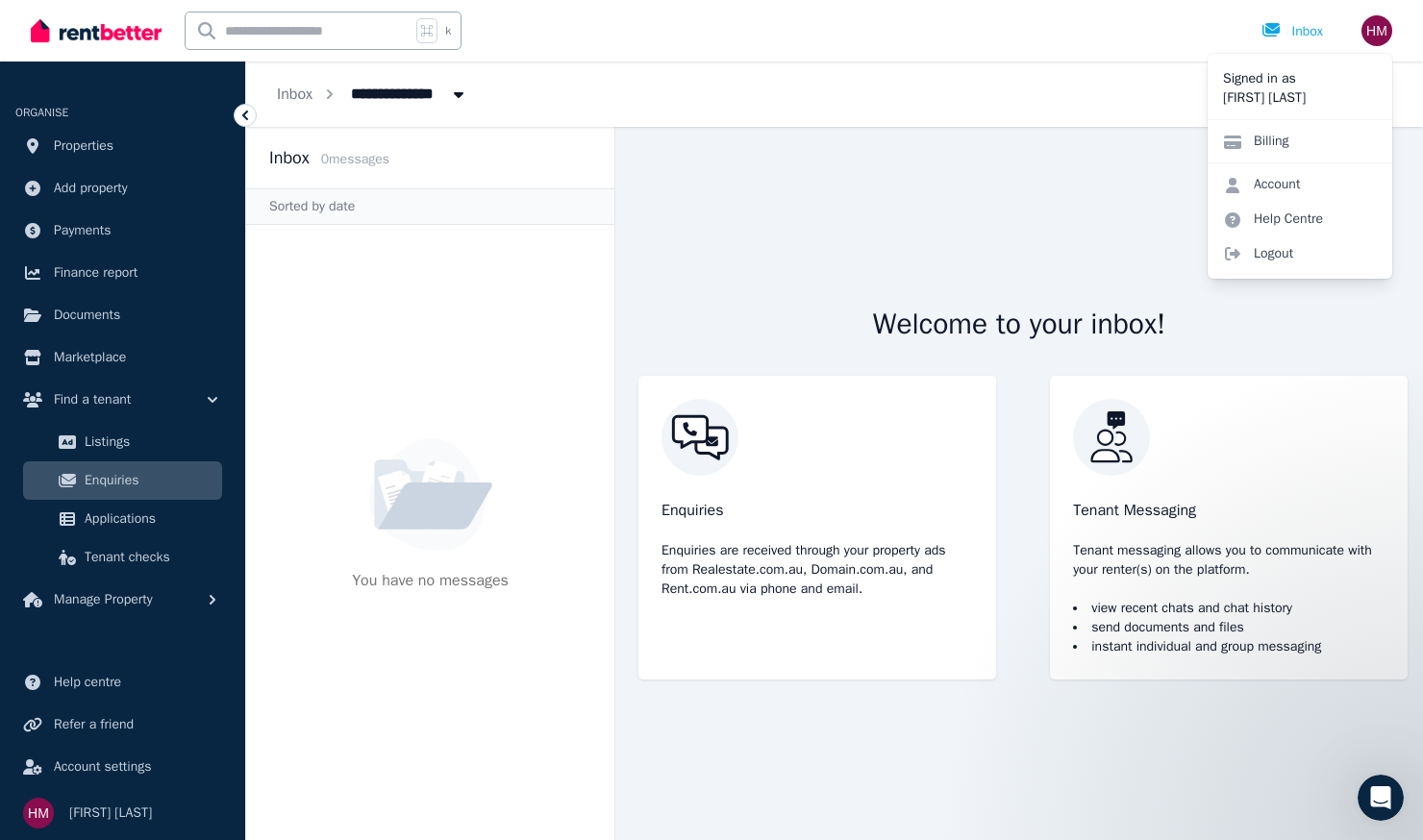 click on "k Inbox" at bounding box center [679, 31] 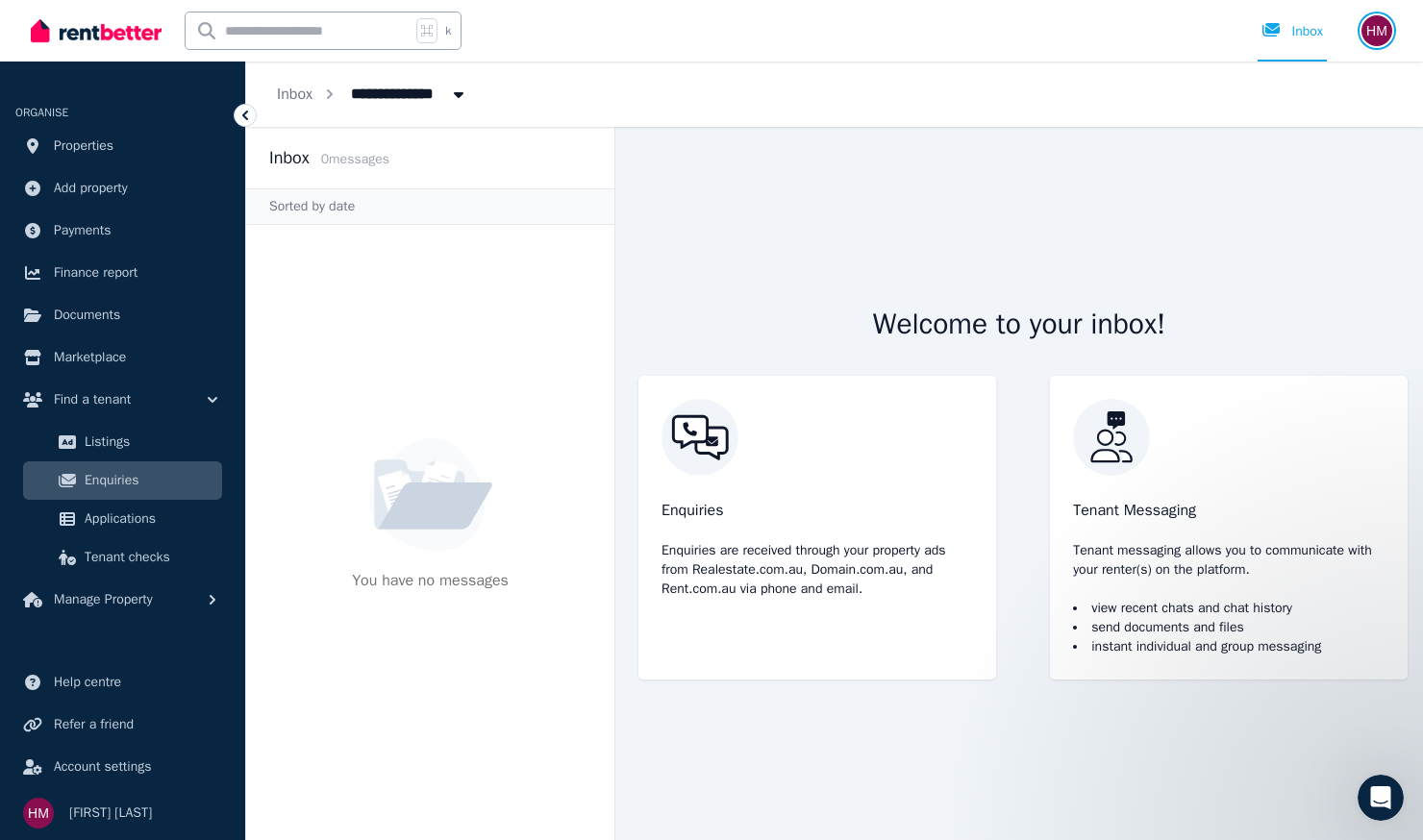 scroll, scrollTop: 0, scrollLeft: 0, axis: both 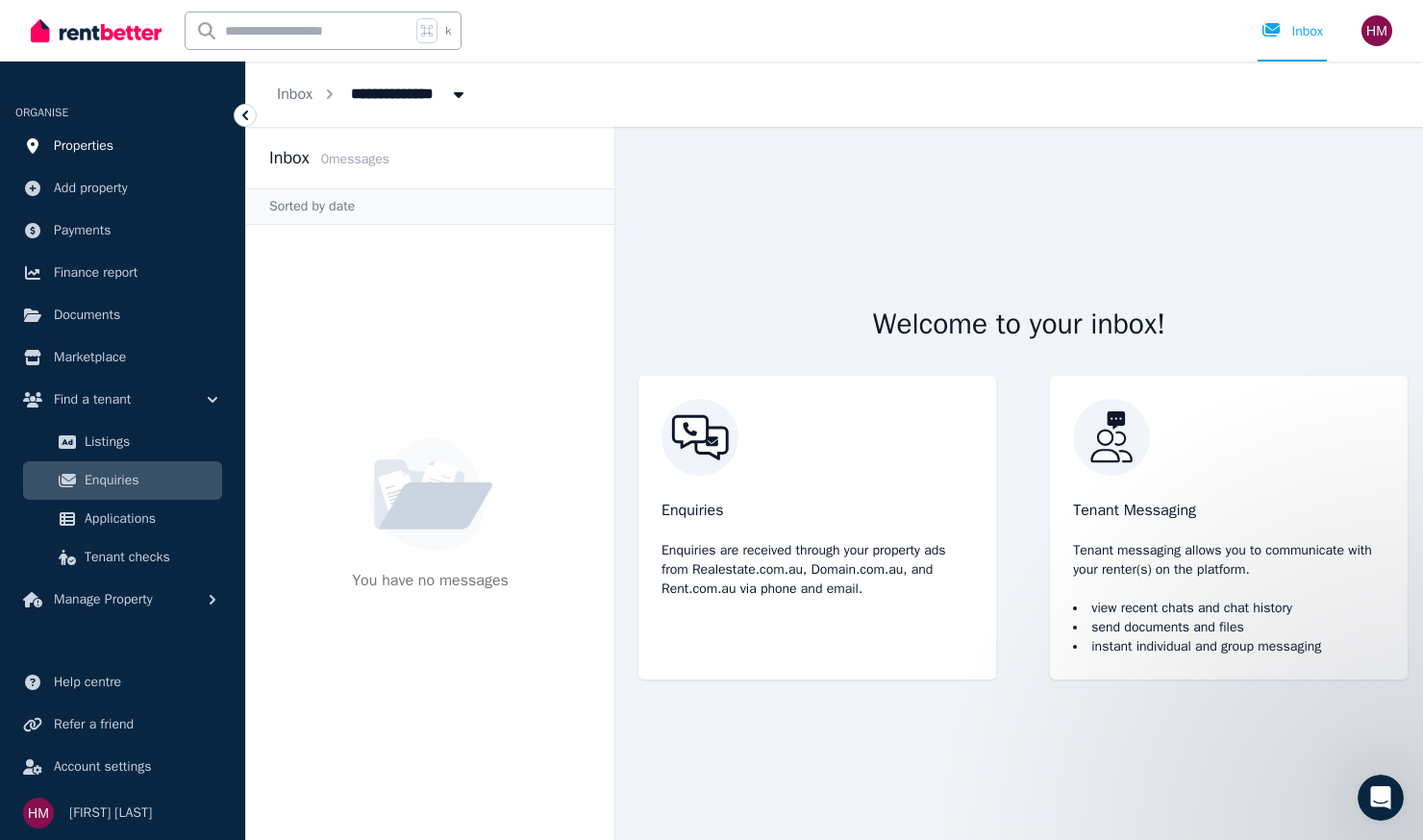 click on "Properties" at bounding box center (84, 146) 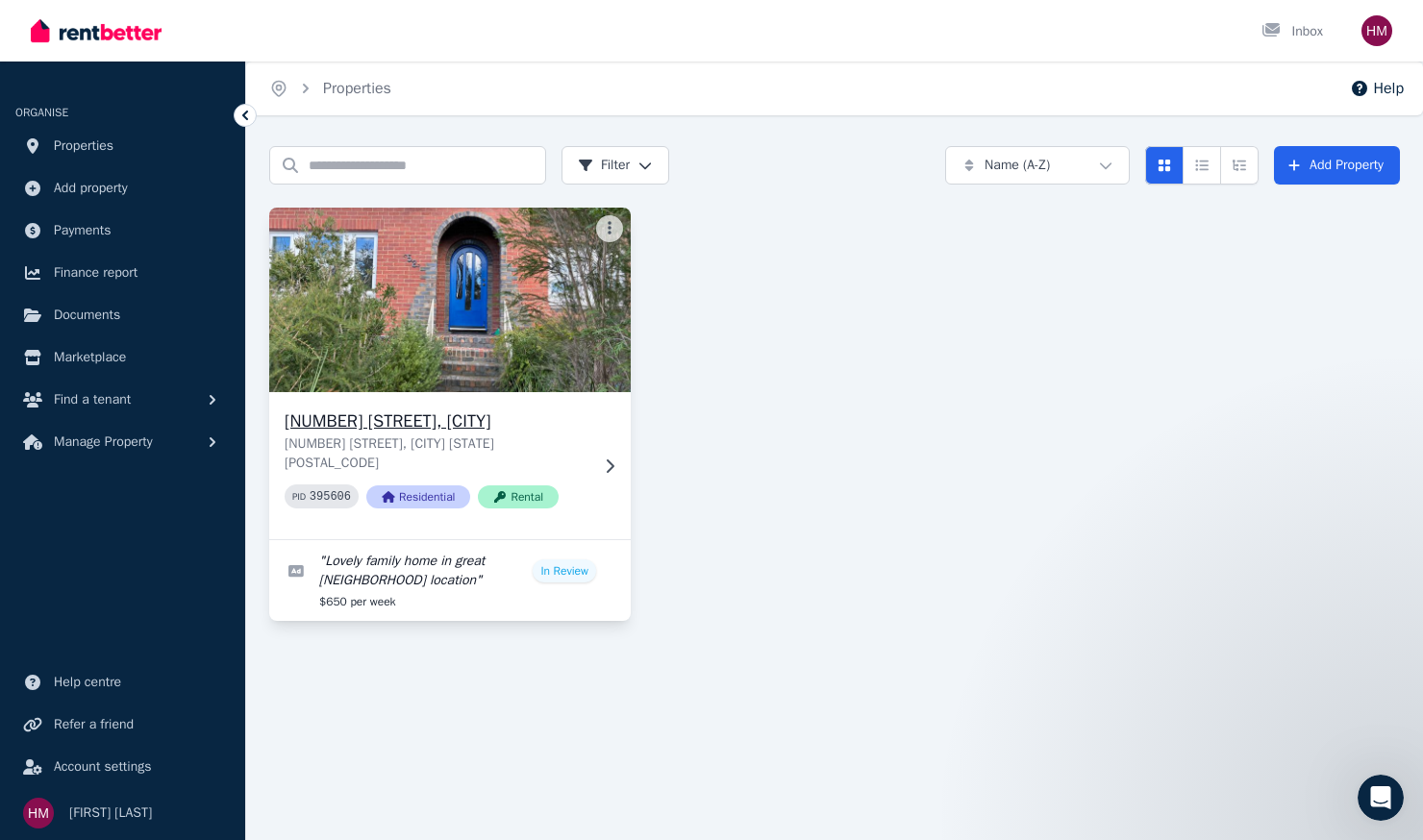 click at bounding box center [450, 300] 